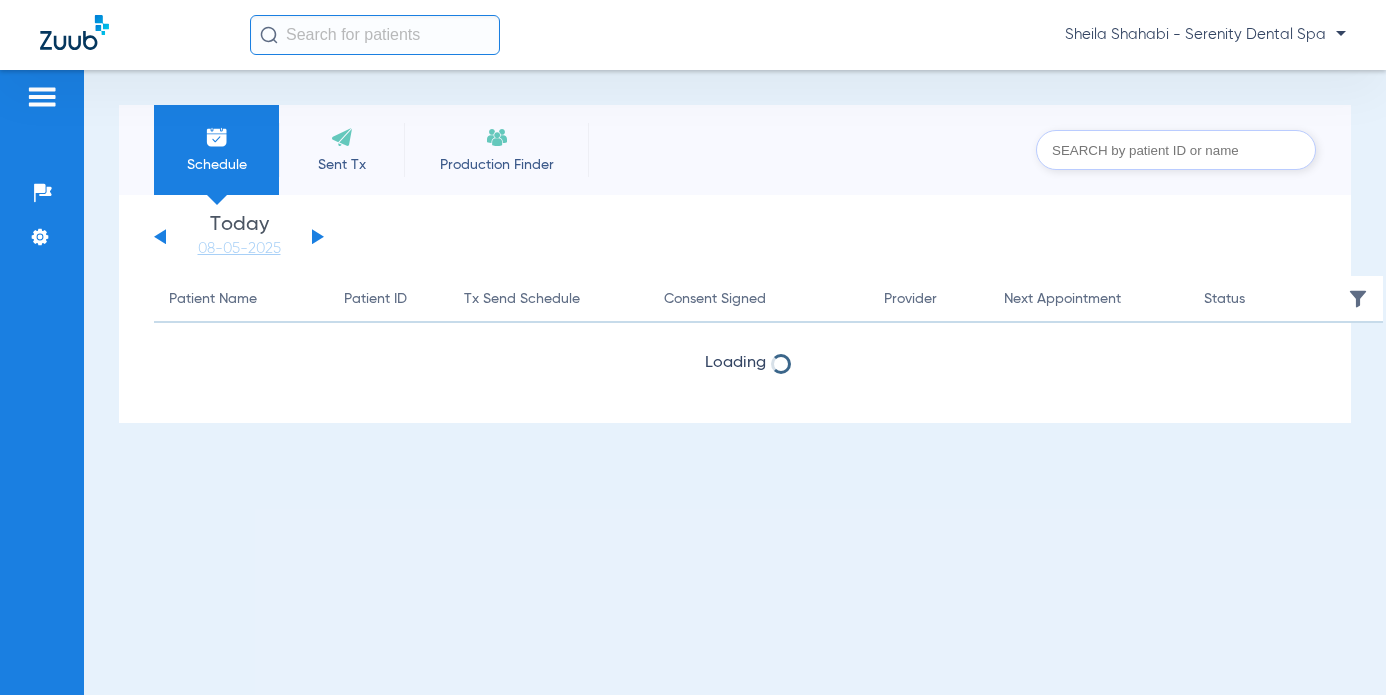 scroll, scrollTop: 0, scrollLeft: 0, axis: both 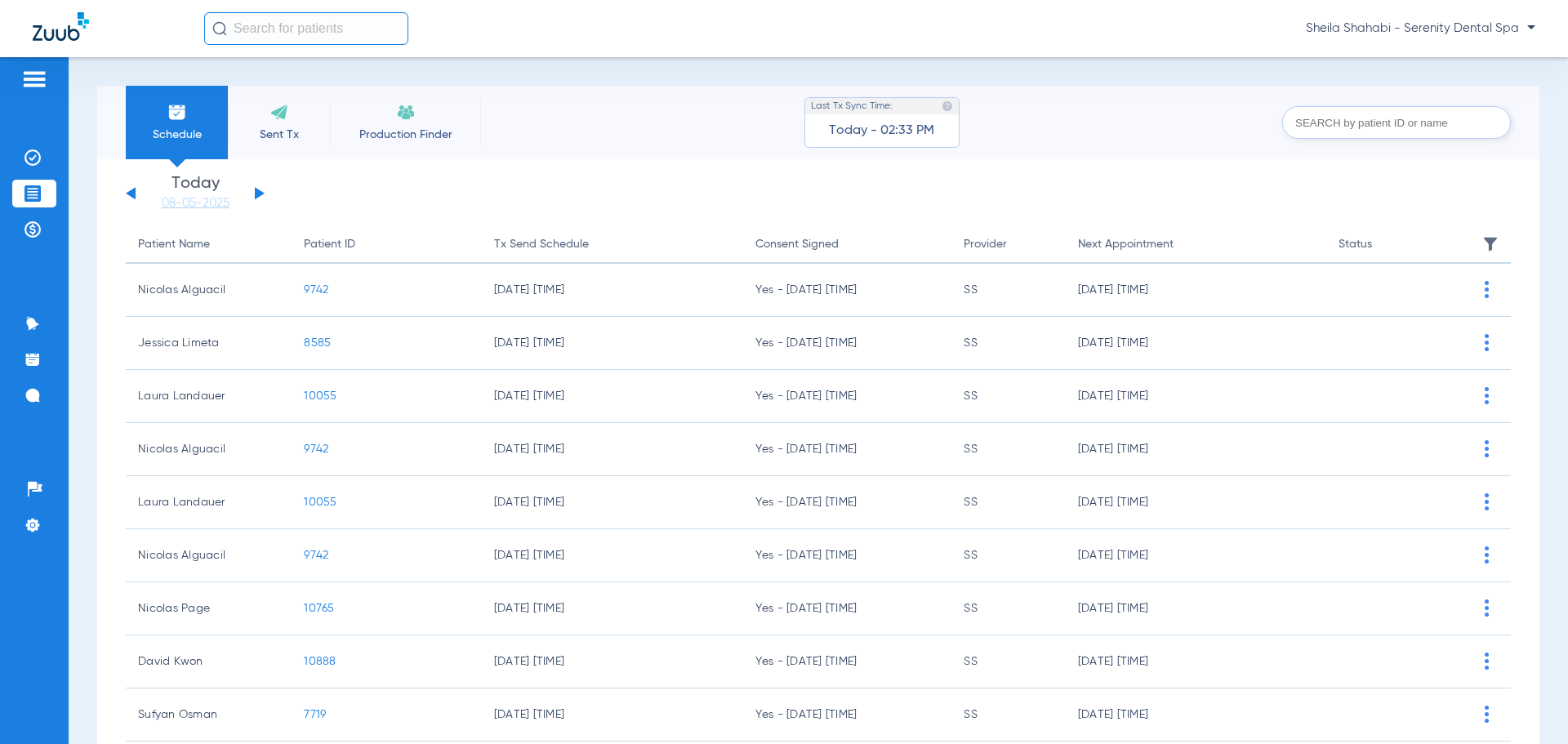 click on "Sunday   06-01-2025   Monday   06-02-2025   Tuesday   06-03-2025   Wednesday   06-04-2025   Thursday   06-05-2025   Friday   06-06-2025   Saturday   06-07-2025   Sunday   06-08-2025   Monday   06-09-2025   Tuesday   06-10-2025   Wednesday   06-11-2025   Thursday   06-12-2025   Friday   06-13-2025   Saturday   06-14-2025   Sunday   06-15-2025   Monday   06-16-2025   Tuesday   06-17-2025   Wednesday   06-18-2025   Thursday   06-19-2025   Friday   06-20-2025   Saturday   06-21-2025   Sunday   06-22-2025   Monday   06-23-2025   Tuesday   06-24-2025   Wednesday   06-25-2025   Thursday   06-26-2025   Friday   06-27-2025   Saturday   06-28-2025   Sunday   06-29-2025   Monday   06-30-2025   Tuesday   07-01-2025   Wednesday   07-02-2025   Thursday   07-03-2025   Friday   07-04-2025   Saturday   07-05-2025   Sunday   07-06-2025   Monday   07-07-2025   Tuesday   07-08-2025   Wednesday   07-09-2025   Thursday   07-10-2025   Friday   07-11-2025   Saturday   07-12-2025   Sunday   07-13-2025   Monday   07-14-2025   Friday" 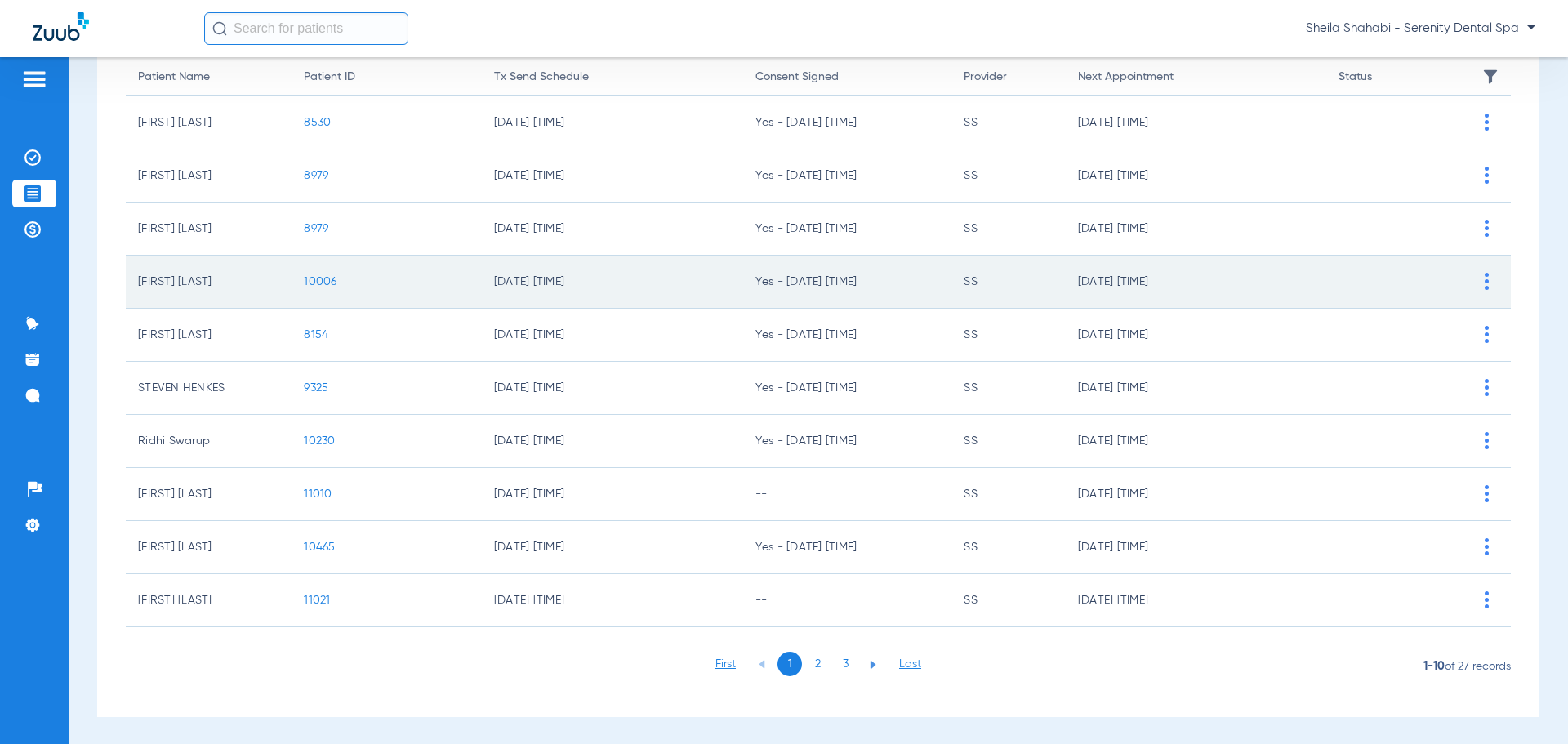 scroll, scrollTop: 170, scrollLeft: 0, axis: vertical 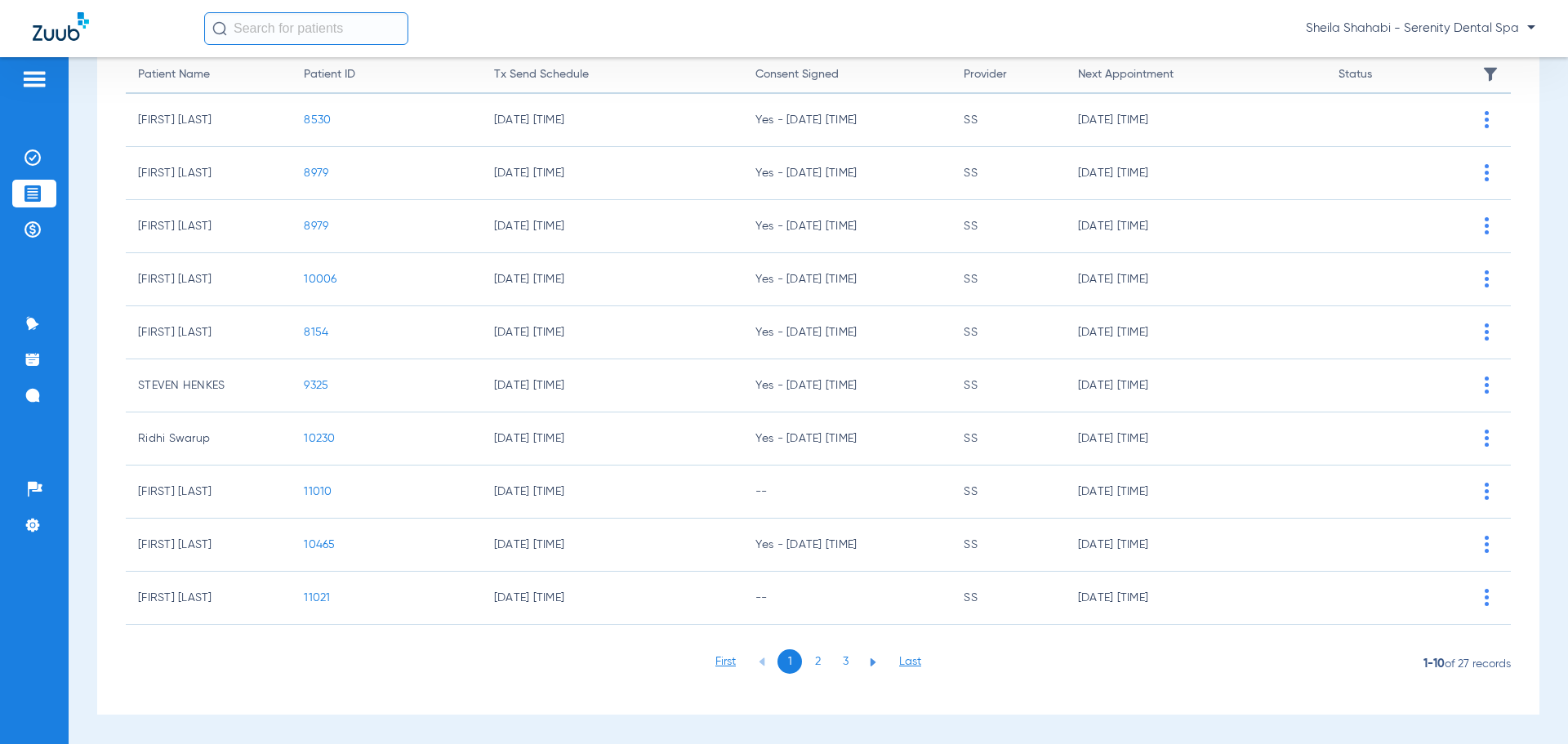 click on "2" 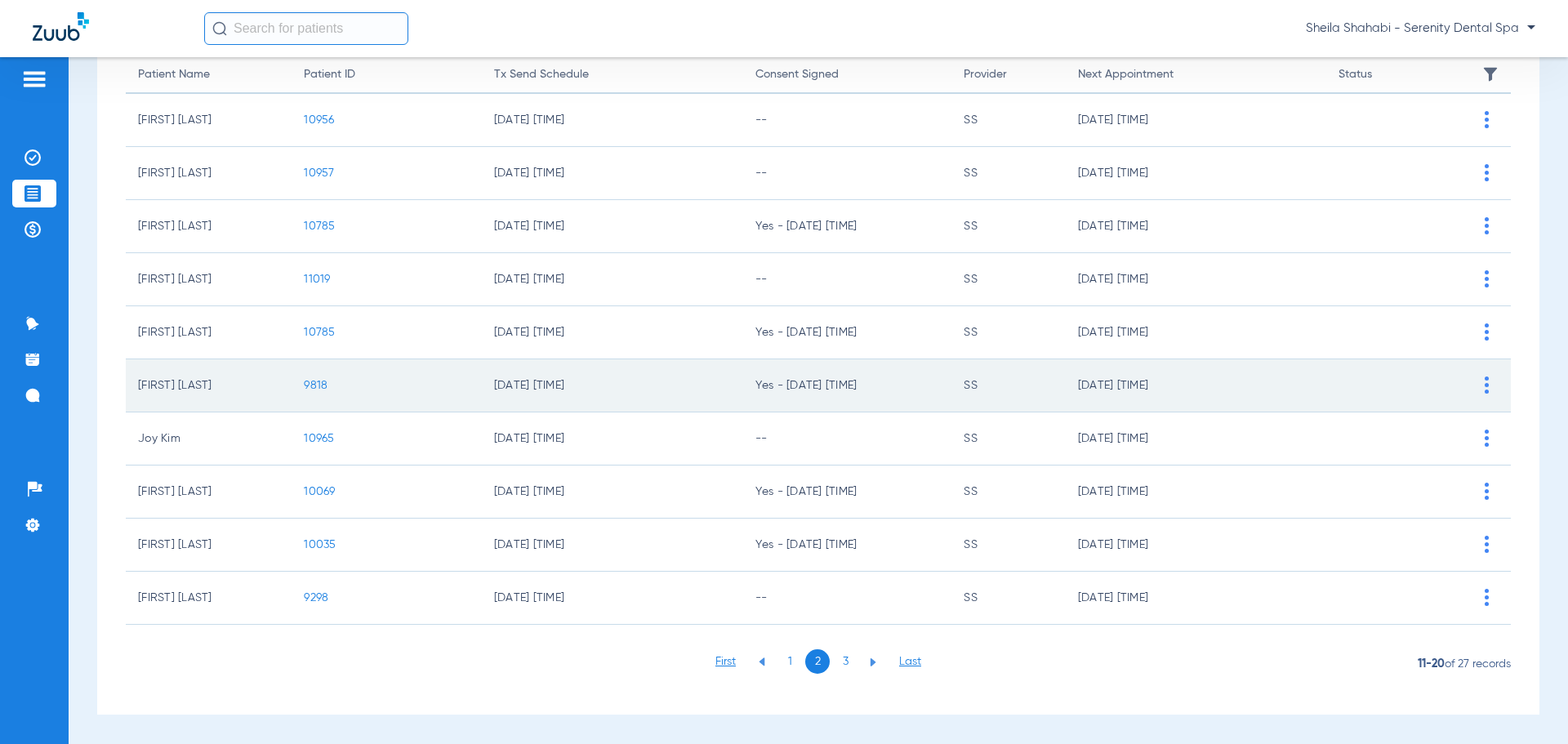 click on "9818" 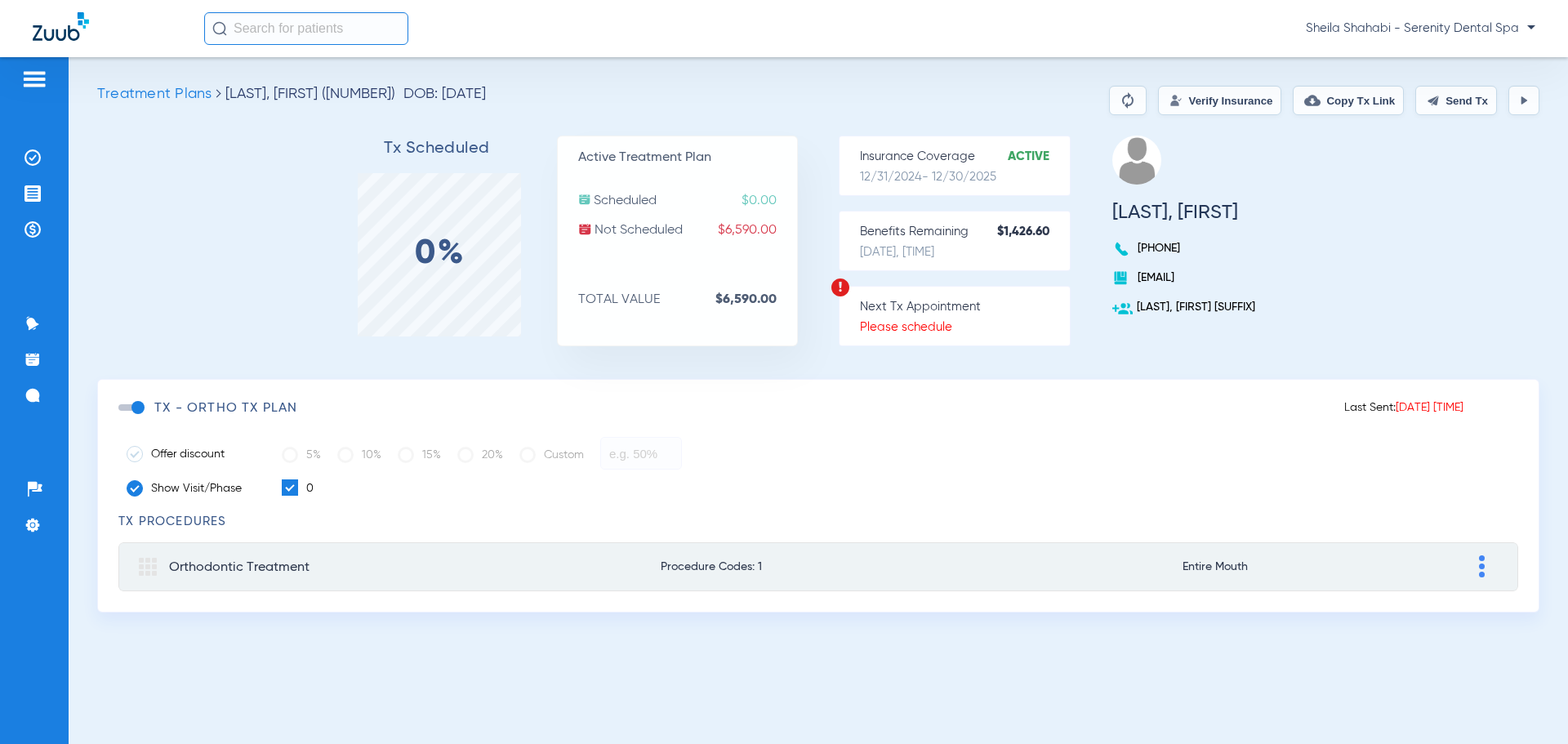 click 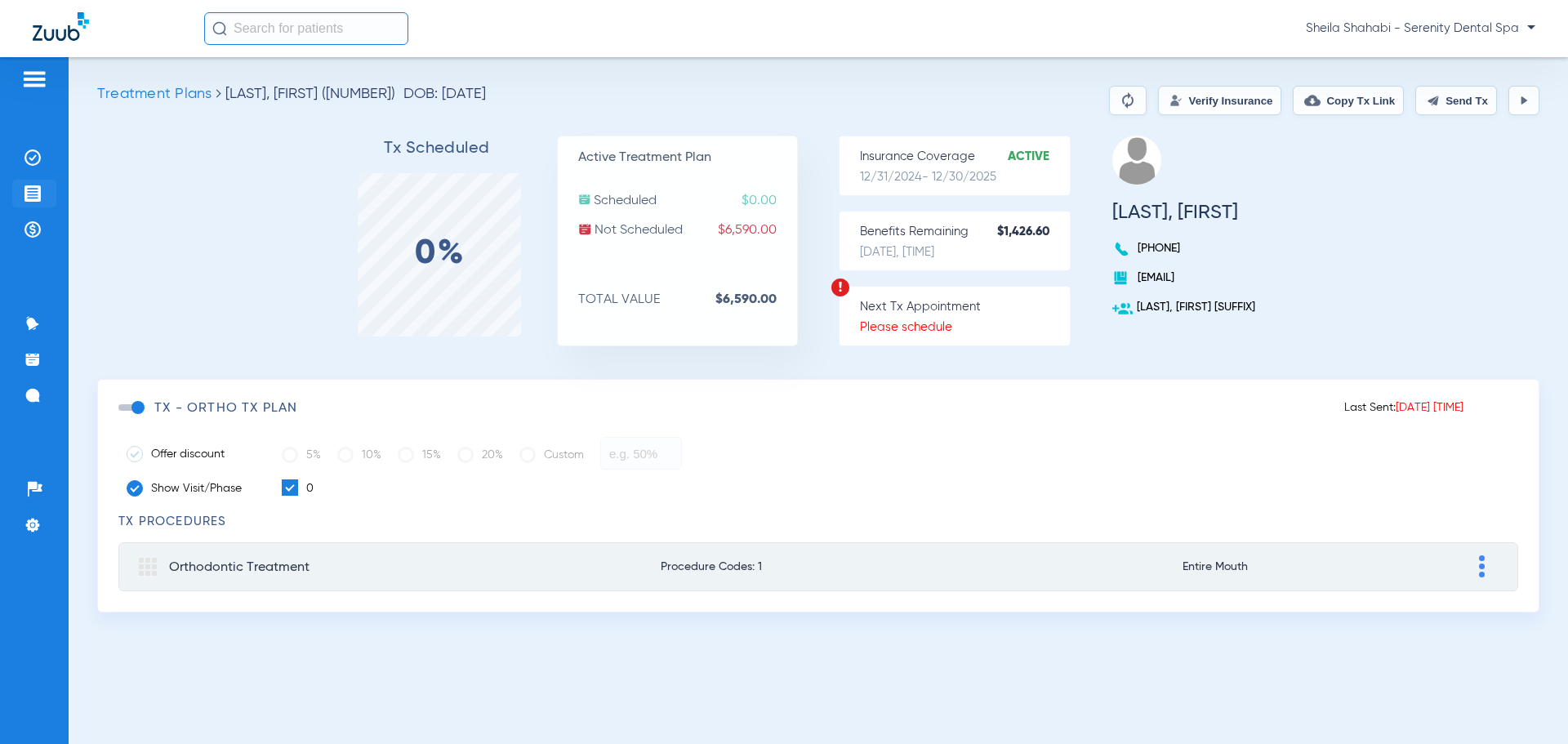 click 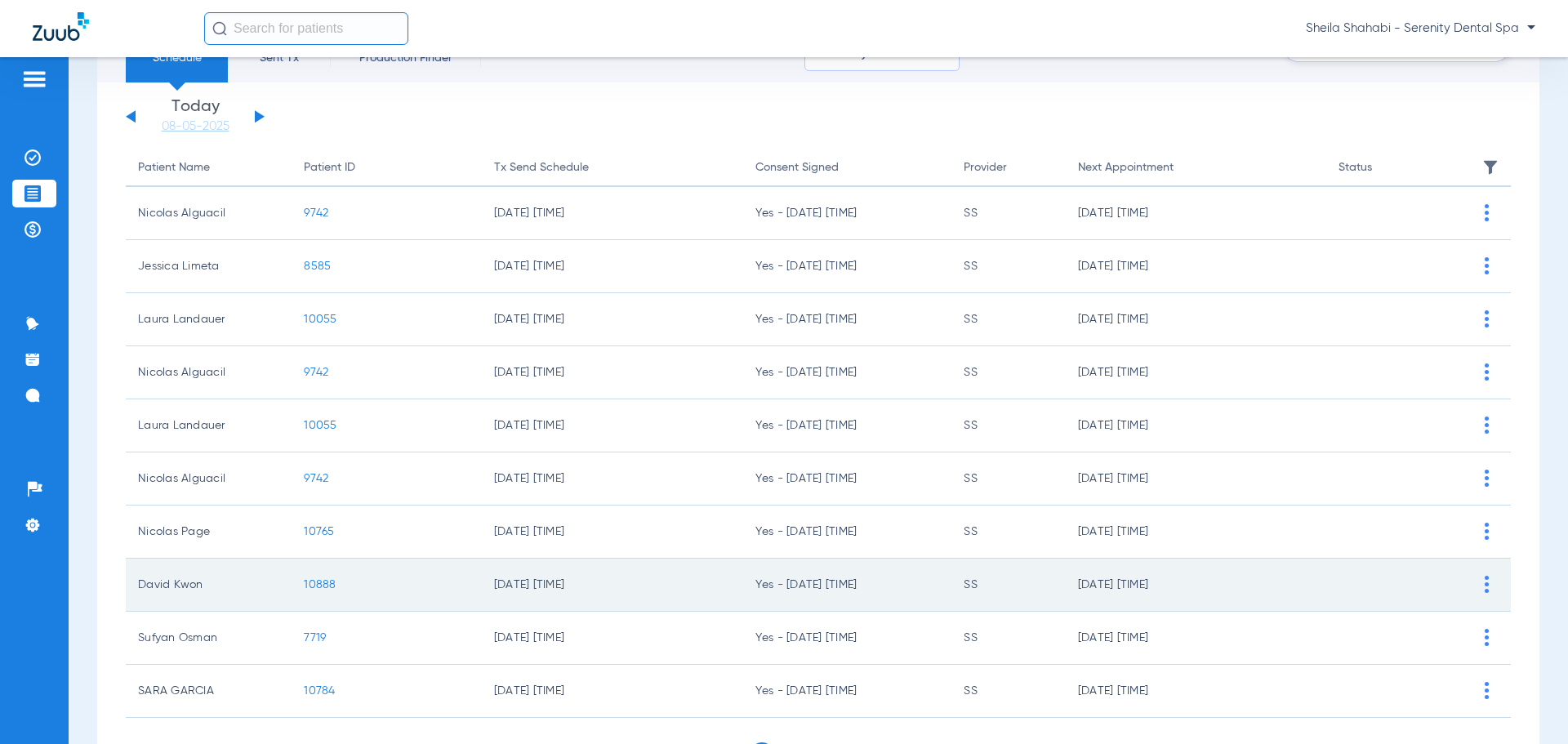 scroll, scrollTop: 170, scrollLeft: 0, axis: vertical 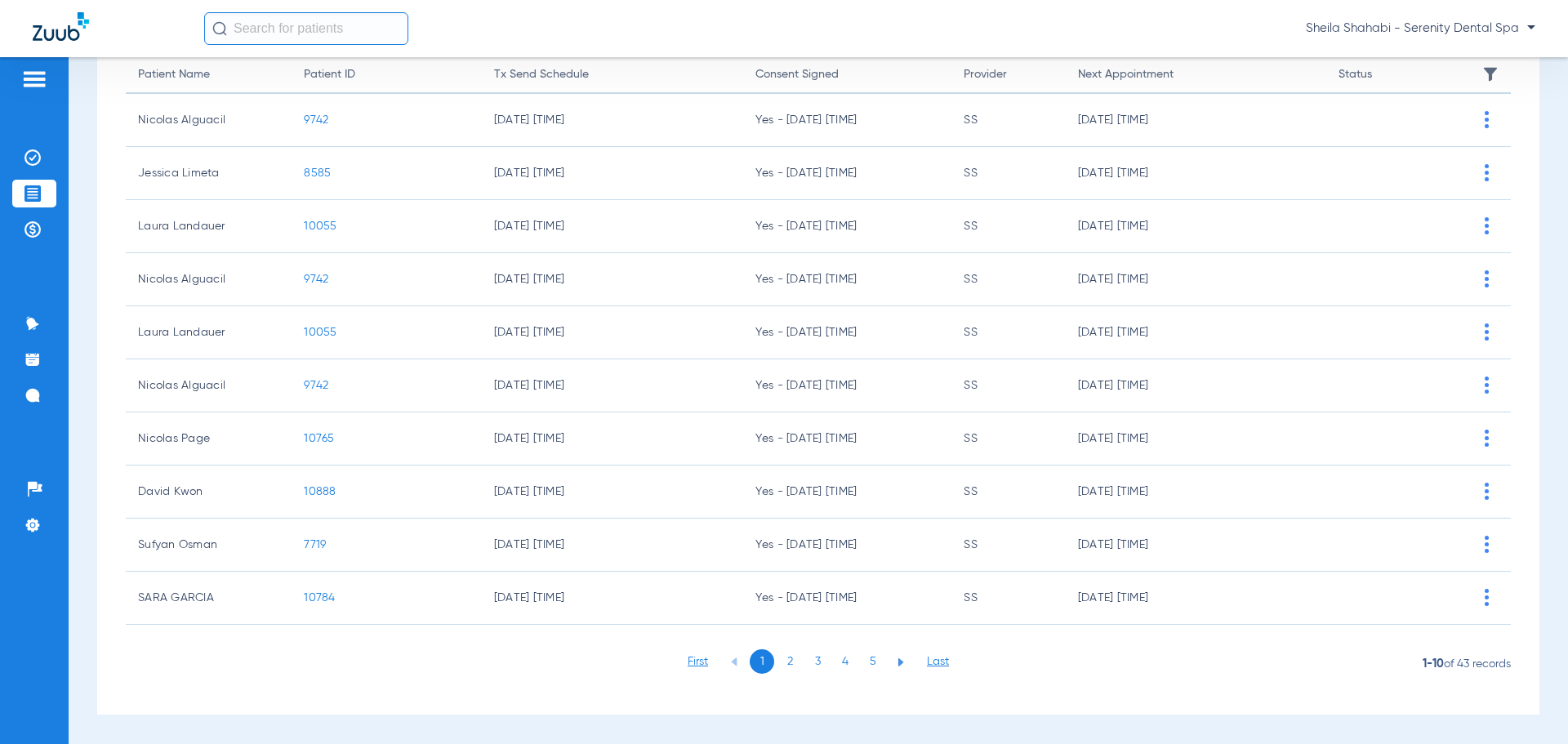 click on "5" 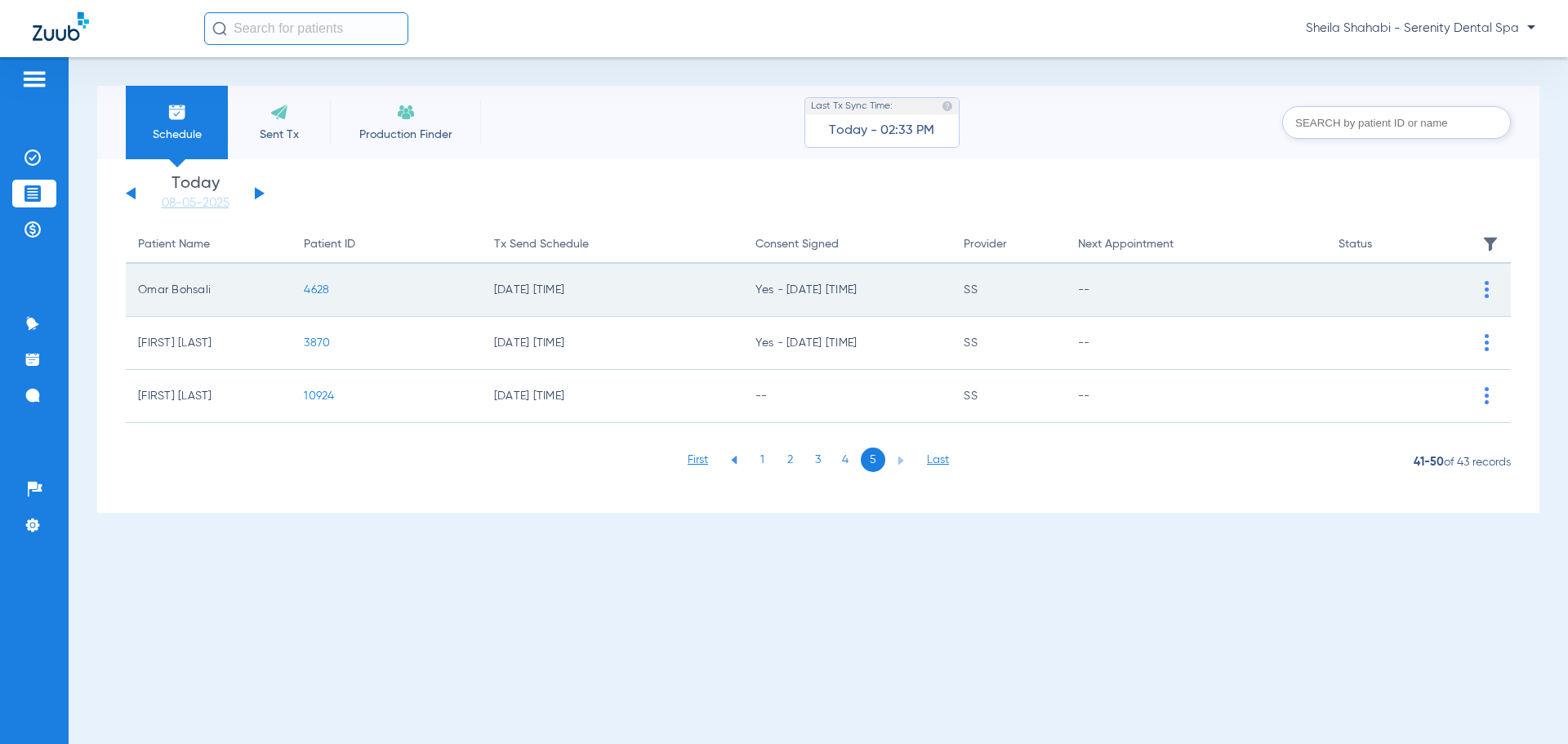 click on "4628" 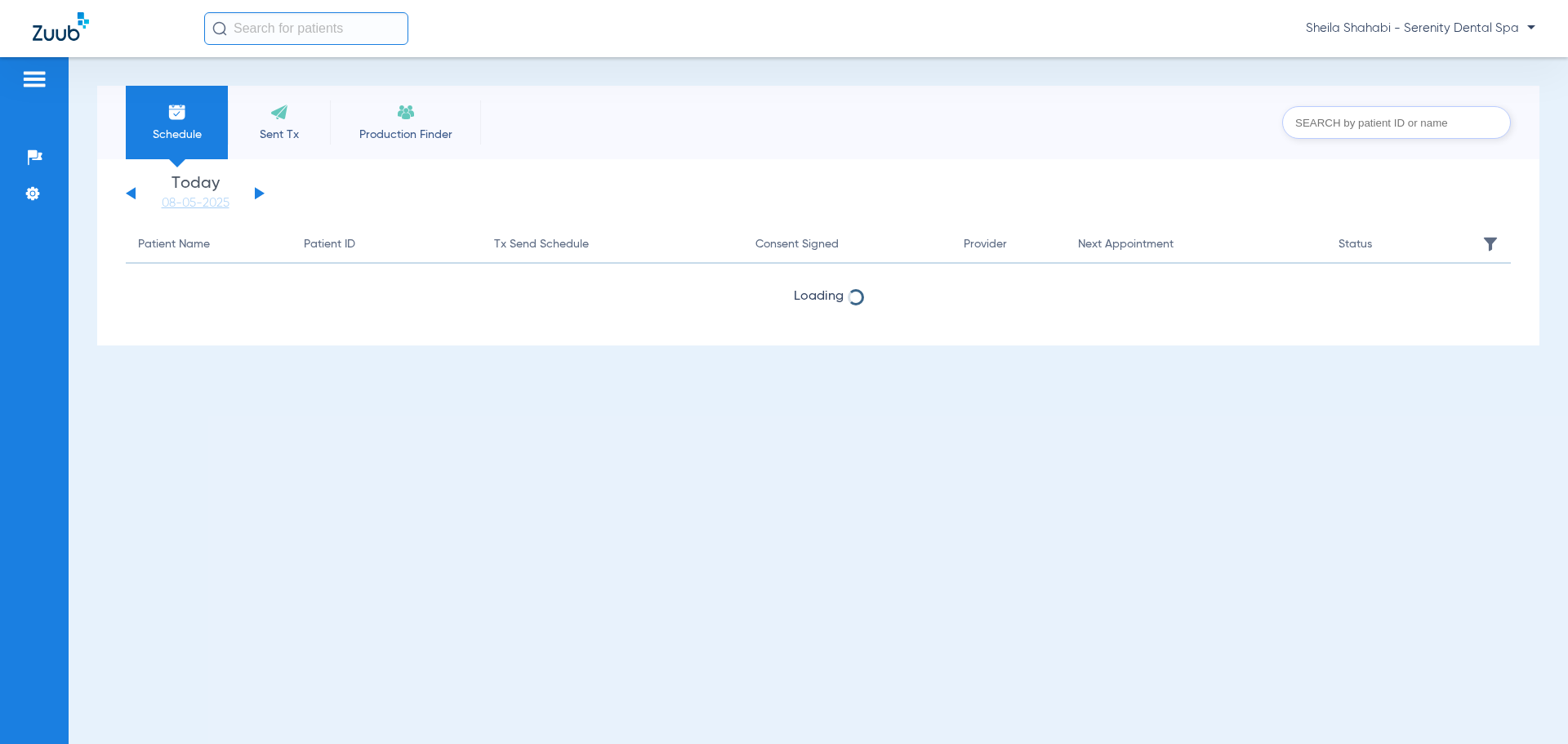 scroll, scrollTop: 0, scrollLeft: 0, axis: both 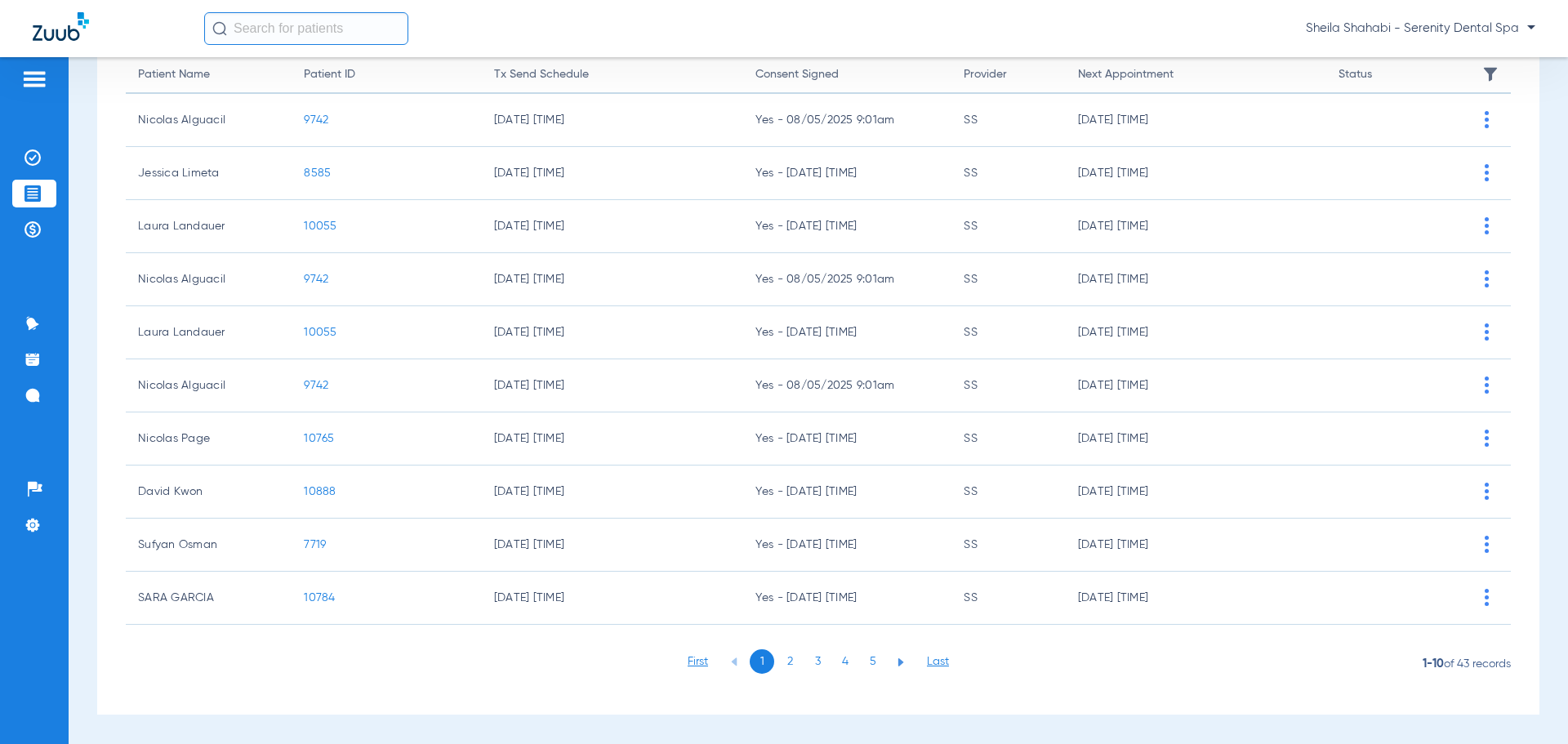 click on "4" 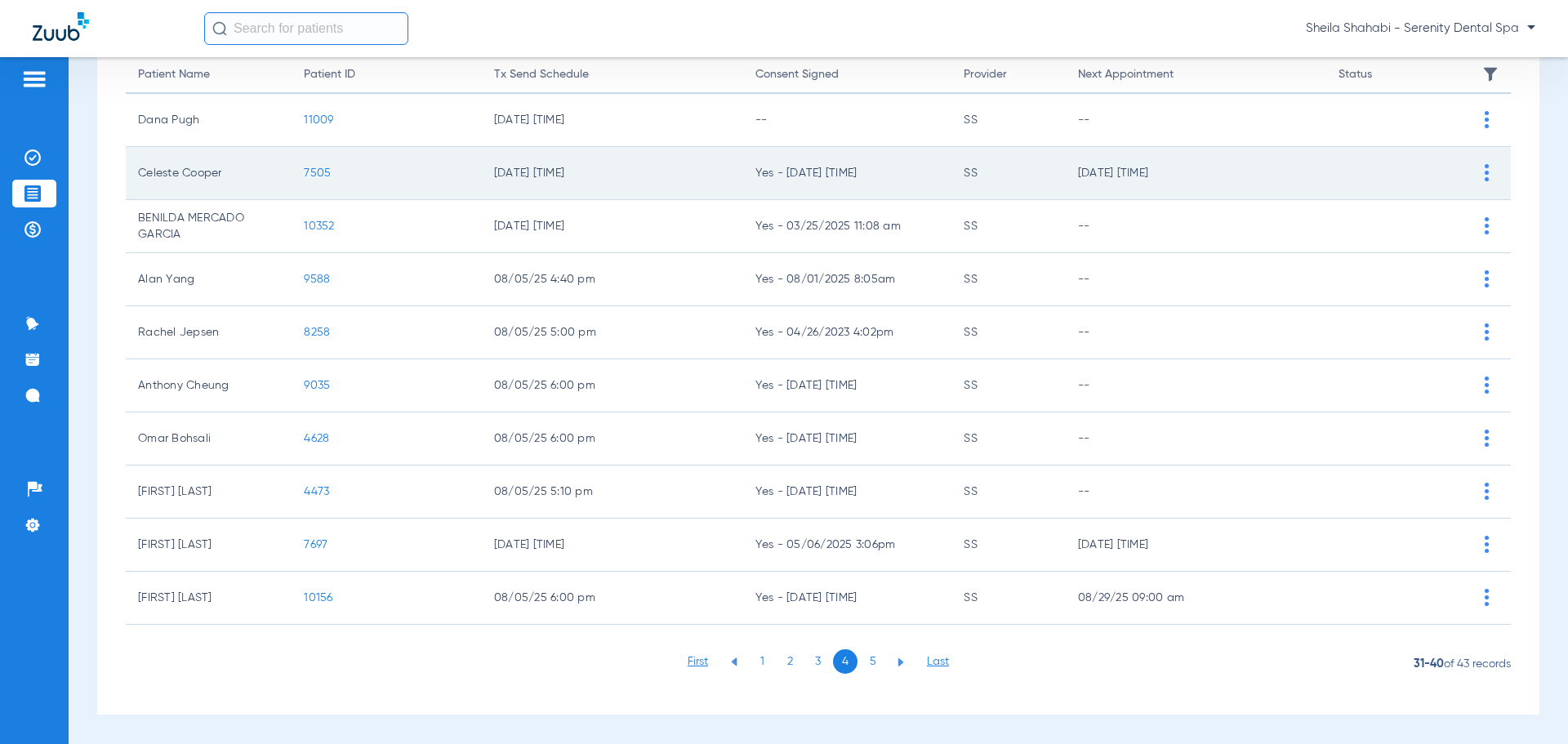 click on "7505" 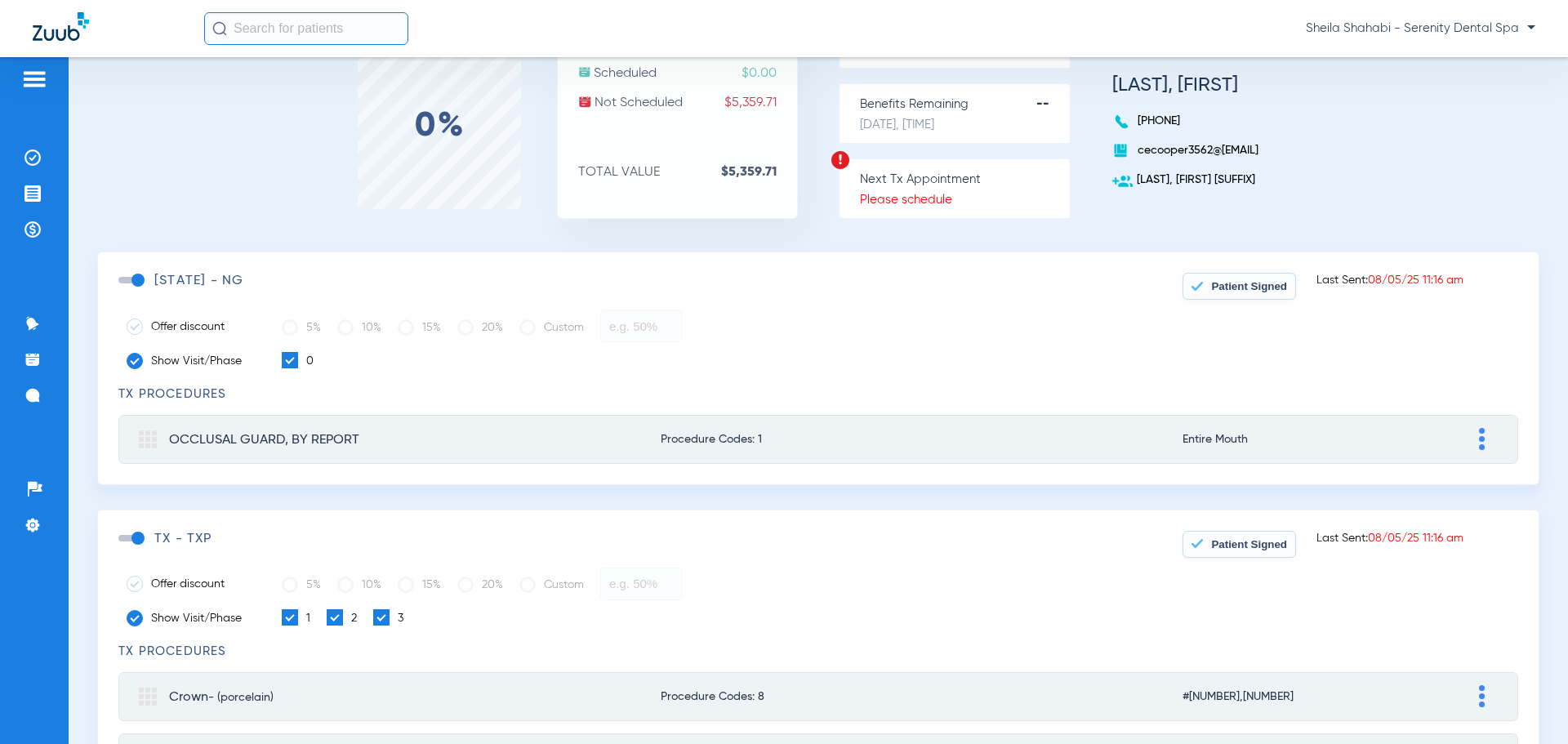 scroll, scrollTop: 0, scrollLeft: 0, axis: both 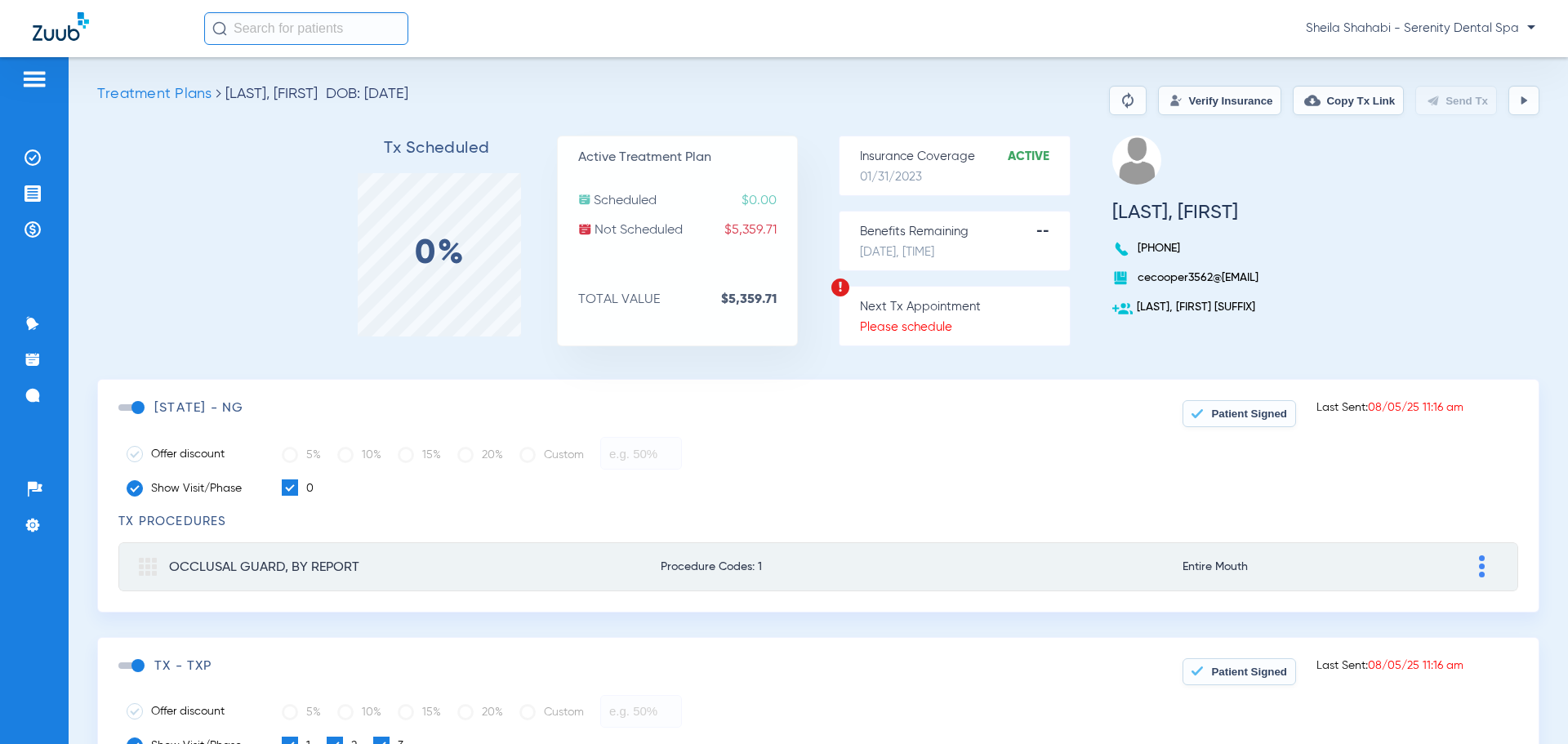 click 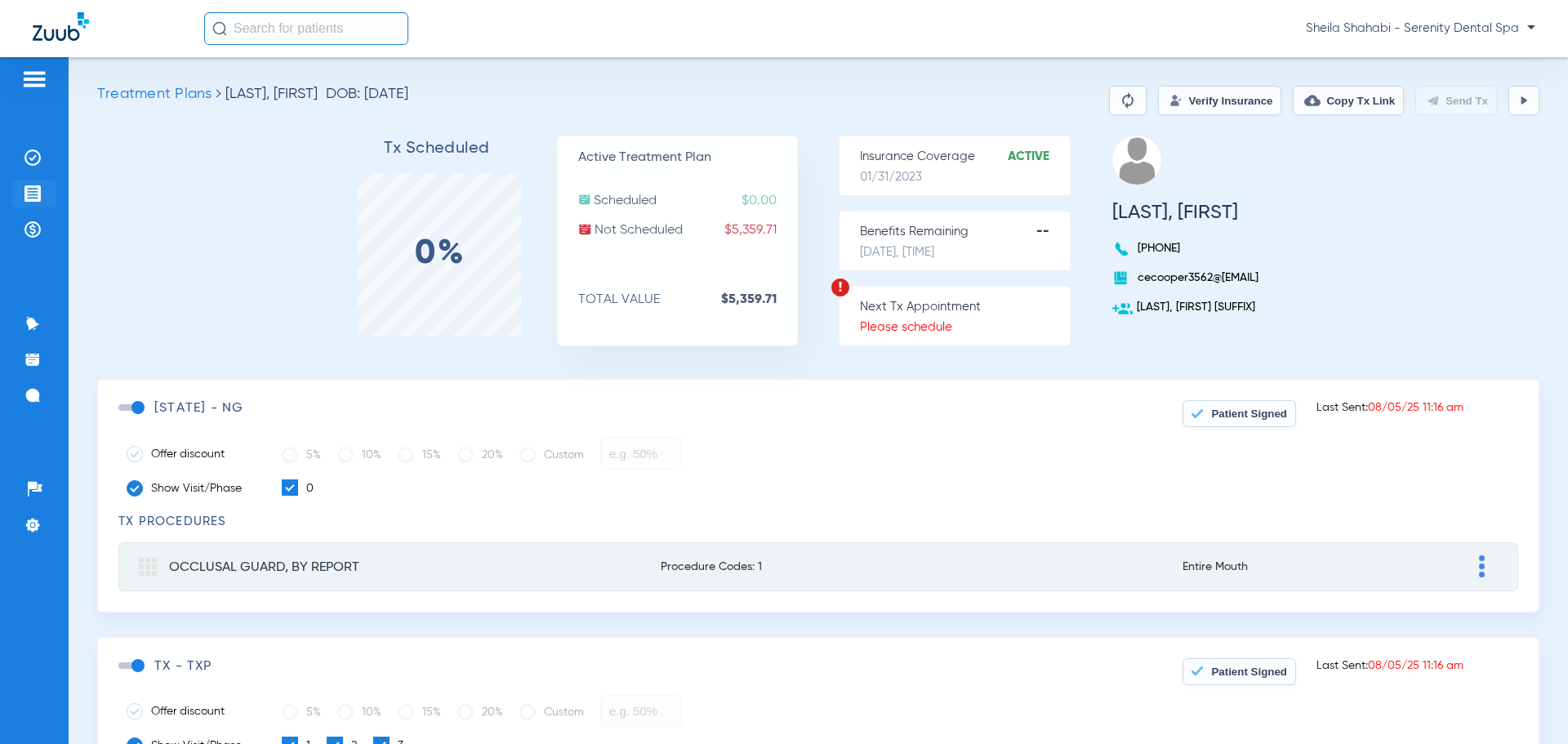 click 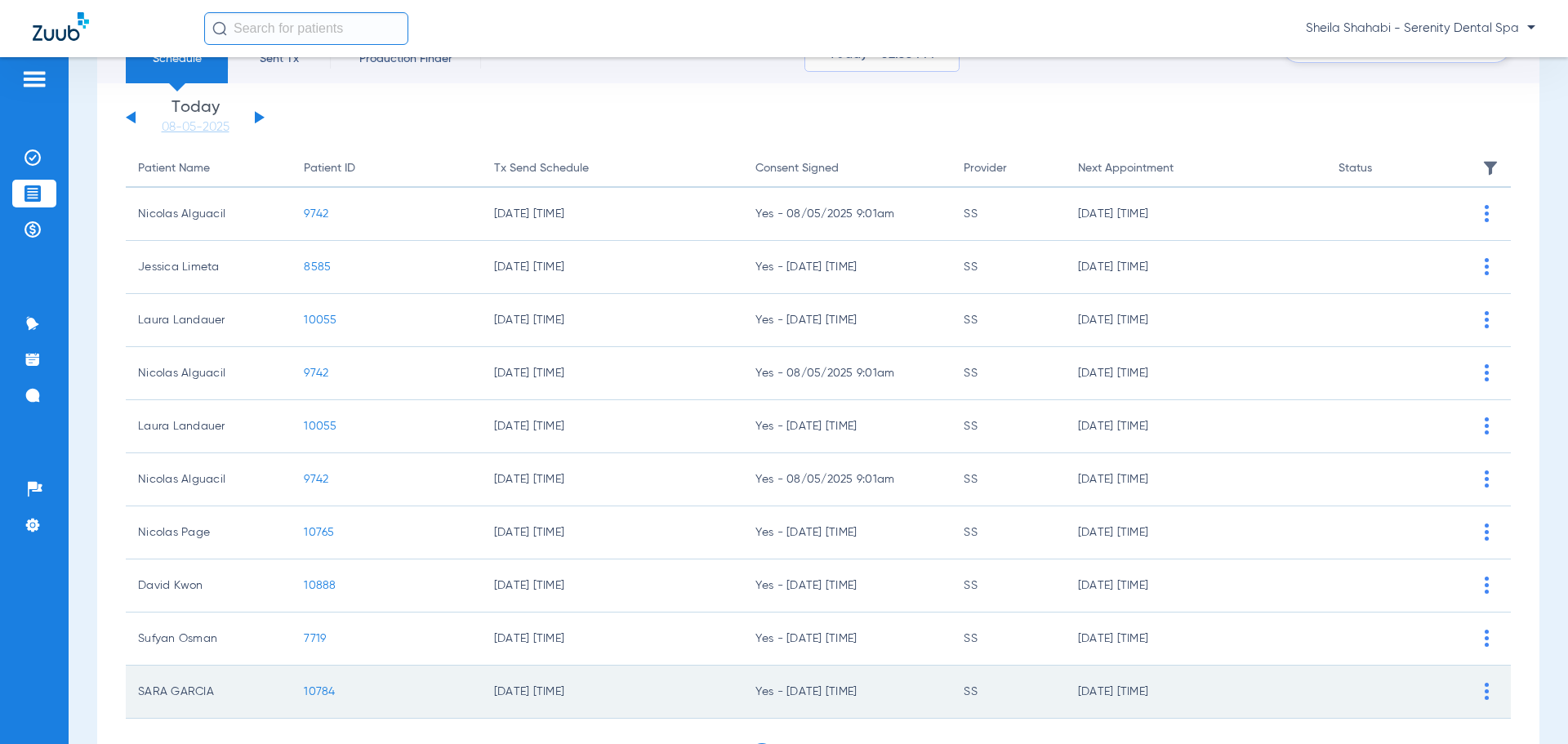 scroll, scrollTop: 170, scrollLeft: 0, axis: vertical 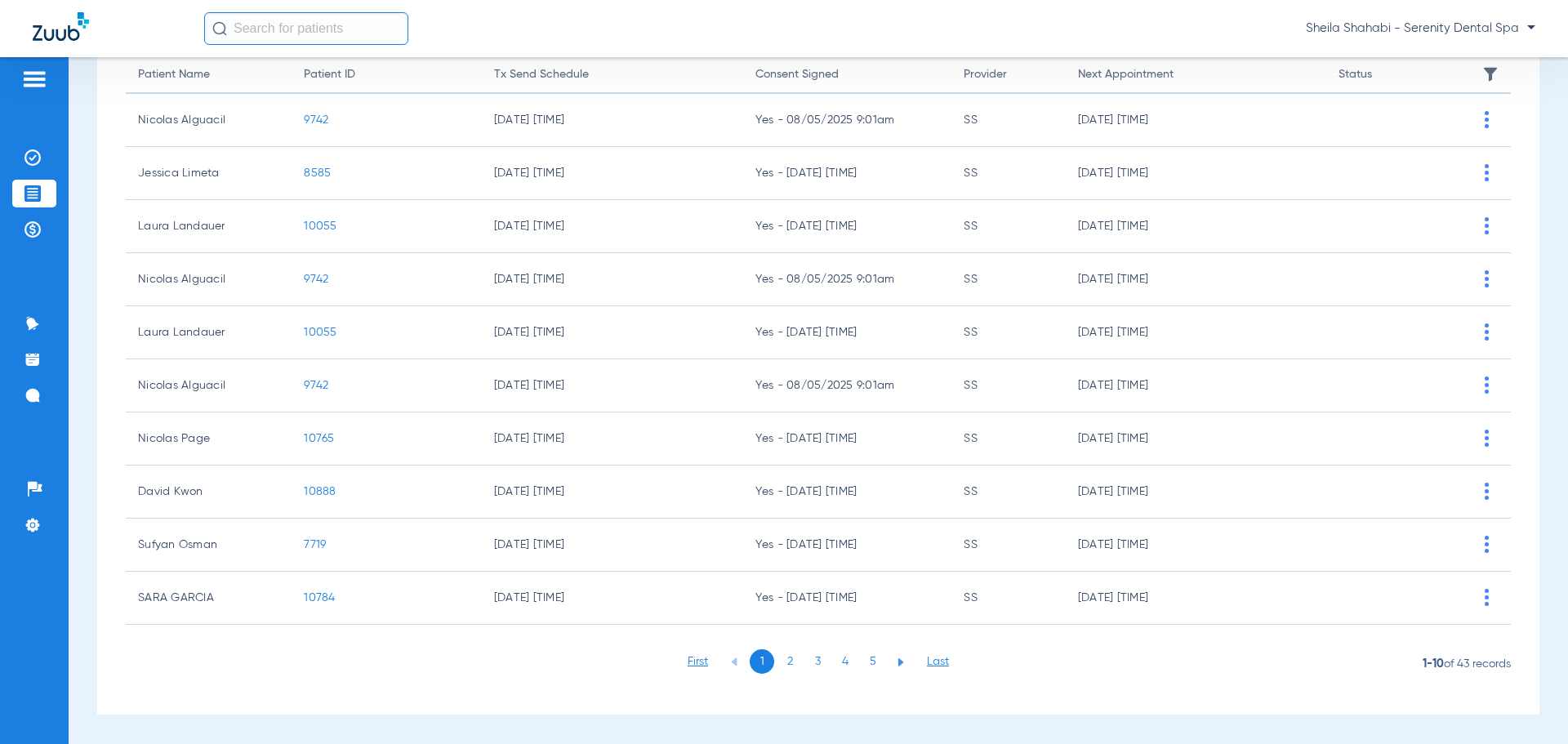 click on "5" 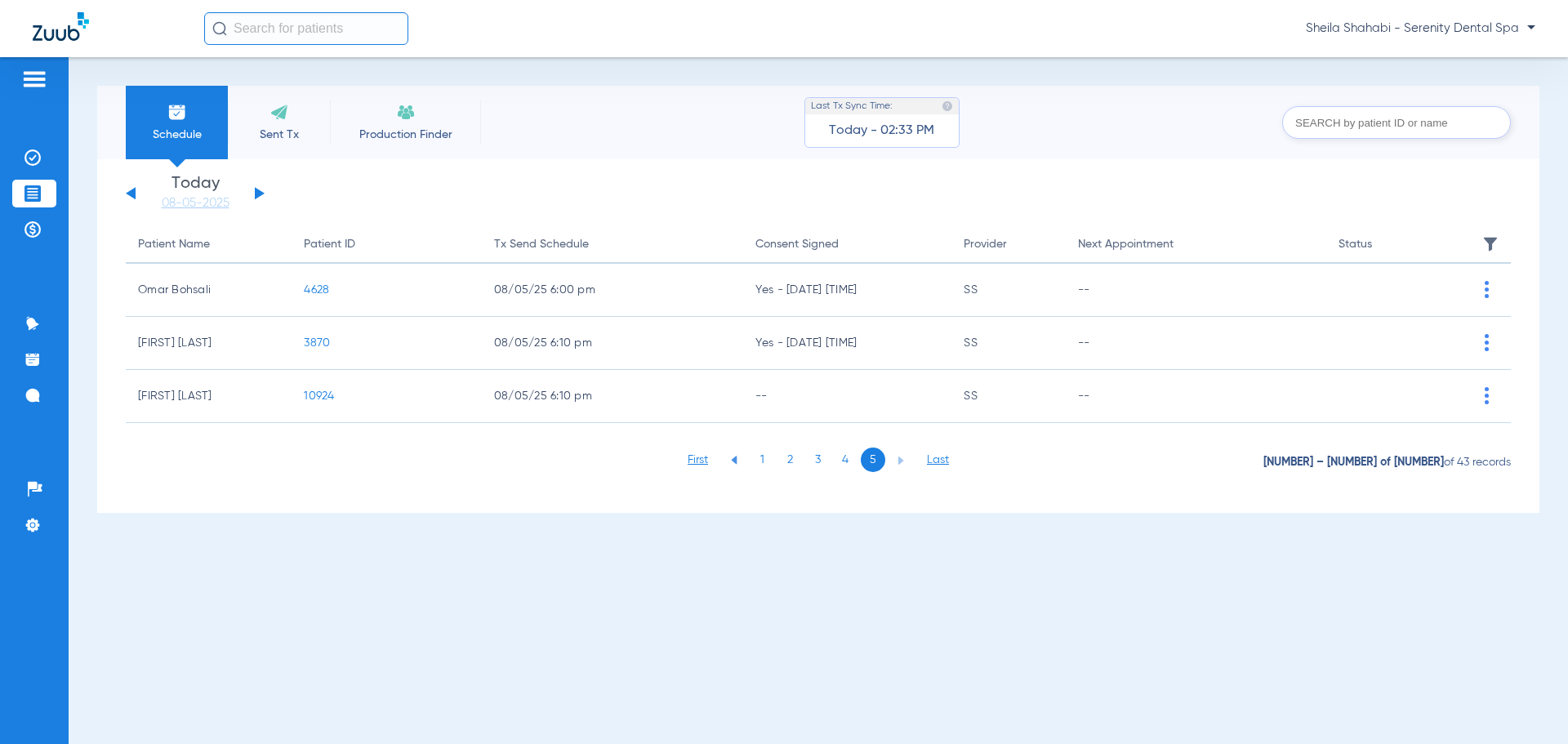 click on "4" 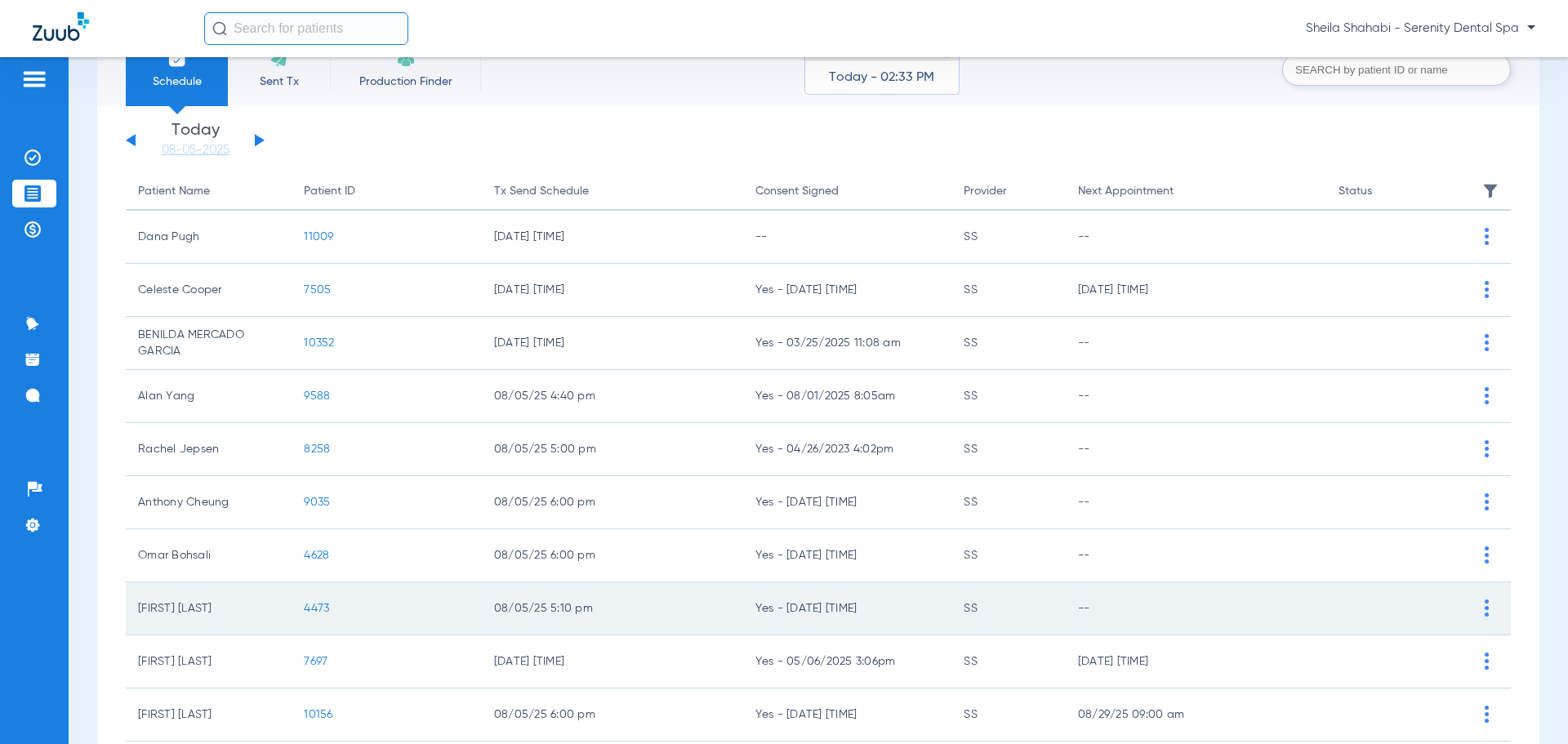 scroll, scrollTop: 82, scrollLeft: 0, axis: vertical 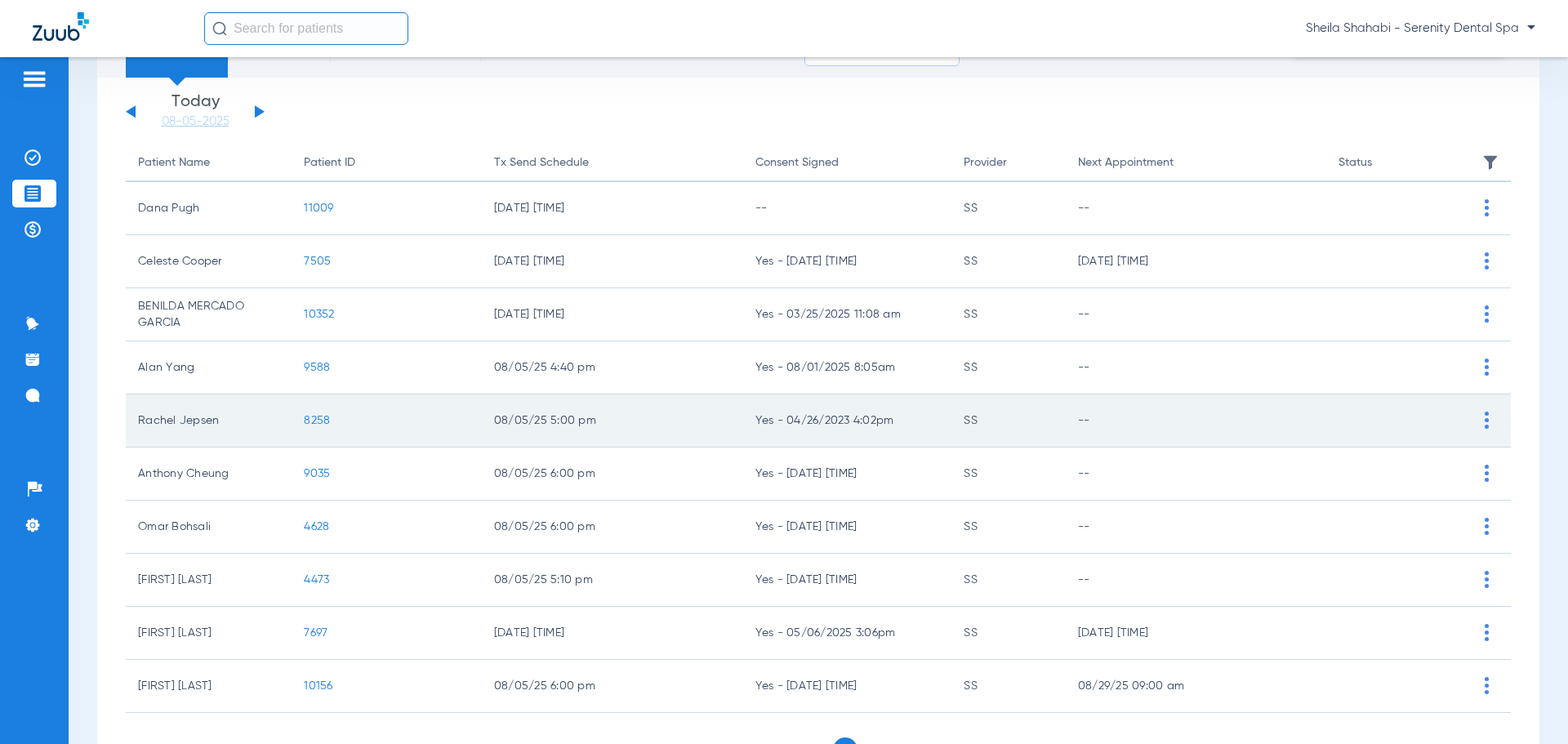 click on "8258" 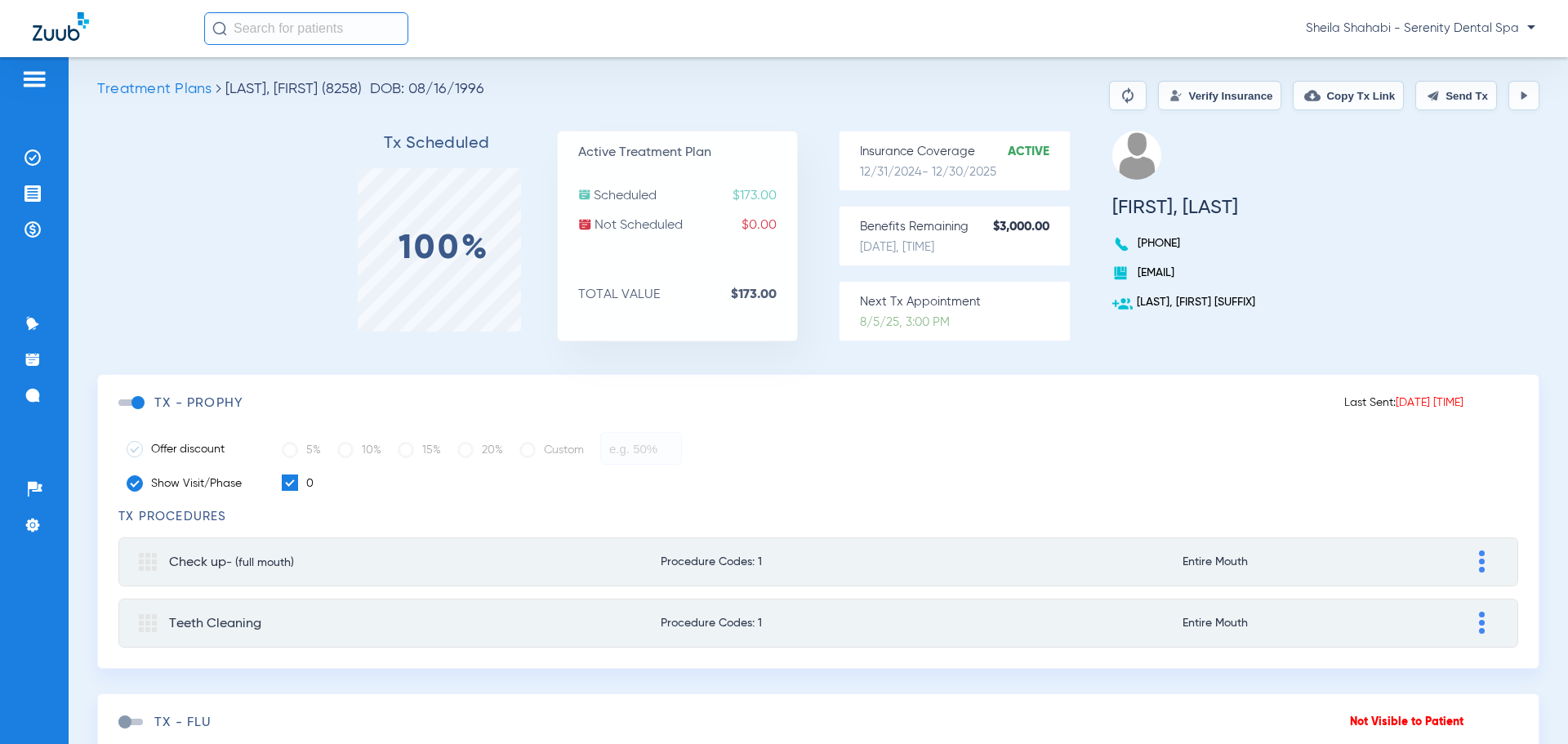 scroll, scrollTop: 0, scrollLeft: 0, axis: both 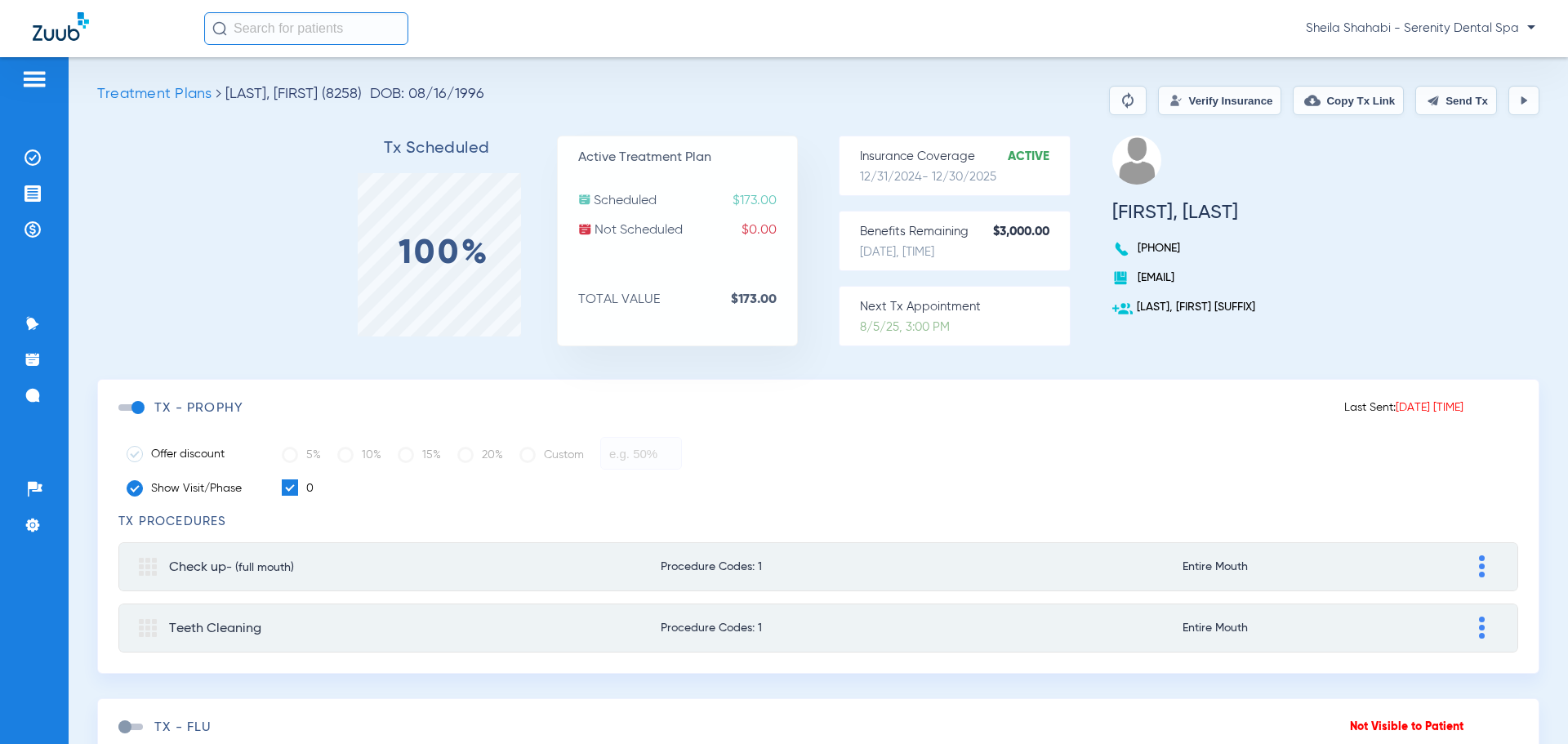 click on "Send Tx" 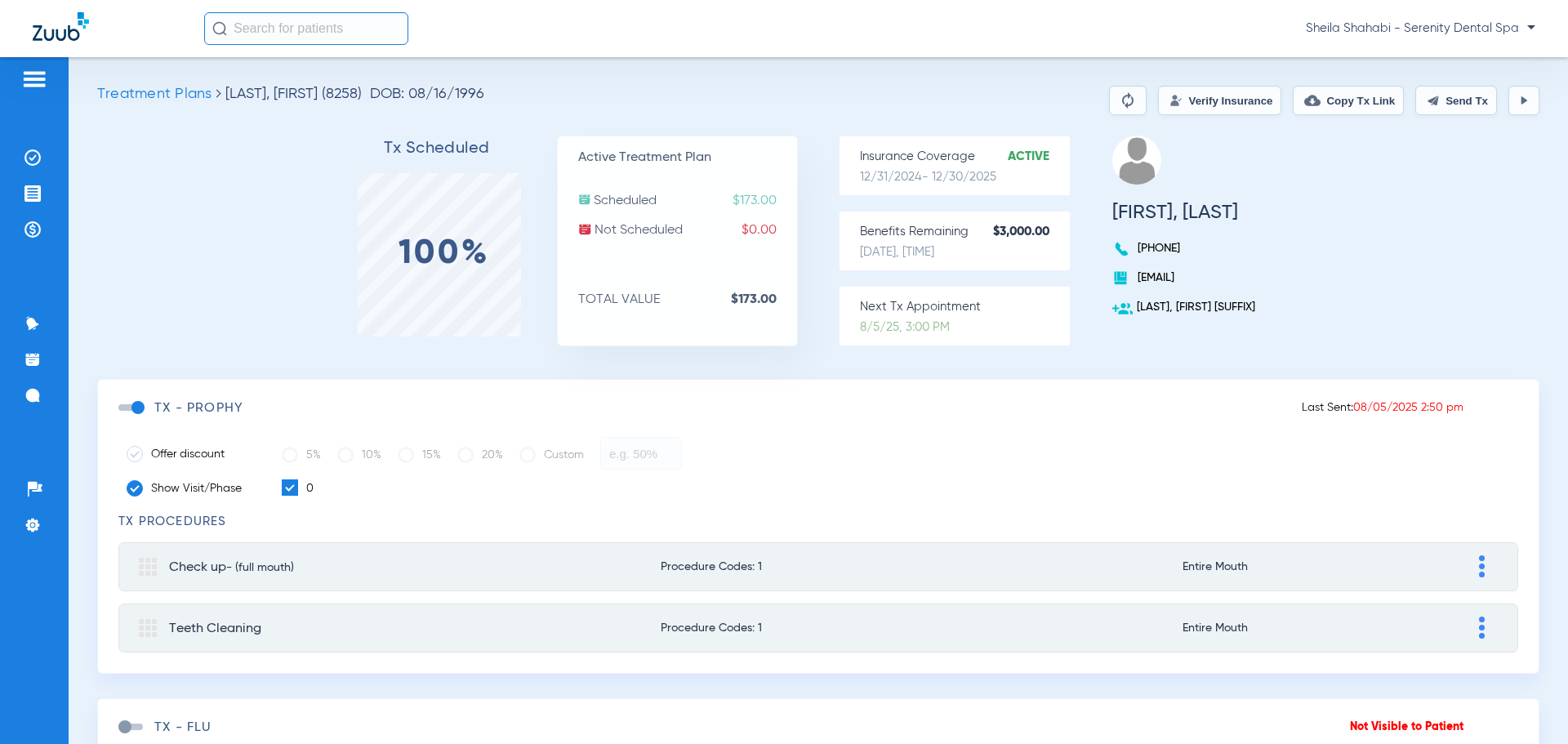 scroll, scrollTop: 82, scrollLeft: 0, axis: vertical 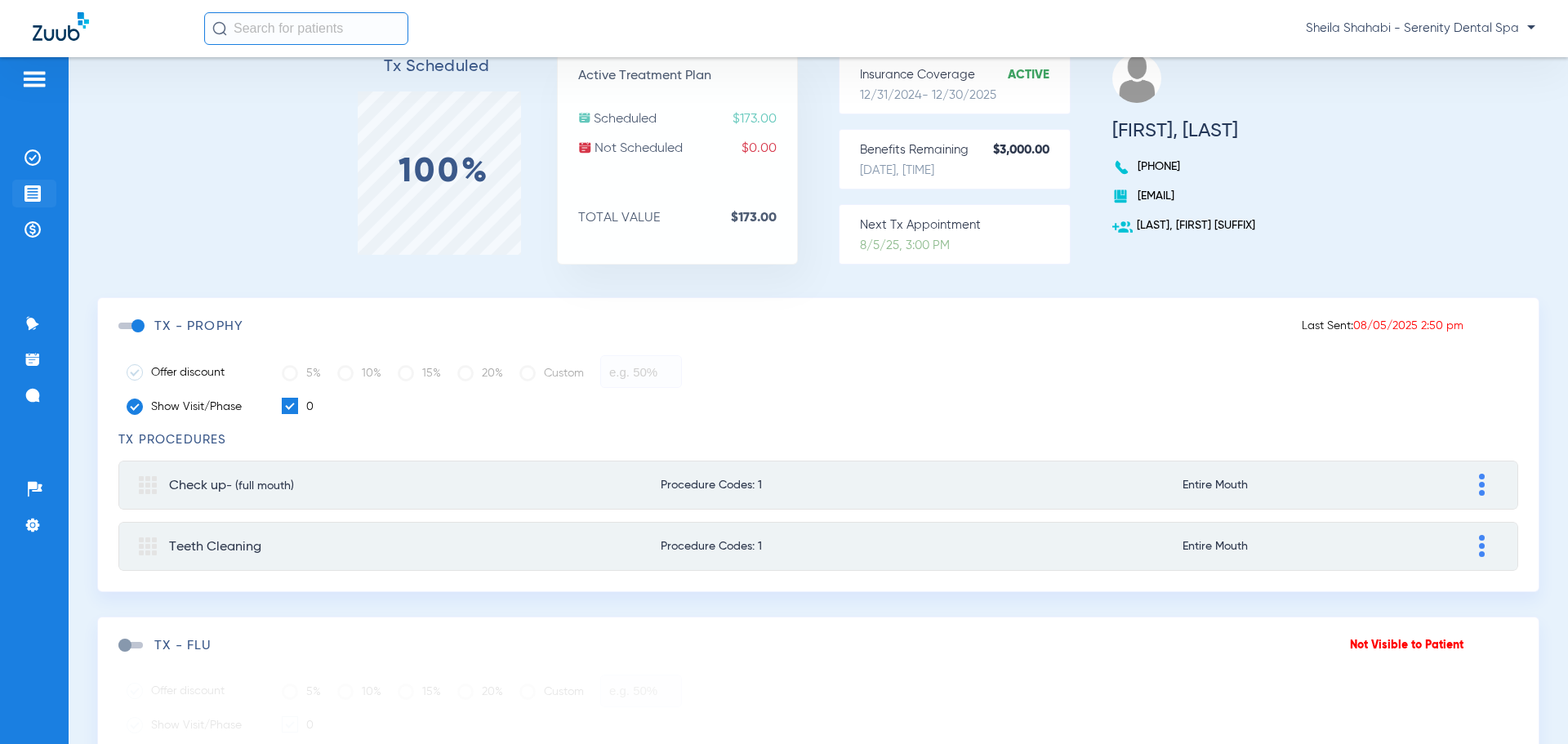 click on "Treatment Acceptance" 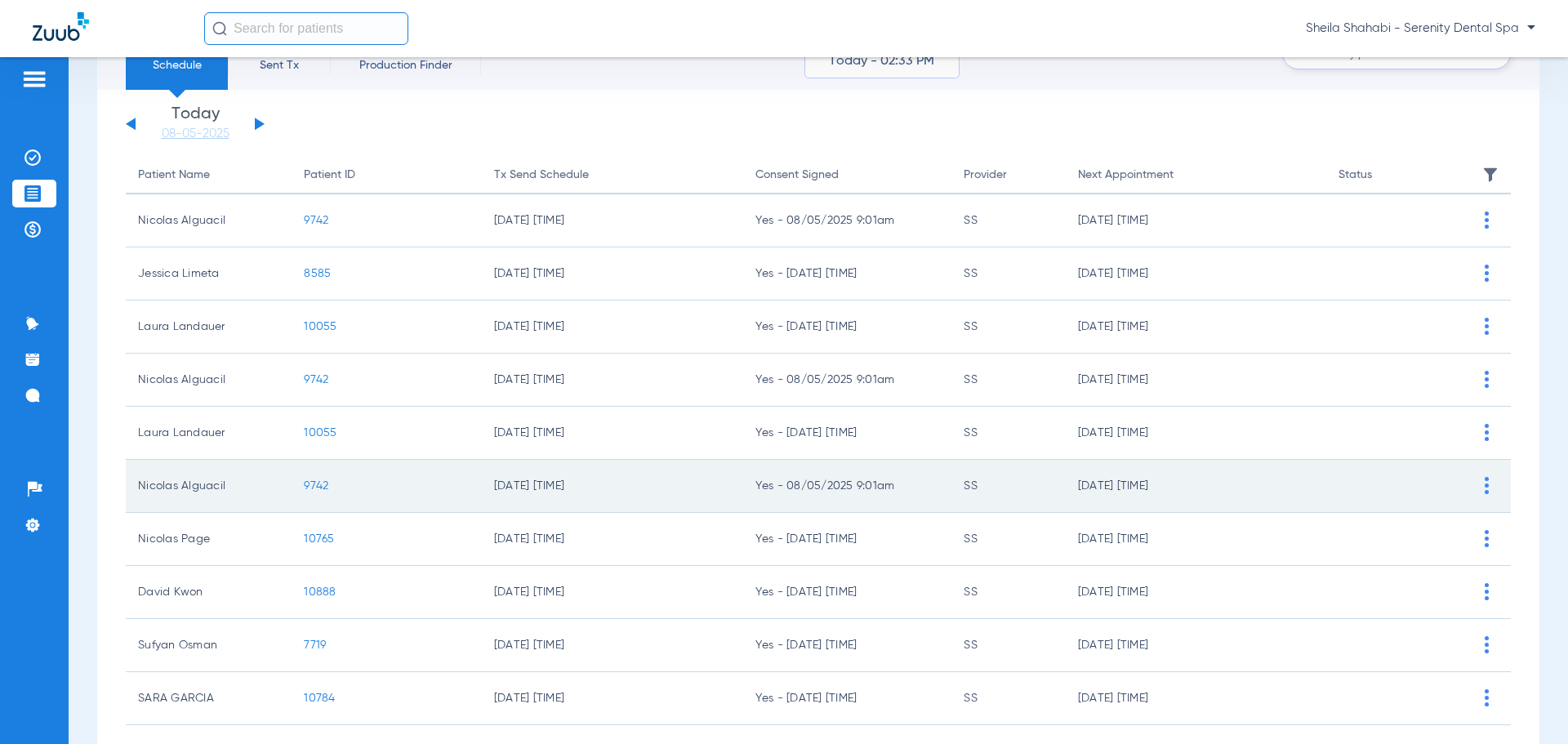 scroll, scrollTop: 170, scrollLeft: 0, axis: vertical 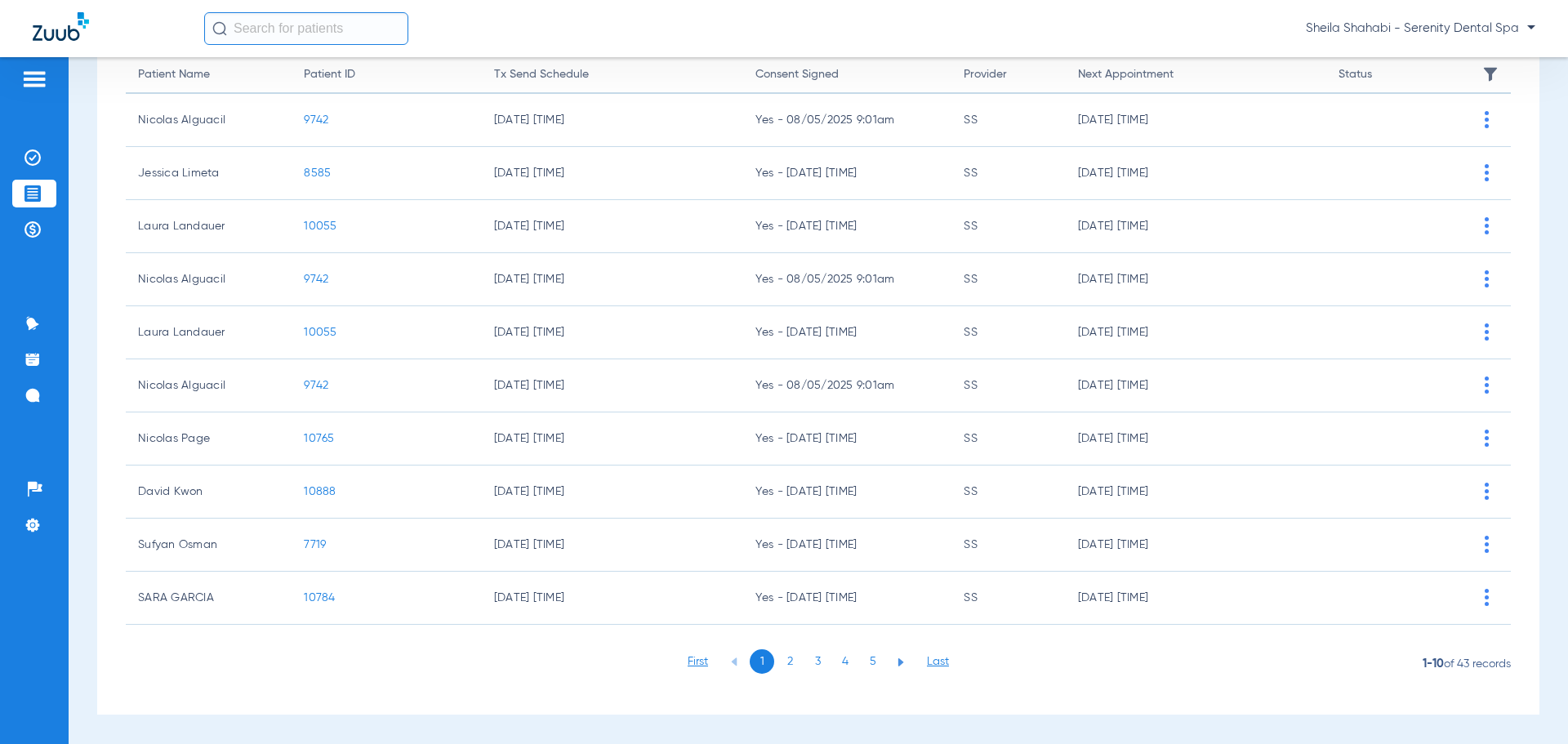 click on "4" 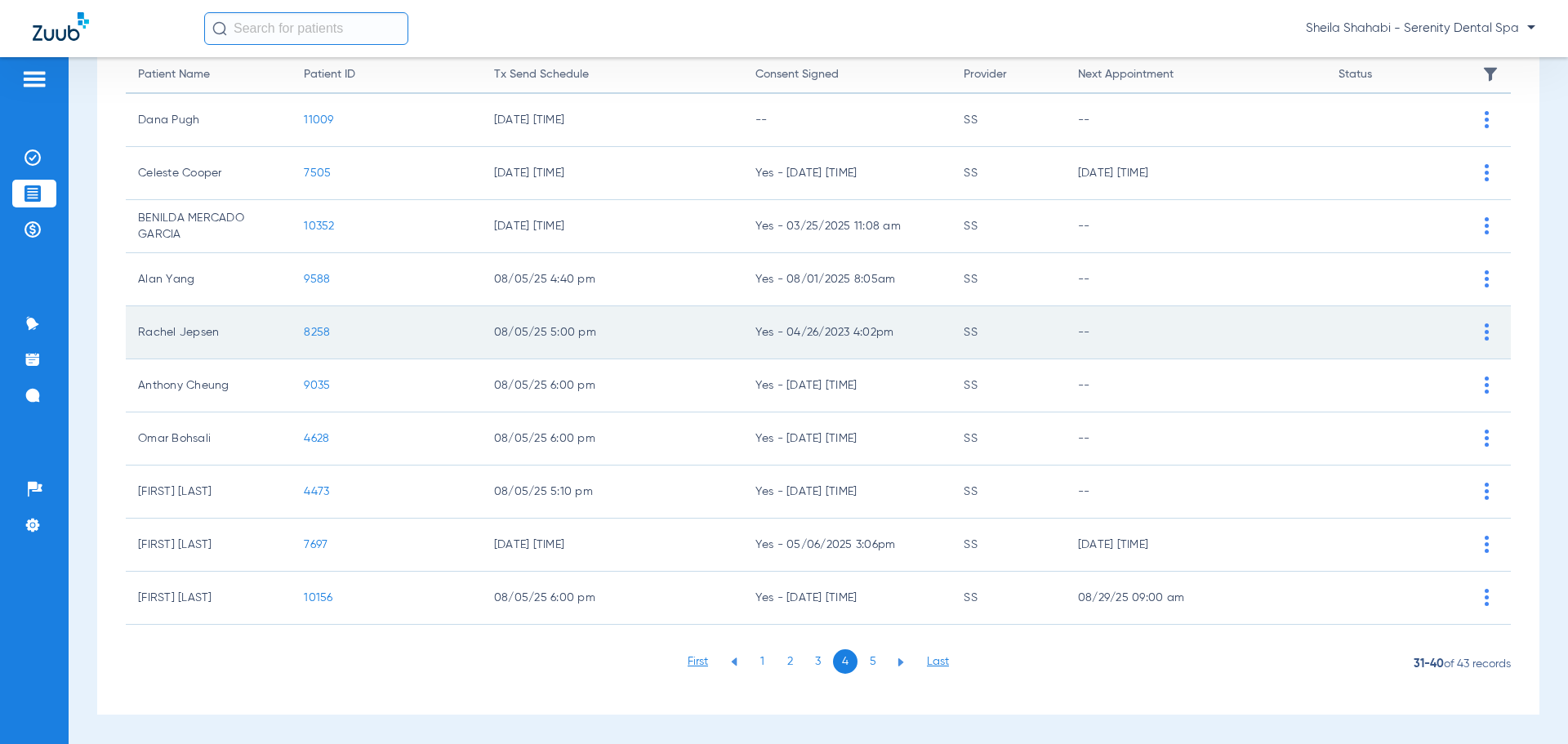 click on "8258" 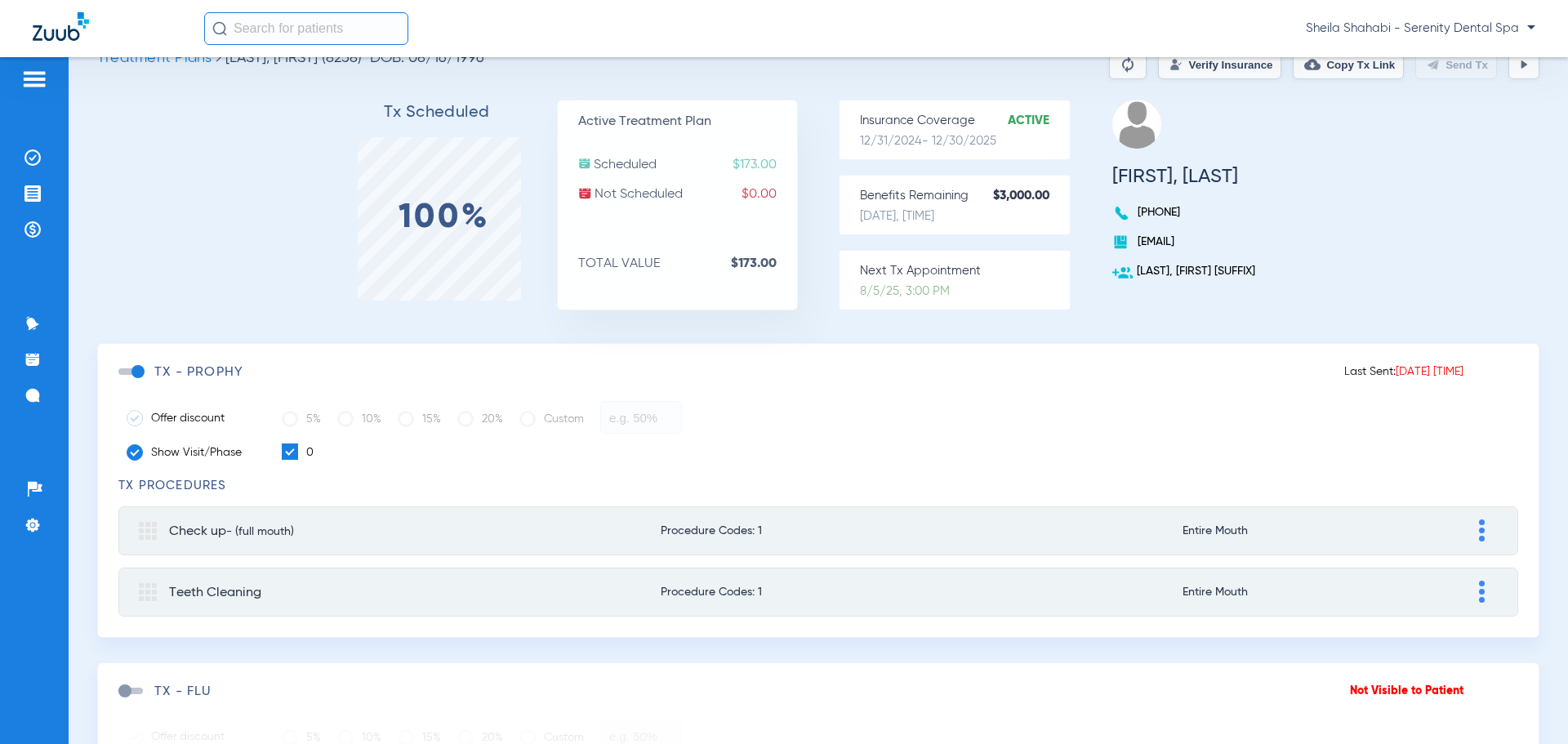 scroll, scrollTop: 0, scrollLeft: 0, axis: both 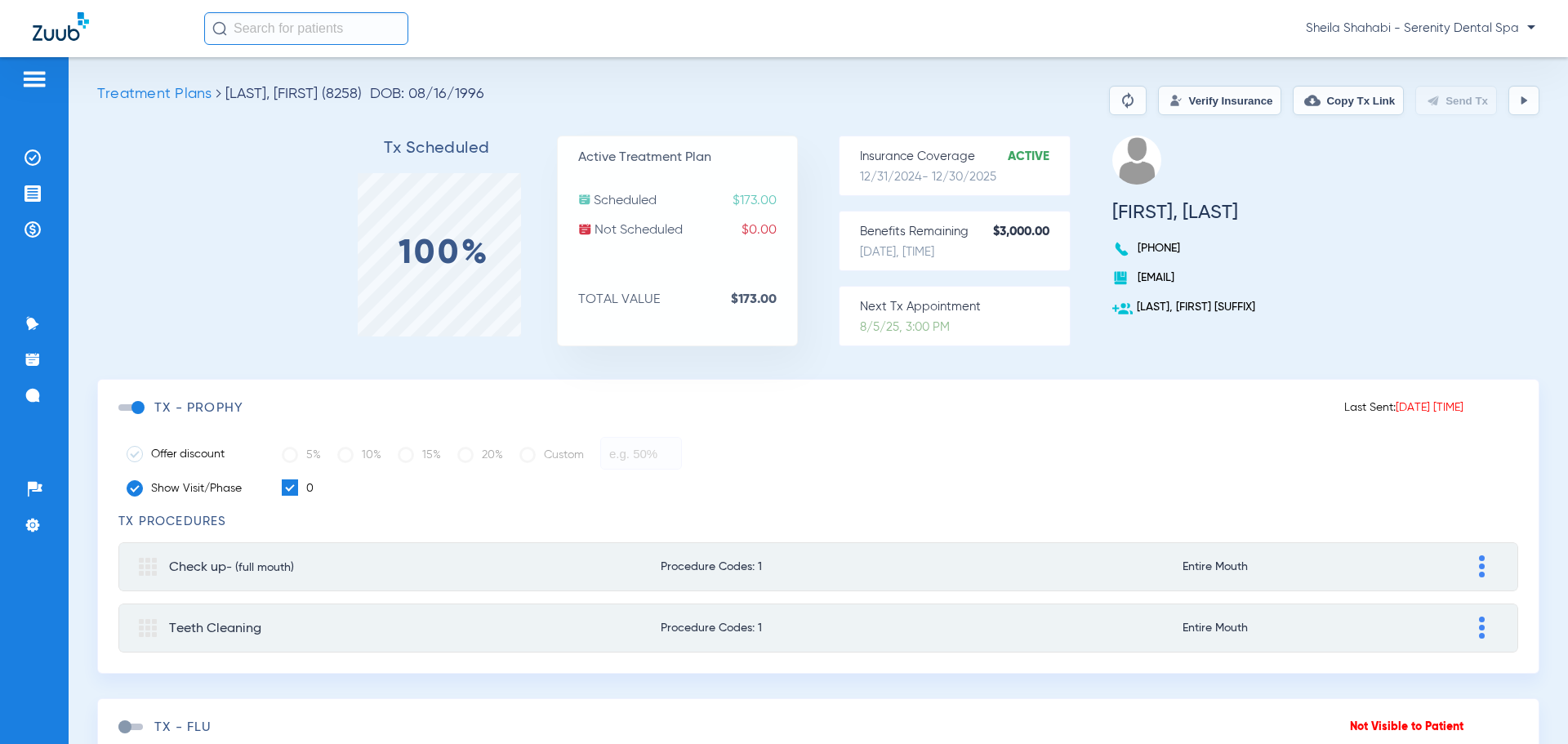 click on "Copy Tx Link" 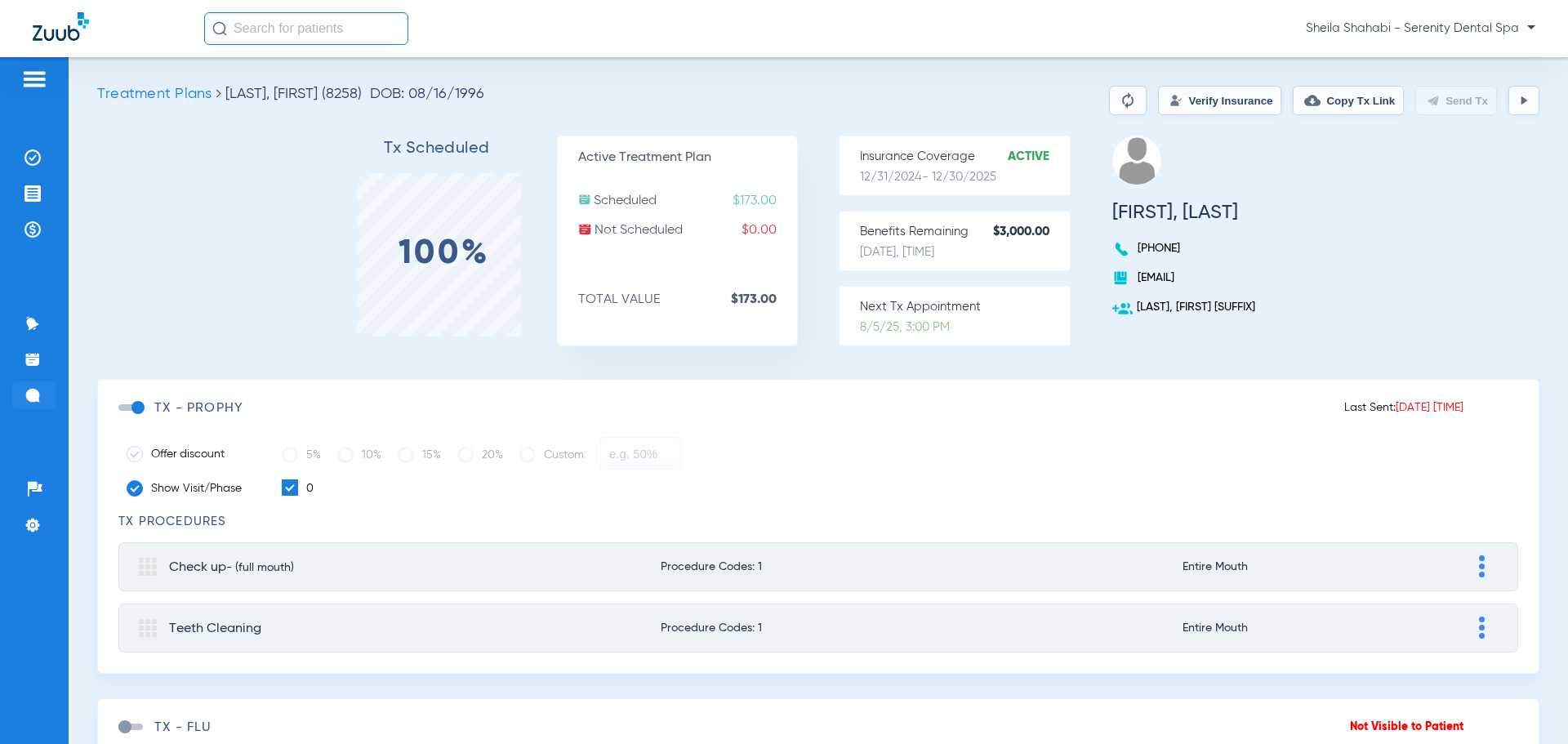 click 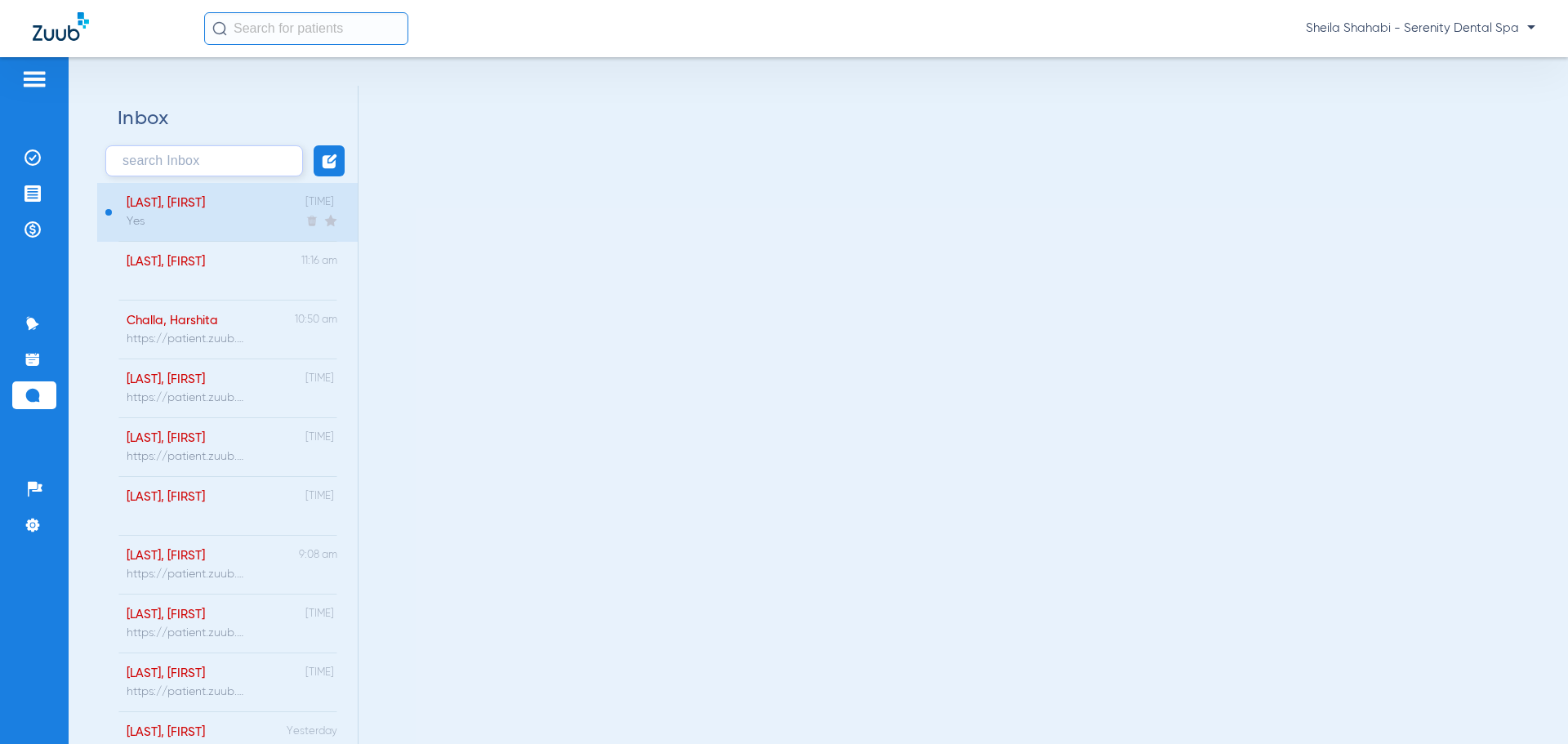 click on "Jepsen, Rachel   Yes   2:53 pm" at bounding box center (227, 212) 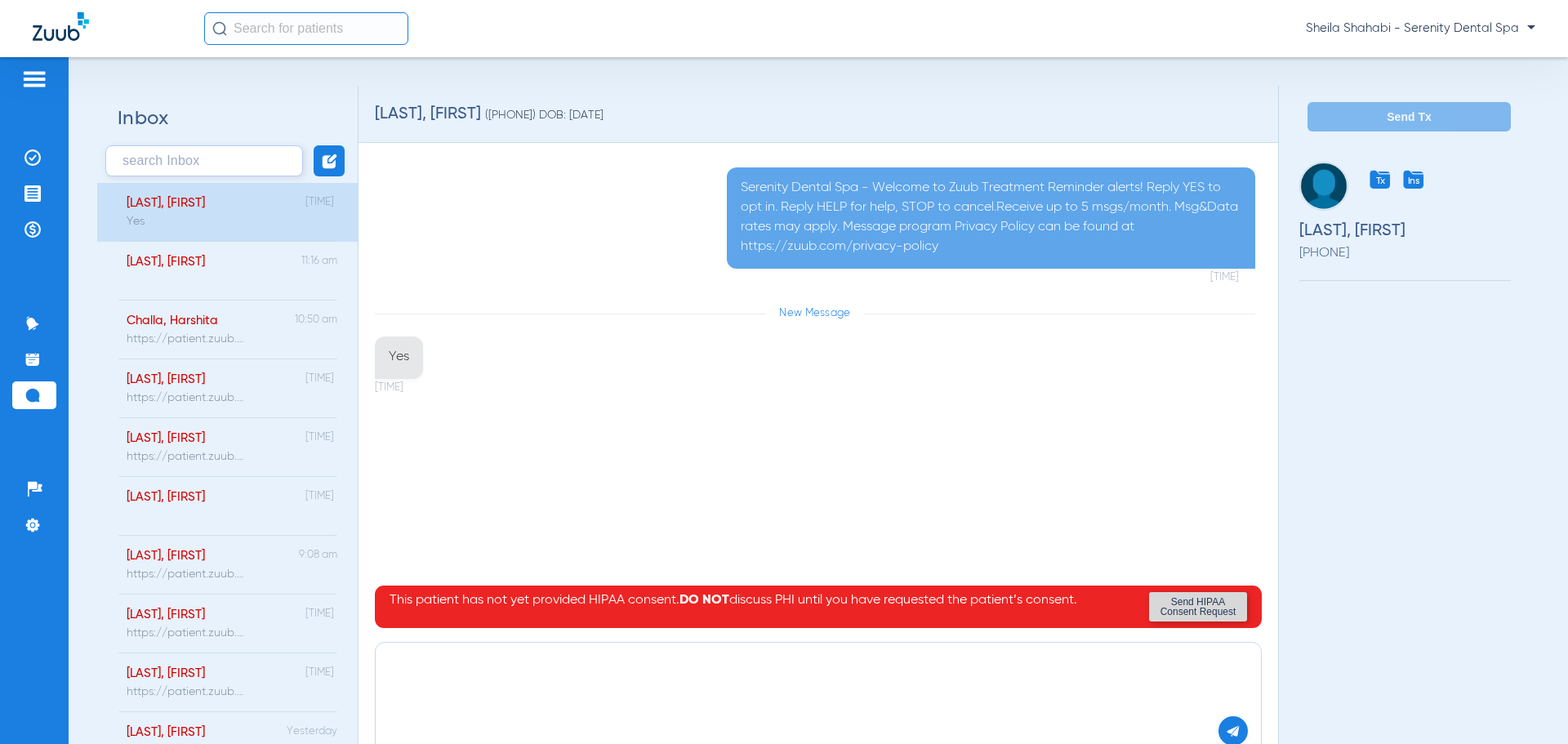 click 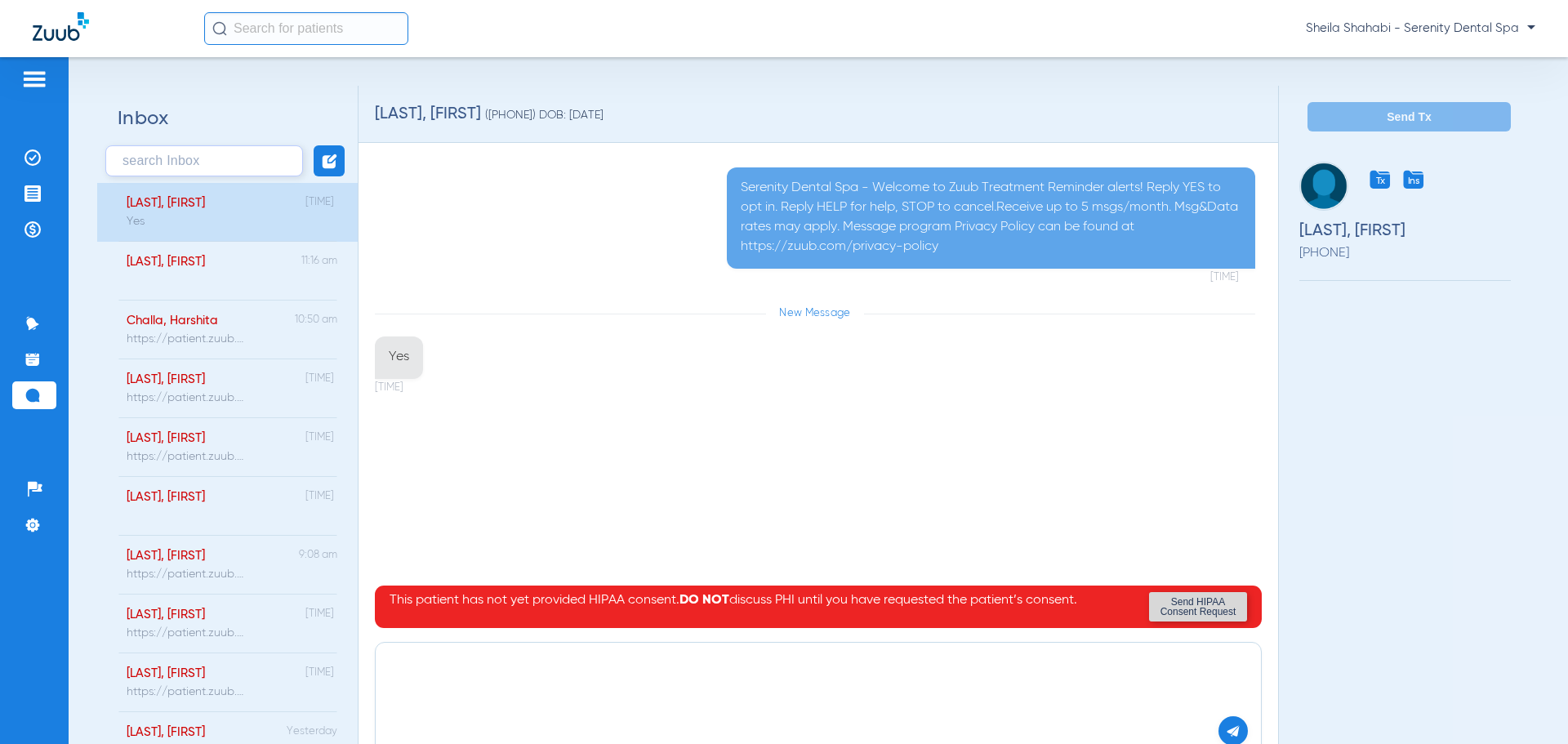 paste on "https://patient.zuub.com/patient/zw8ZxeX00lXDgTjz1kiv/office/17004429/practice/1/provider/DOC" 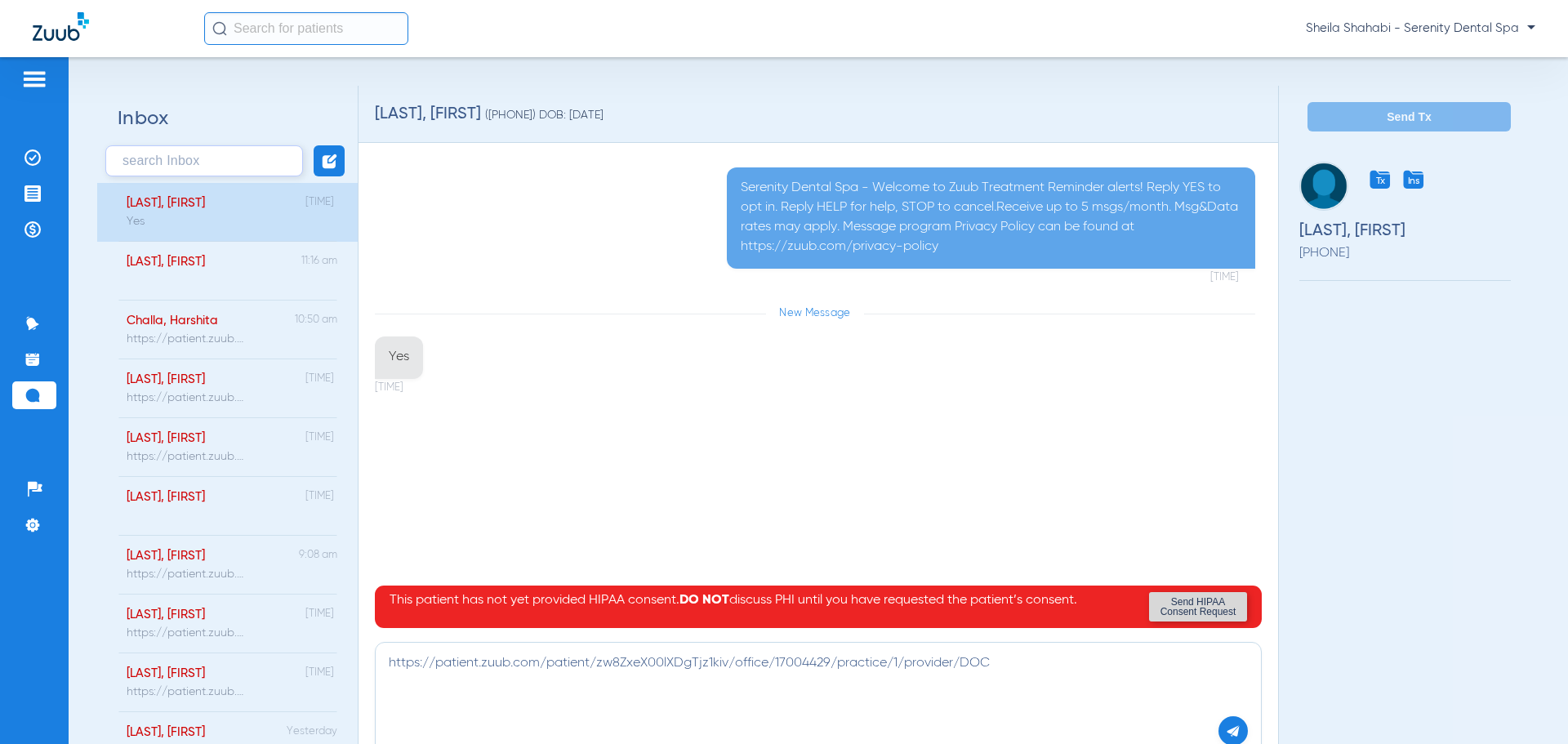type on "https://patient.zuub.com/patient/zw8ZxeX00lXDgTjz1kiv/office/17004429/practice/1/provider/DOC" 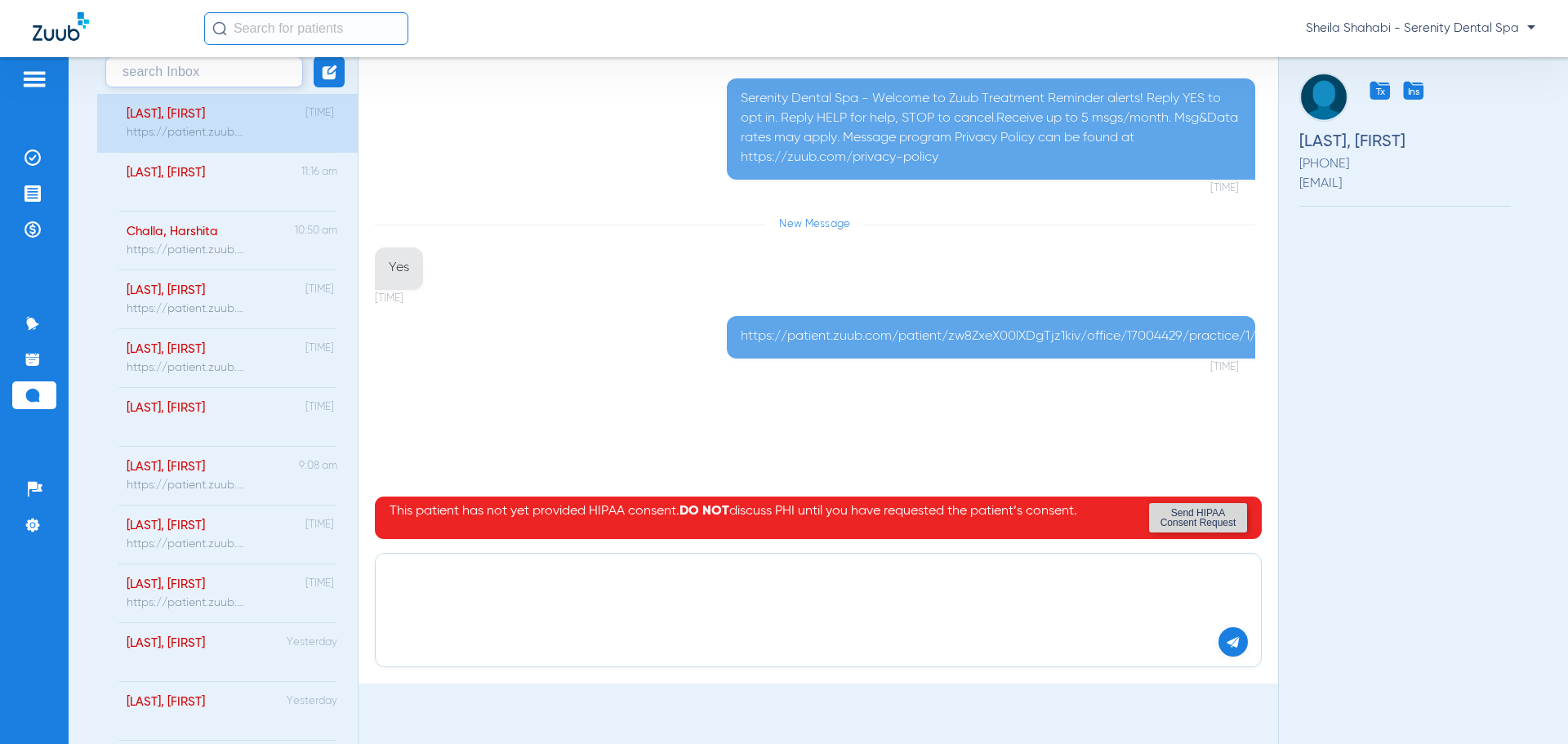 scroll, scrollTop: 327, scrollLeft: 0, axis: vertical 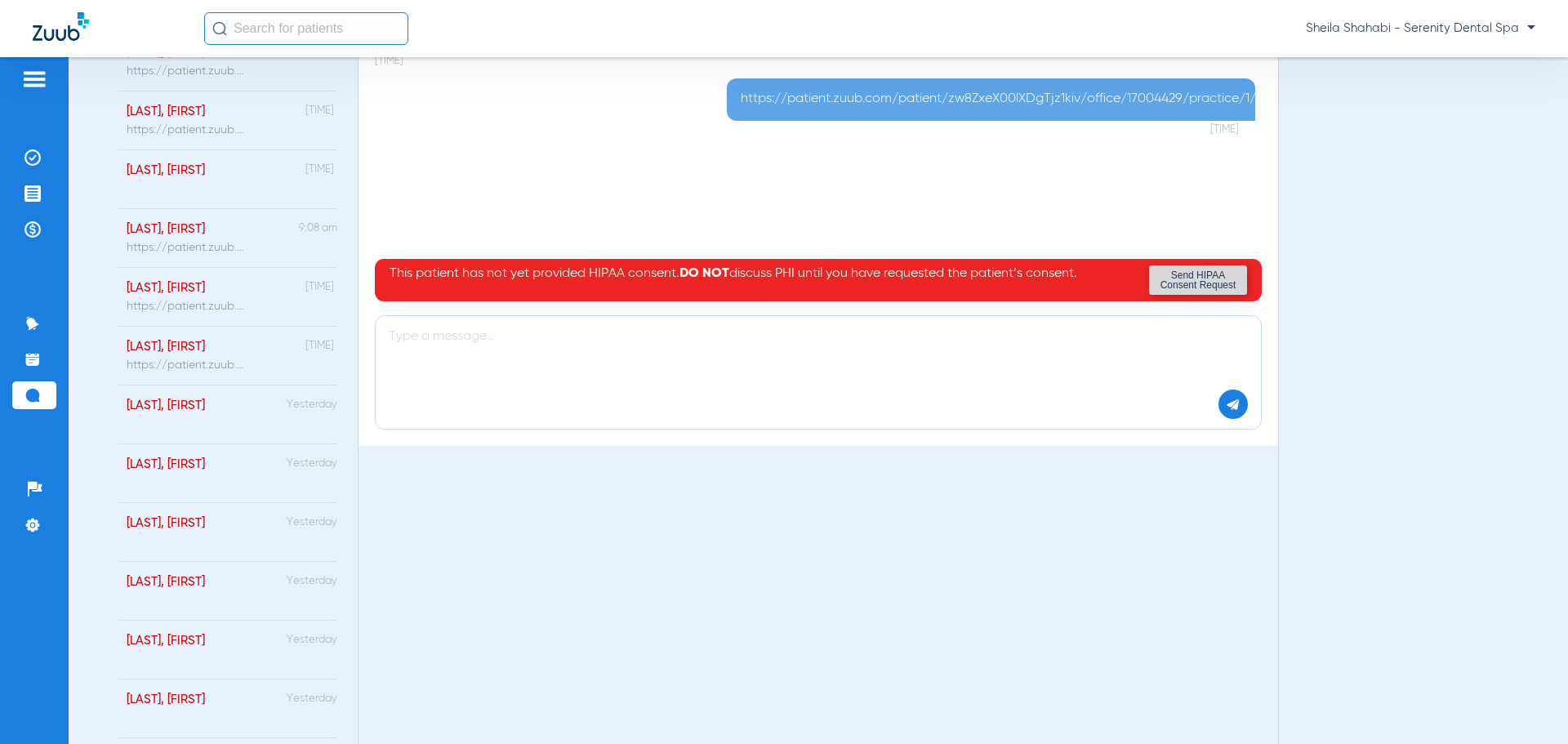 drag, startPoint x: 555, startPoint y: 357, endPoint x: 1239, endPoint y: 576, distance: 718.20401 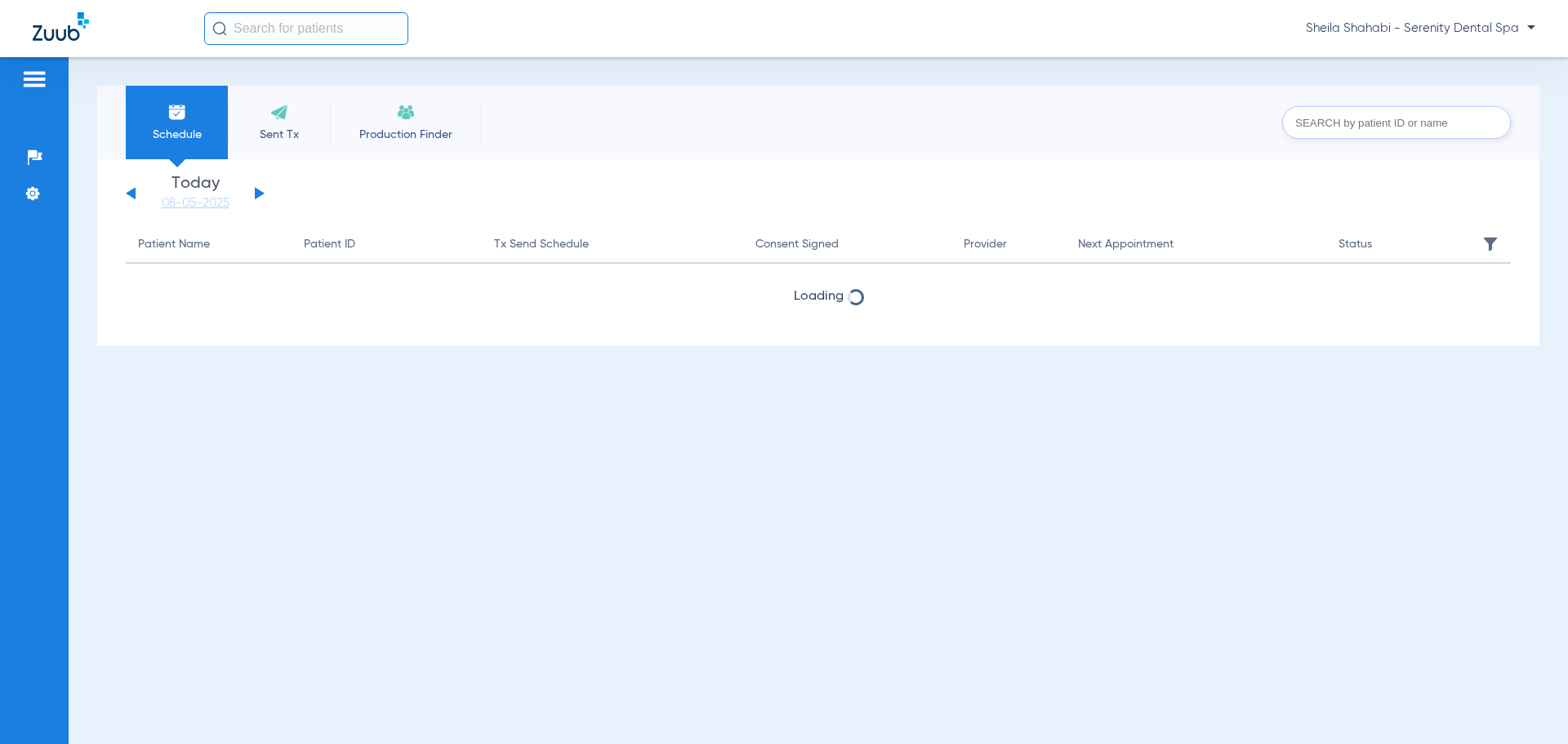 scroll, scrollTop: 0, scrollLeft: 0, axis: both 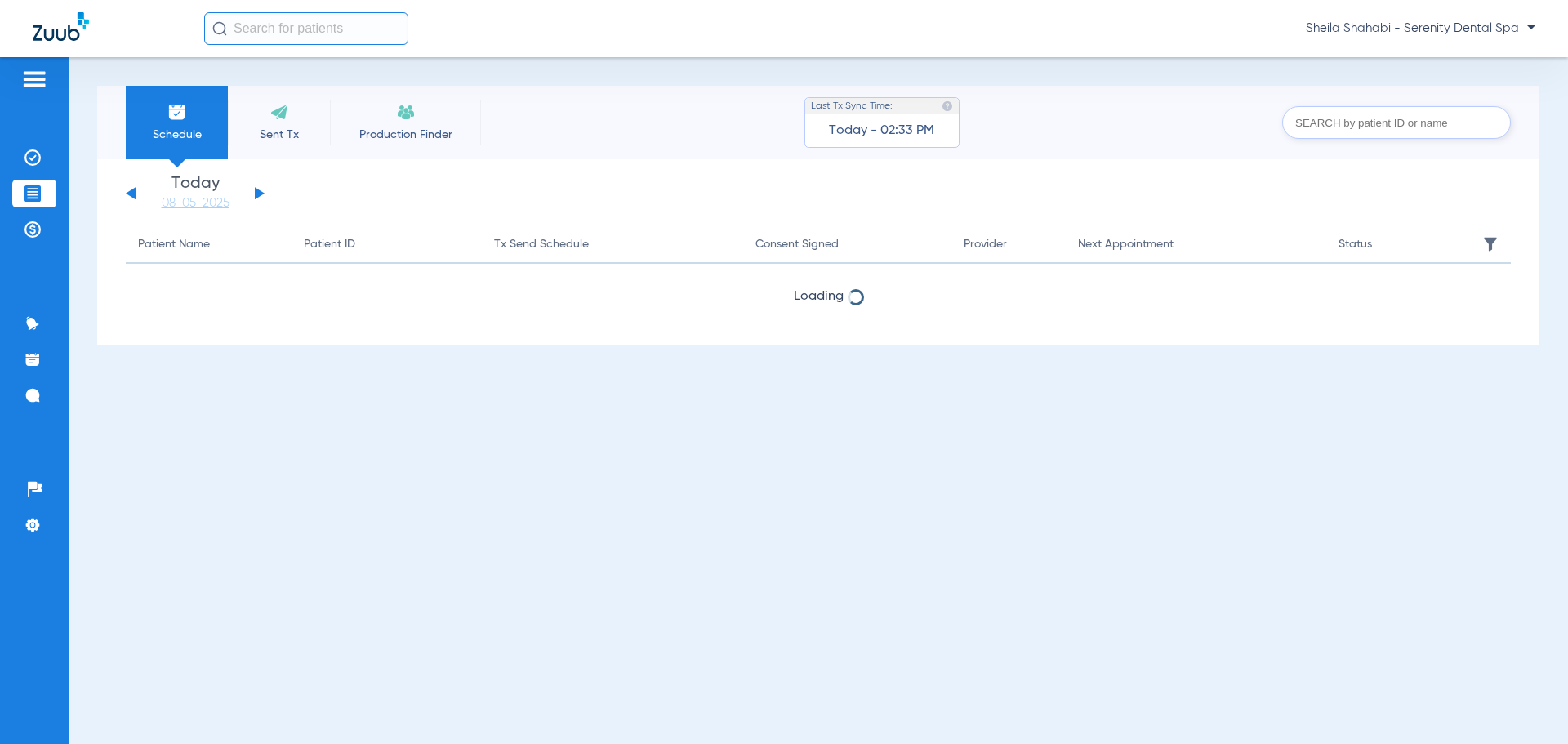 click 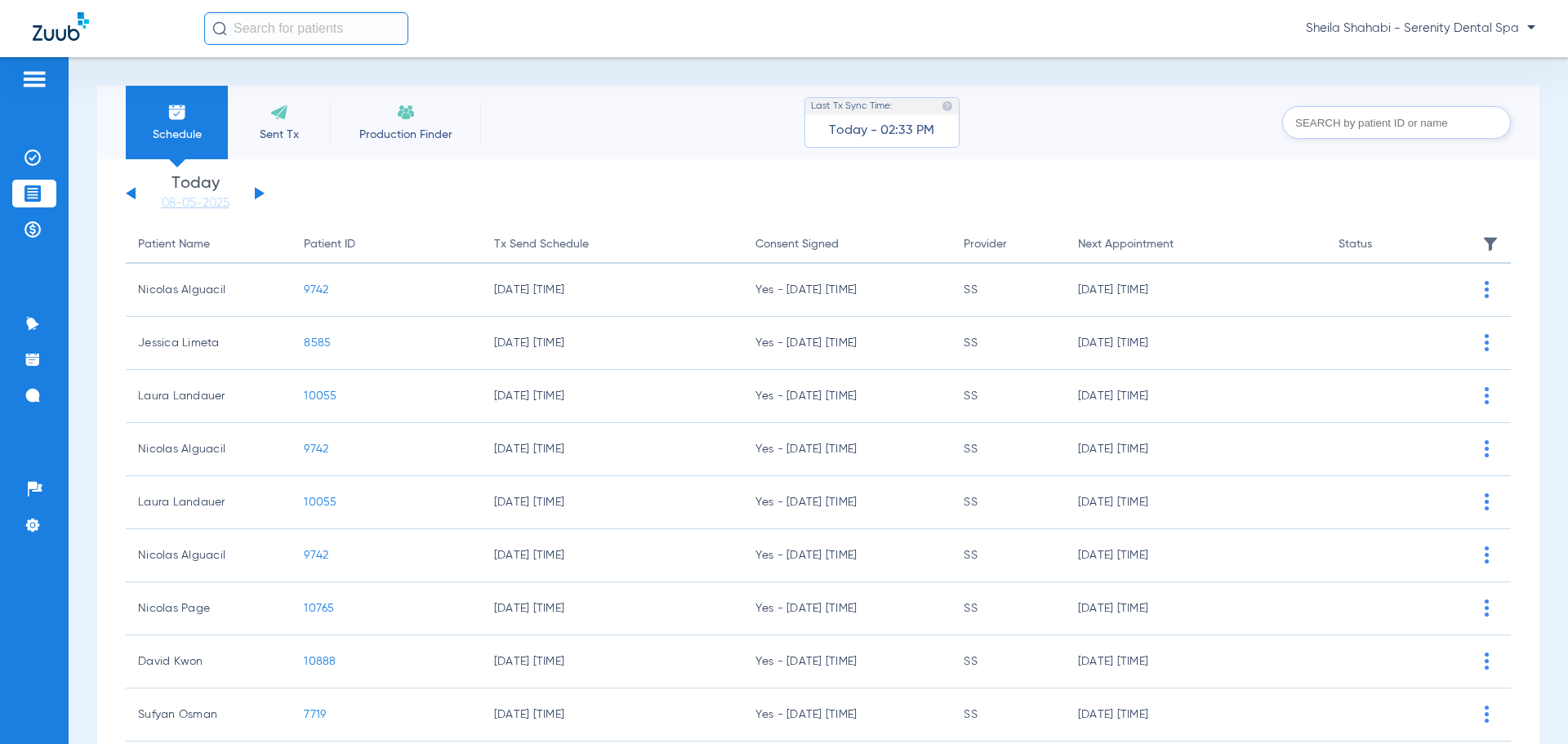 click 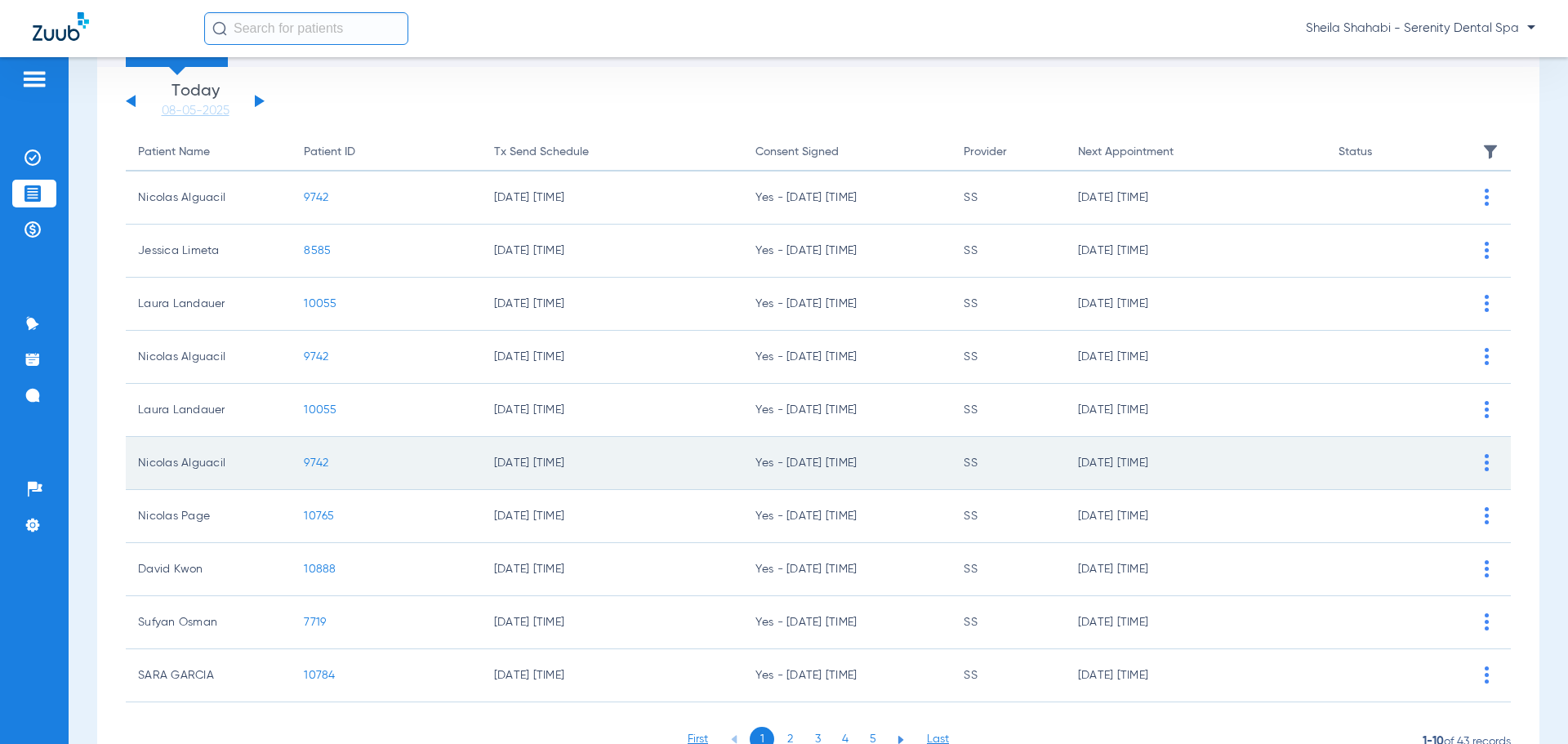 scroll, scrollTop: 170, scrollLeft: 0, axis: vertical 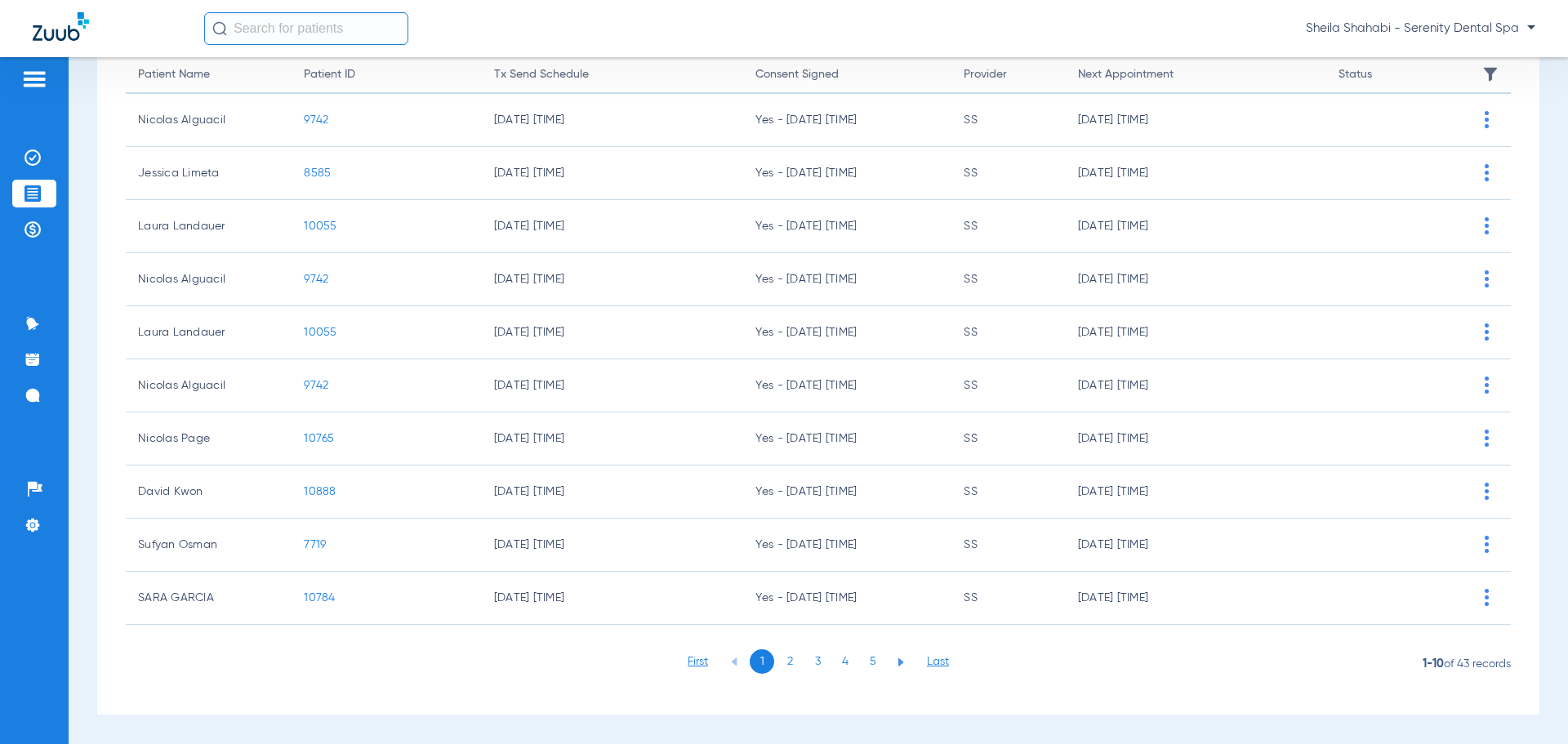 click on "2" 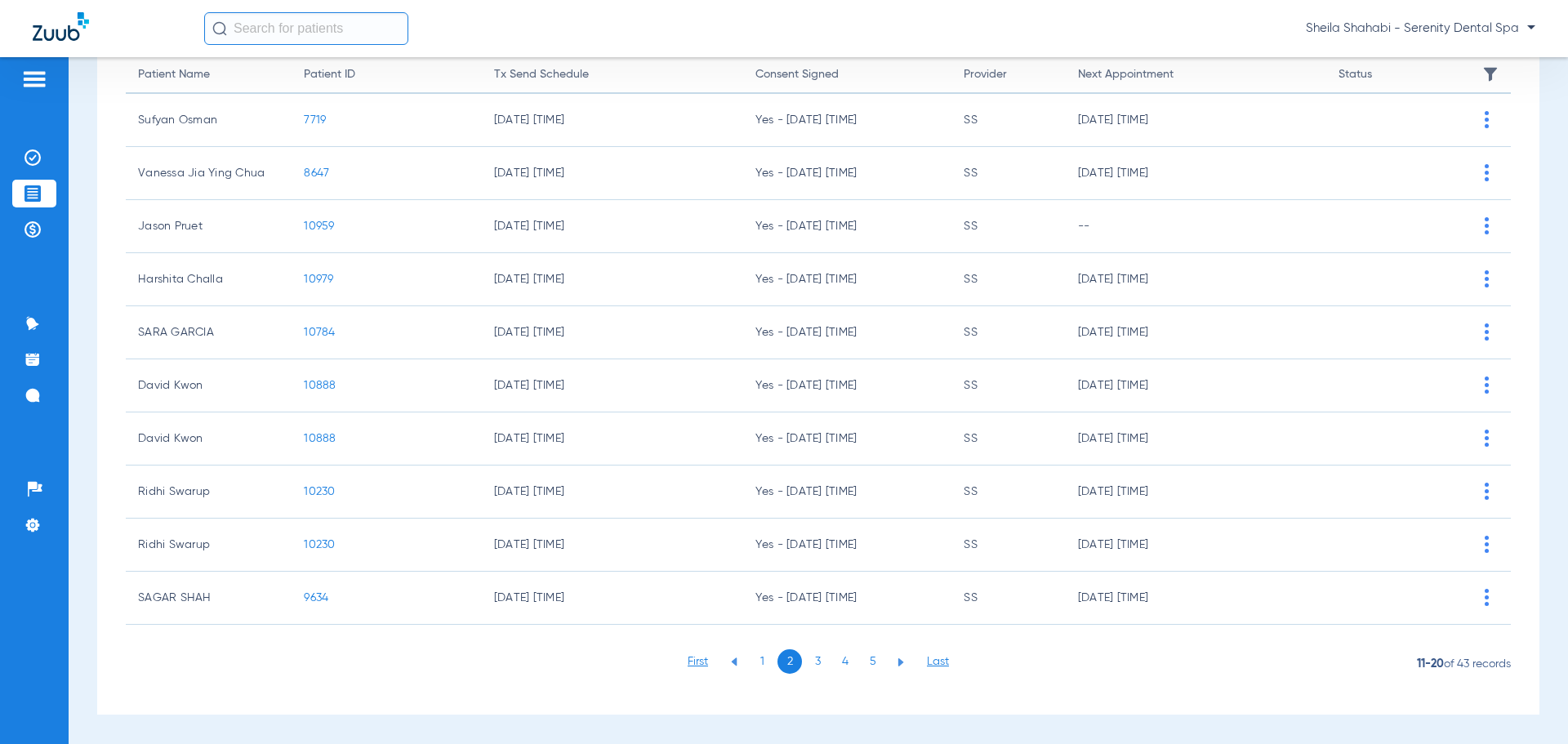 click on "4" 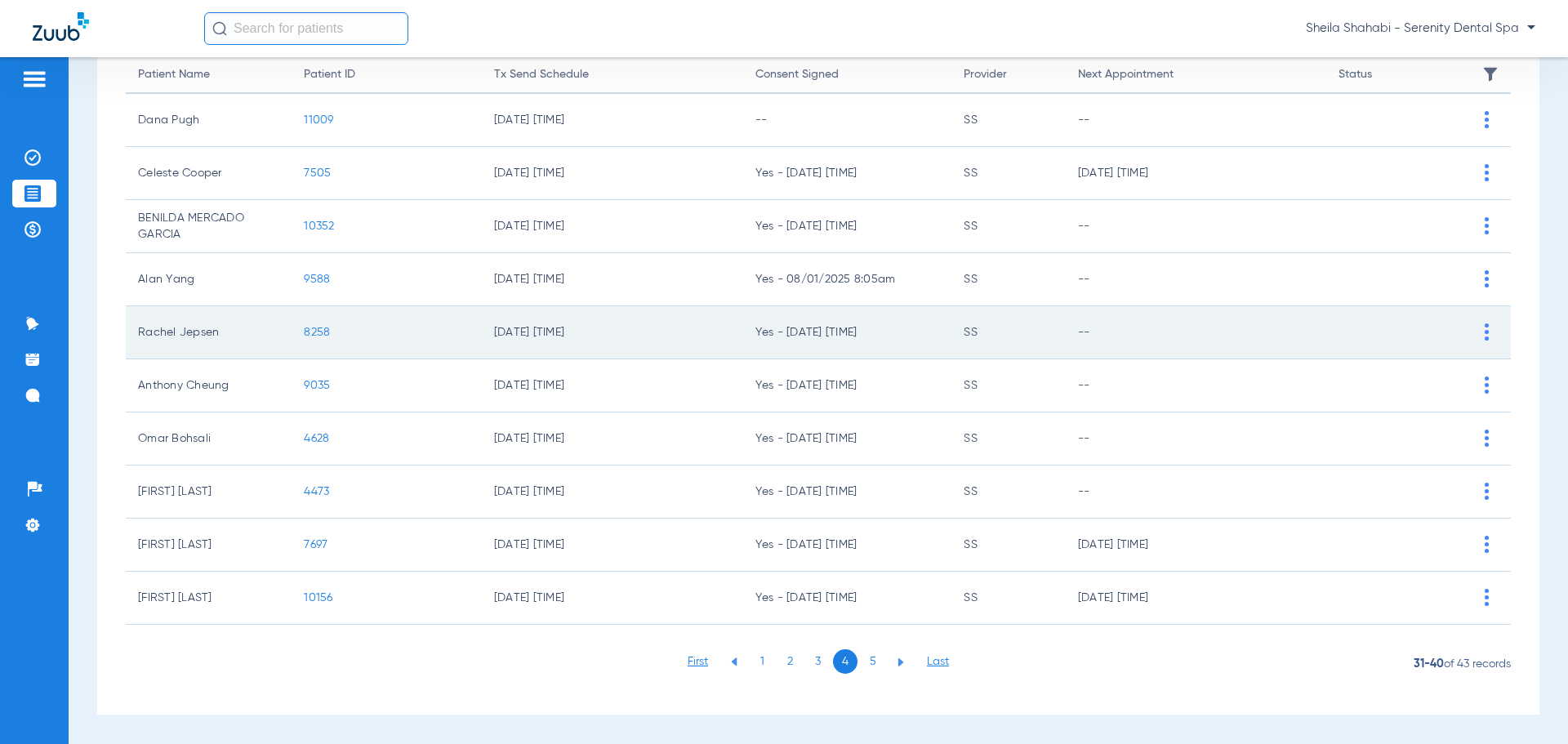 click on "8258" 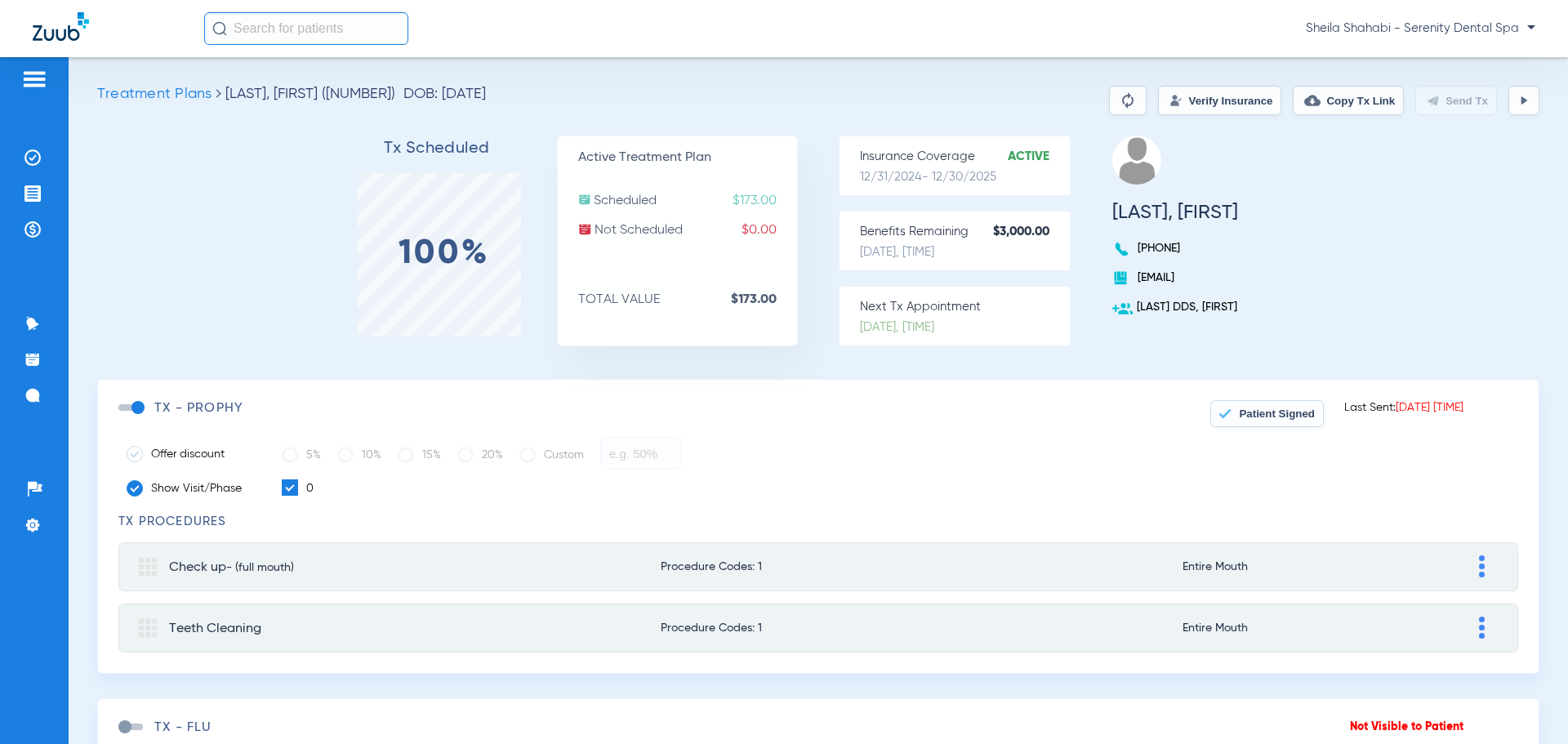 scroll, scrollTop: 82, scrollLeft: 0, axis: vertical 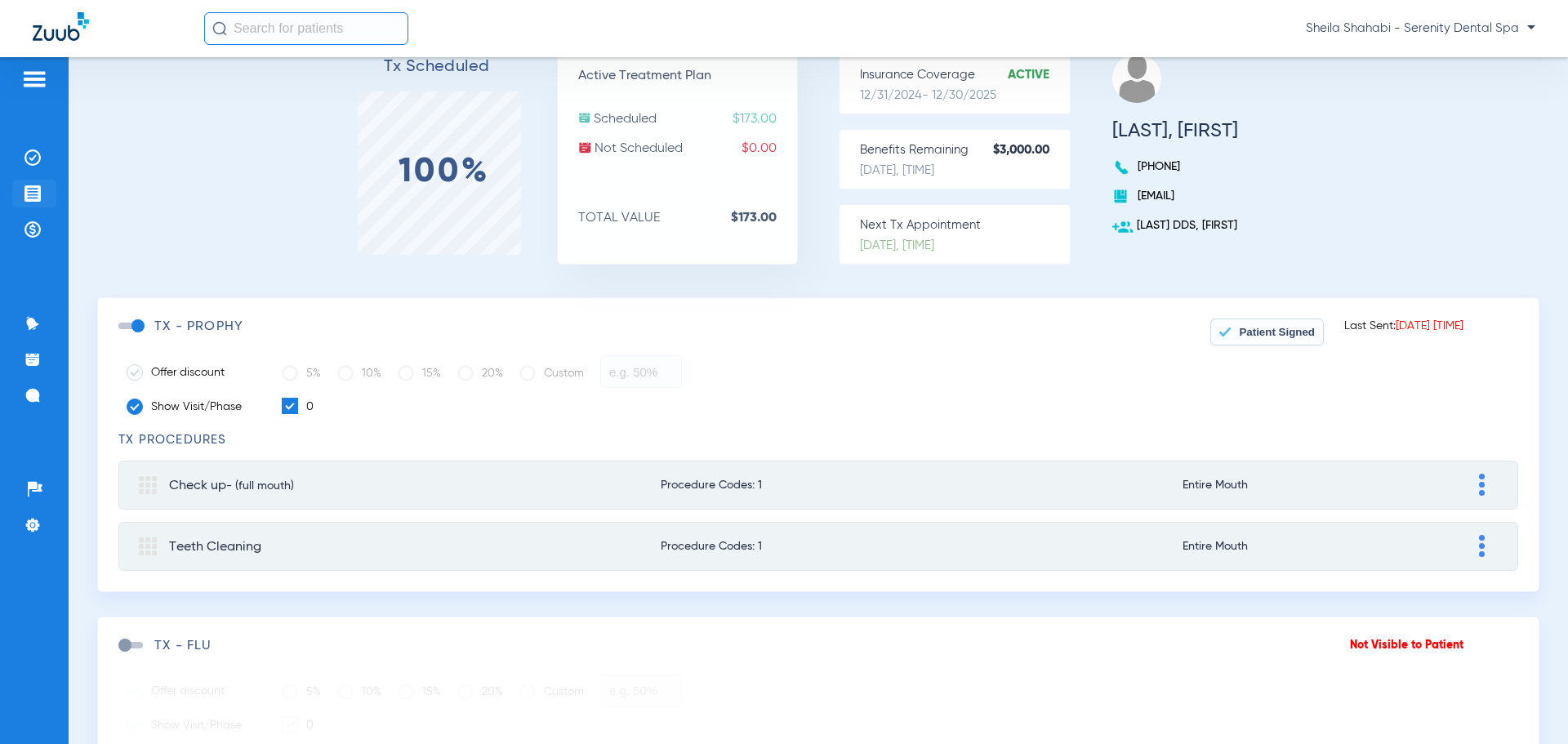 click 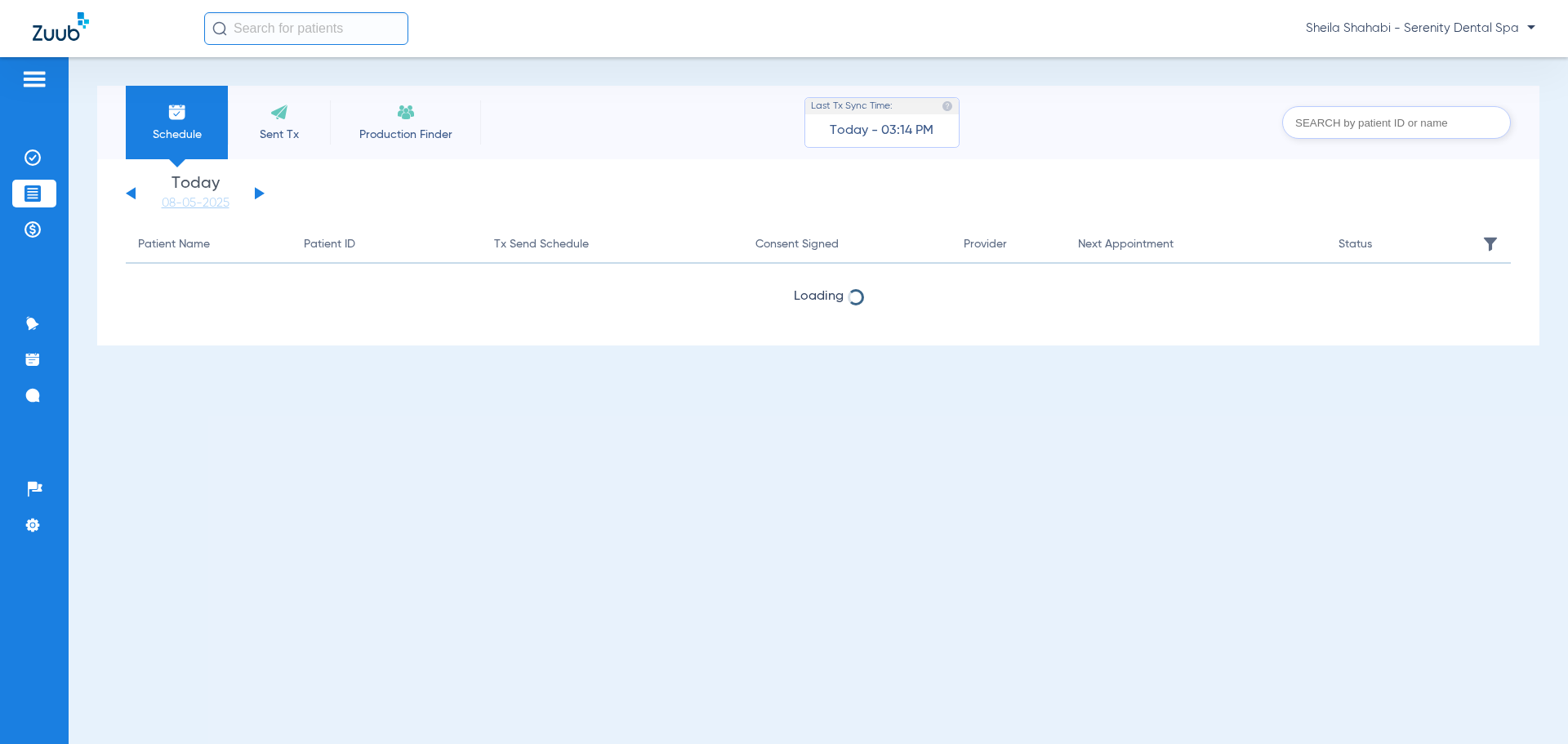 click 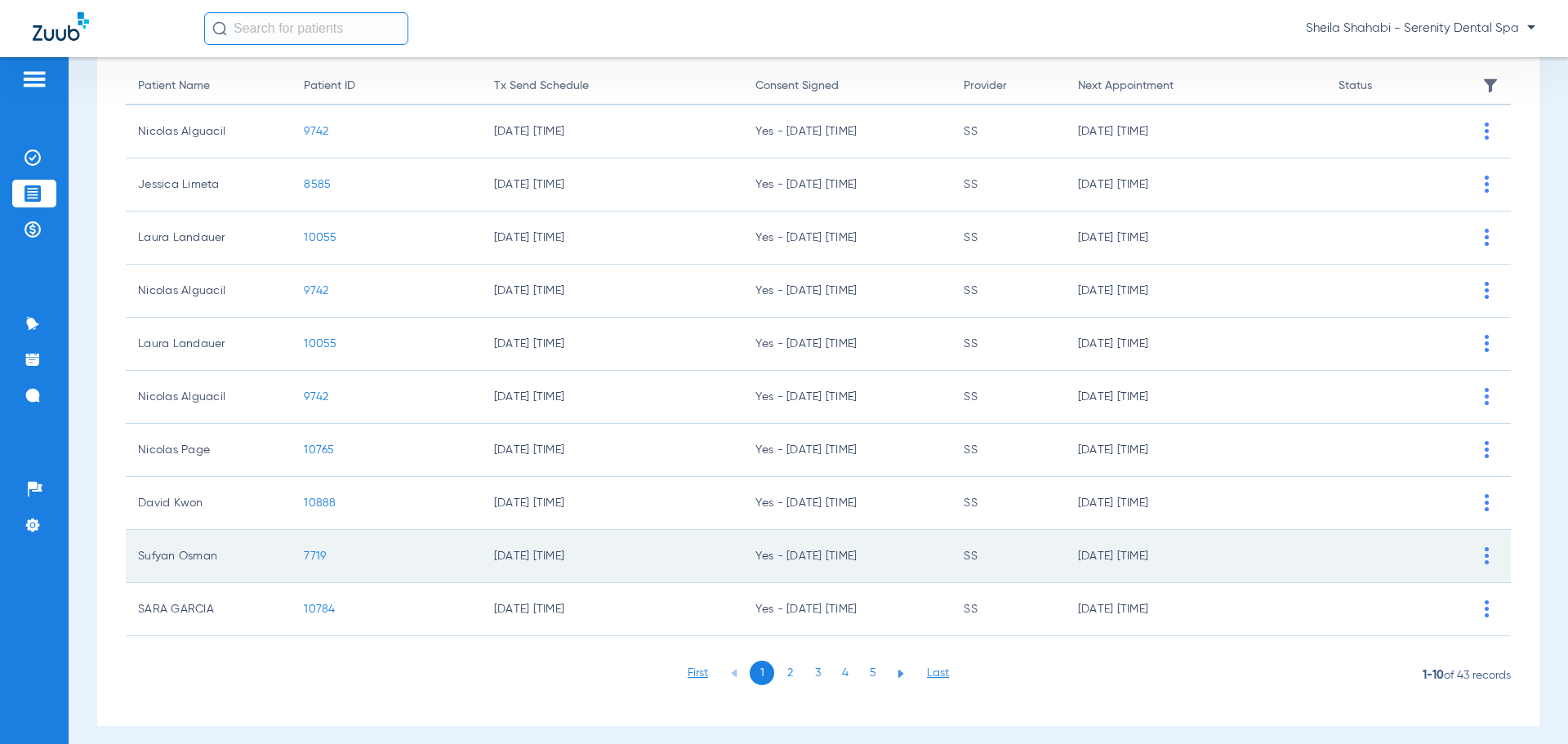 scroll, scrollTop: 170, scrollLeft: 0, axis: vertical 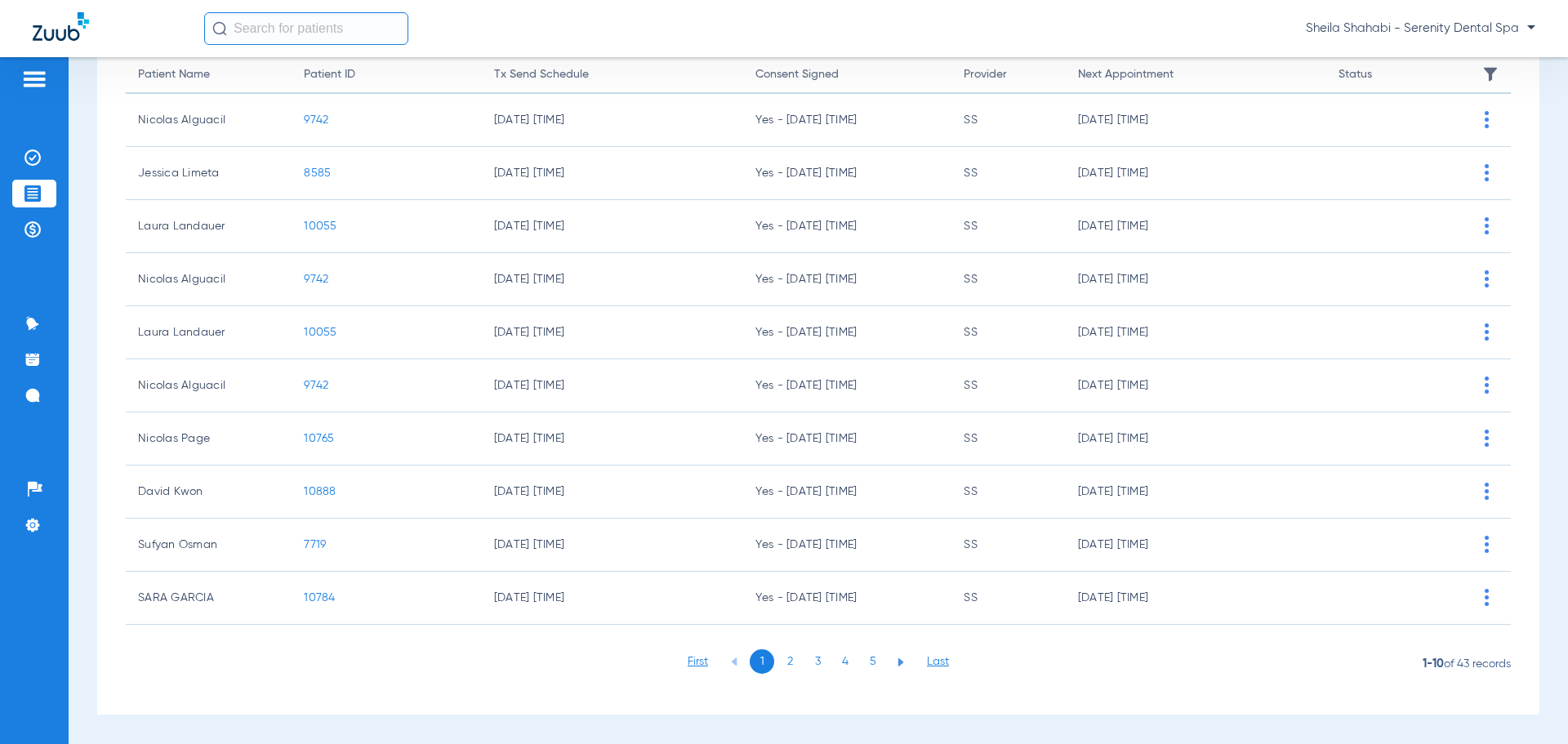 click on "4" 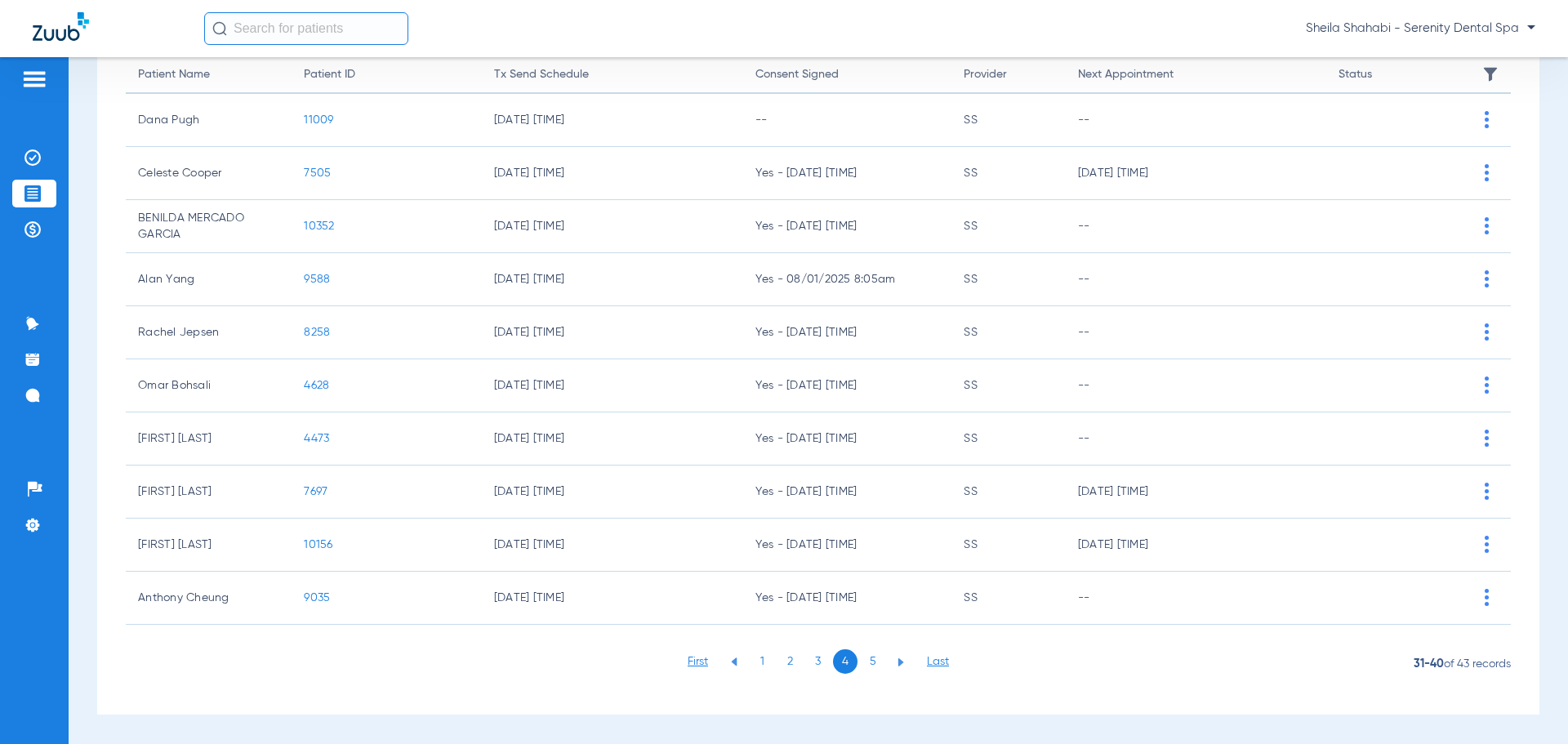 click on "5" 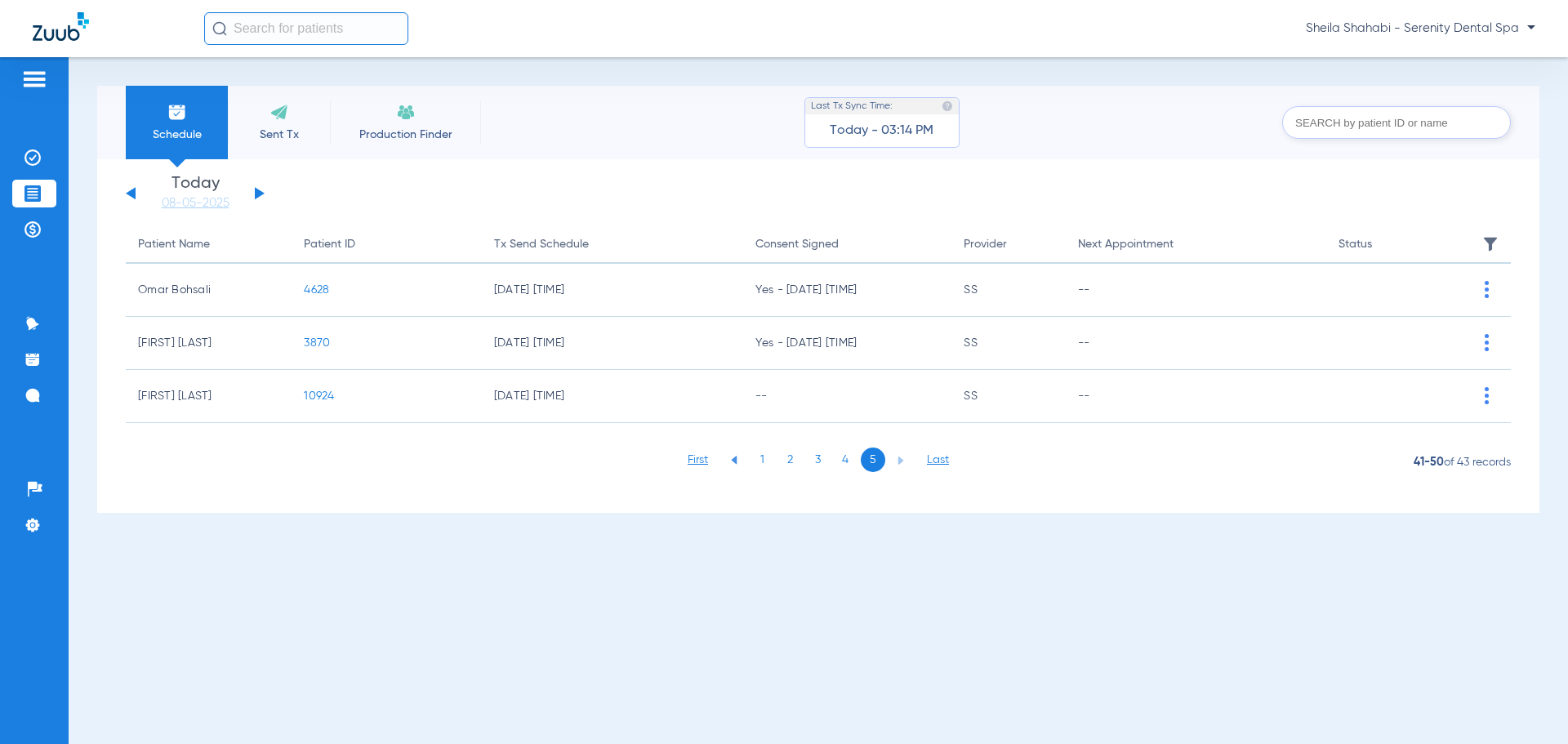 scroll, scrollTop: 0, scrollLeft: 0, axis: both 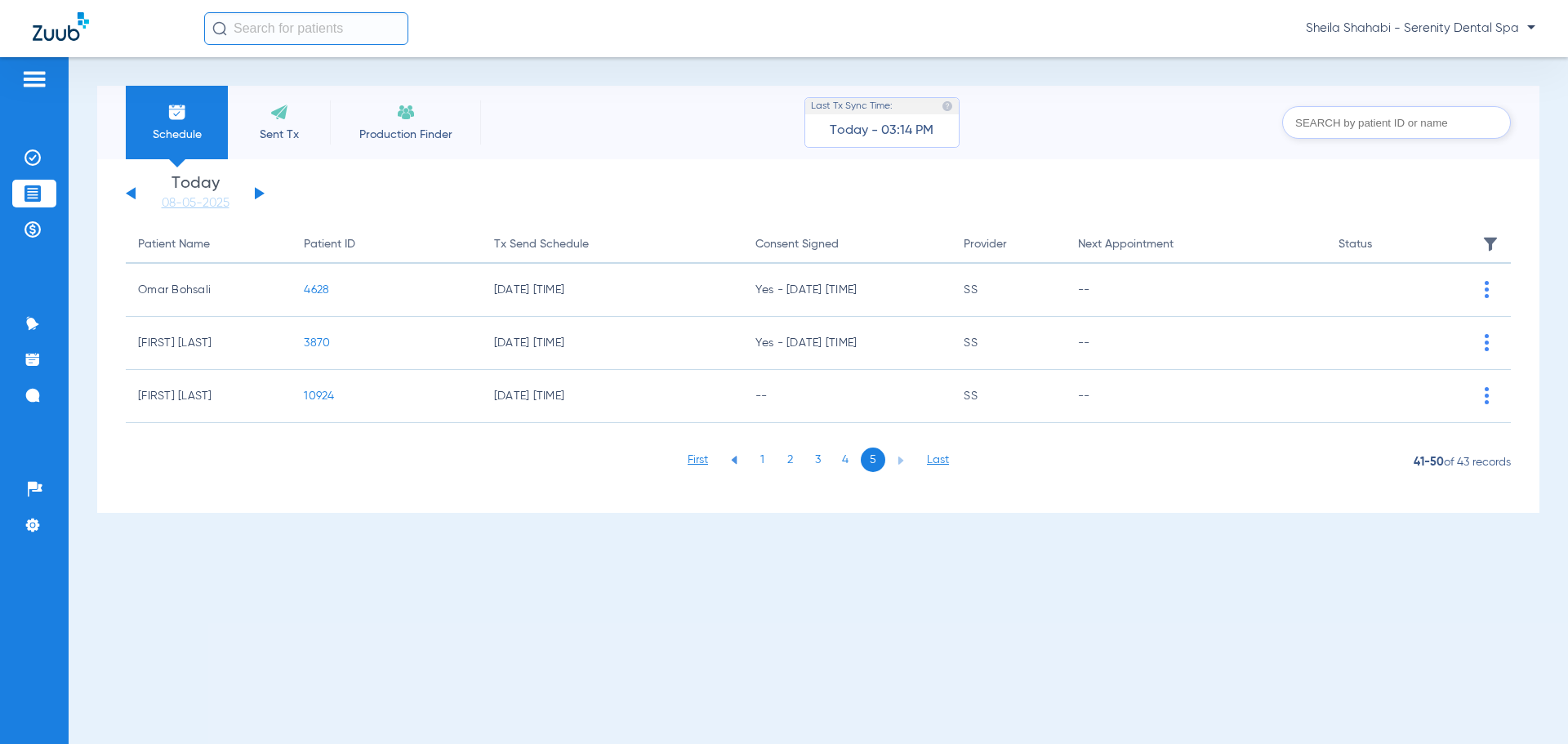 click on "Patient Name   Patient ID   Tx Send Schedule   Consent Signed   Provider   Next Appointment   Status   Omar Bohsali   4628  08/05/25 6:00 pm  Yes - 07/31/2025 12:16 pm   SS   --      Send Tx Now   Cancel Tx Autosend  Insurance Verification  Giancarlo Gennaro   3870  08/05/25 6:10 pm  Yes - 10/23/2023 3:48pm   SS   --      Send Tx Now   Cancel Tx Autosend  Insurance Verification  Harshit Kaushal   10924  08/05/25 6:10 pm  --   SS   --      Send Tx Now   Cancel Tx Autosend  Insurance Verification First  1   2   3   4   5  Last 41-50  of 43 records   Items per page:  10  41 – 43 of 43" 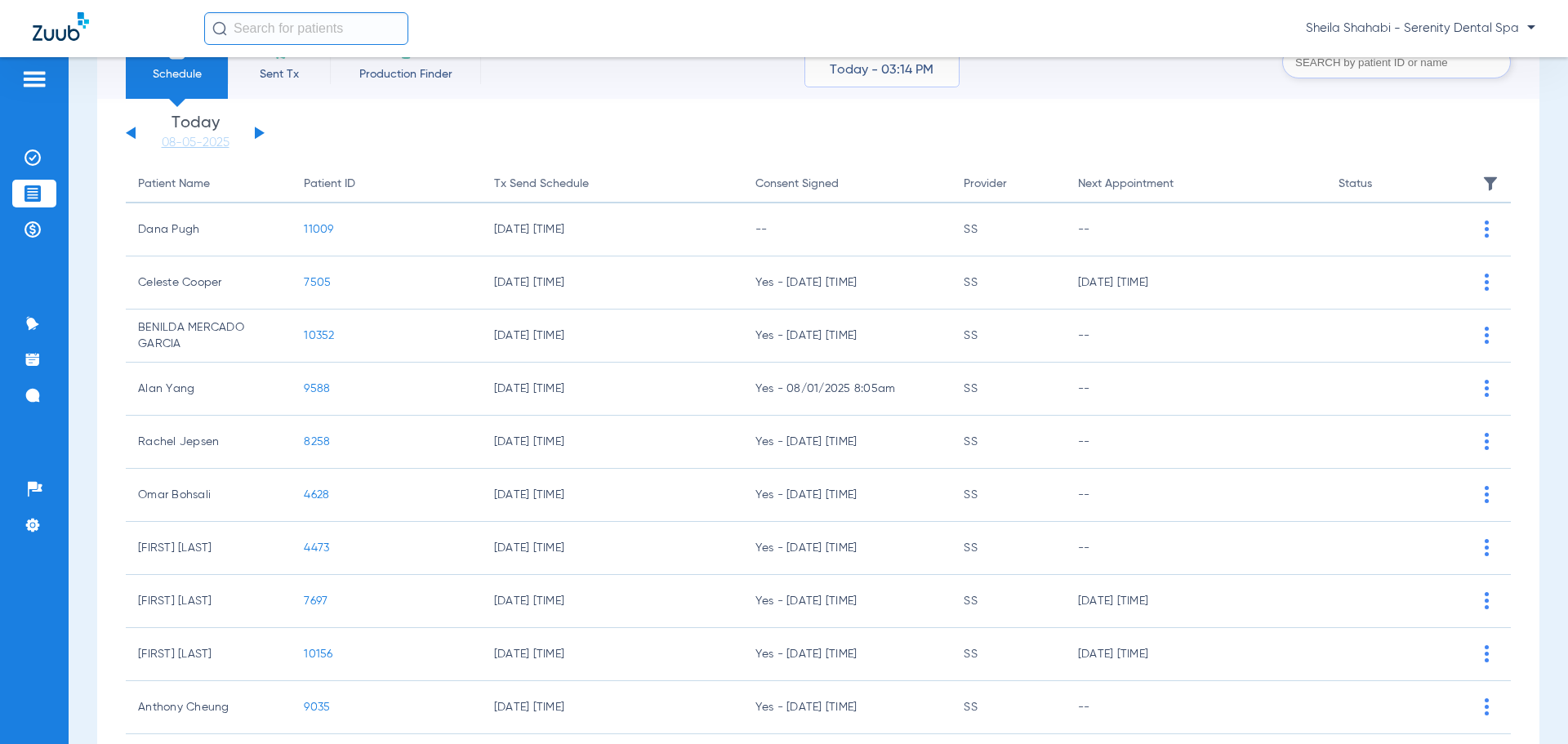 scroll, scrollTop: 170, scrollLeft: 0, axis: vertical 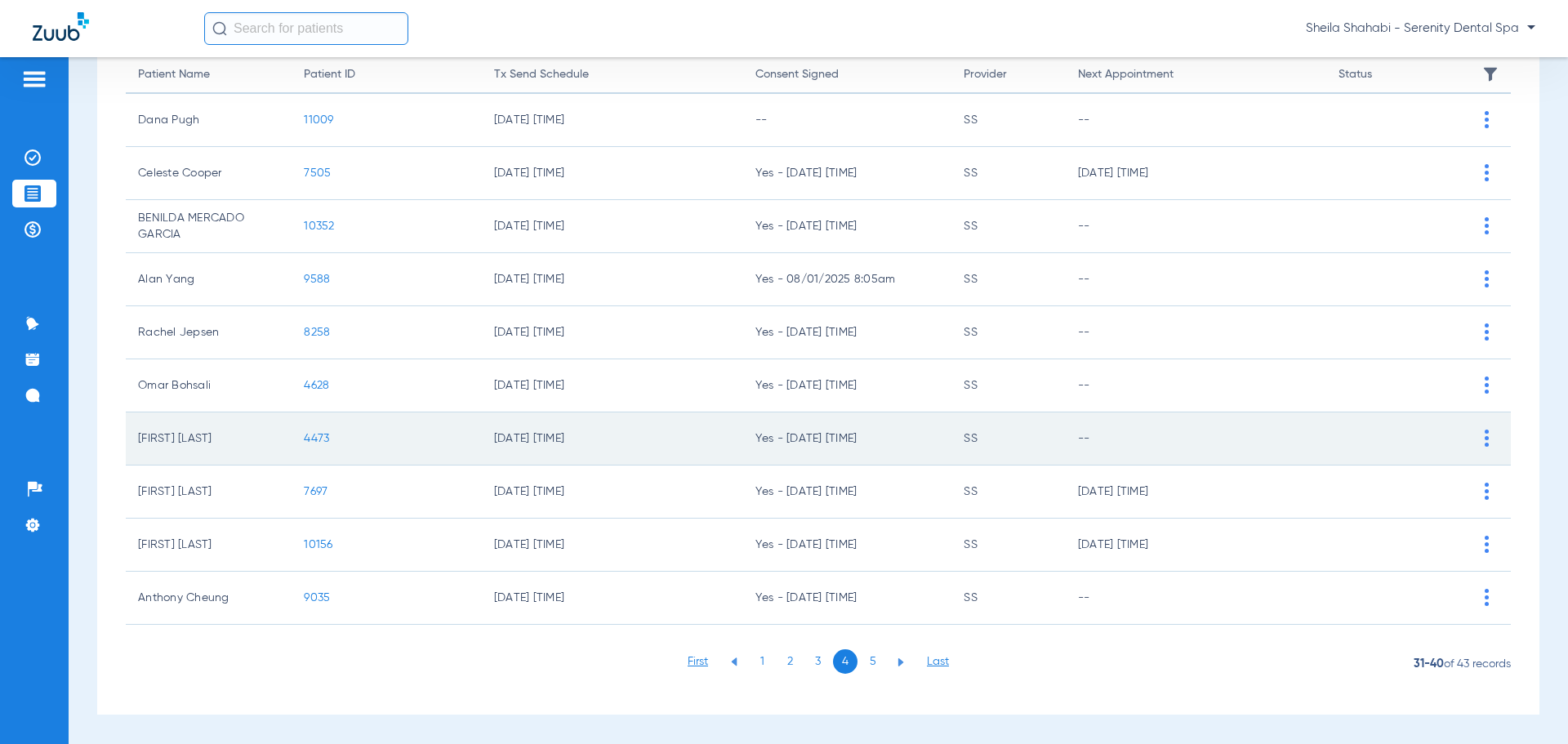 click on "4473" 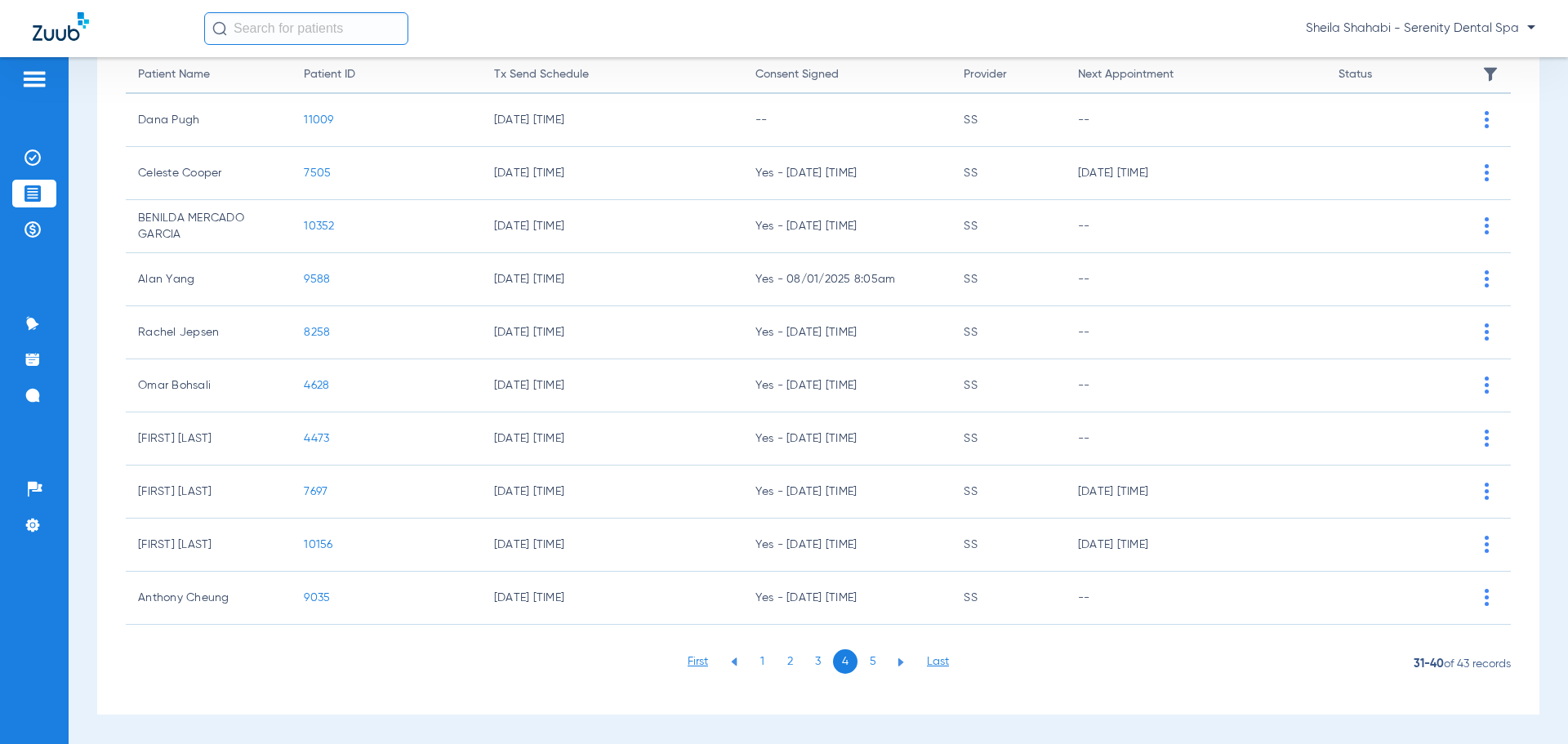 scroll, scrollTop: 0, scrollLeft: 0, axis: both 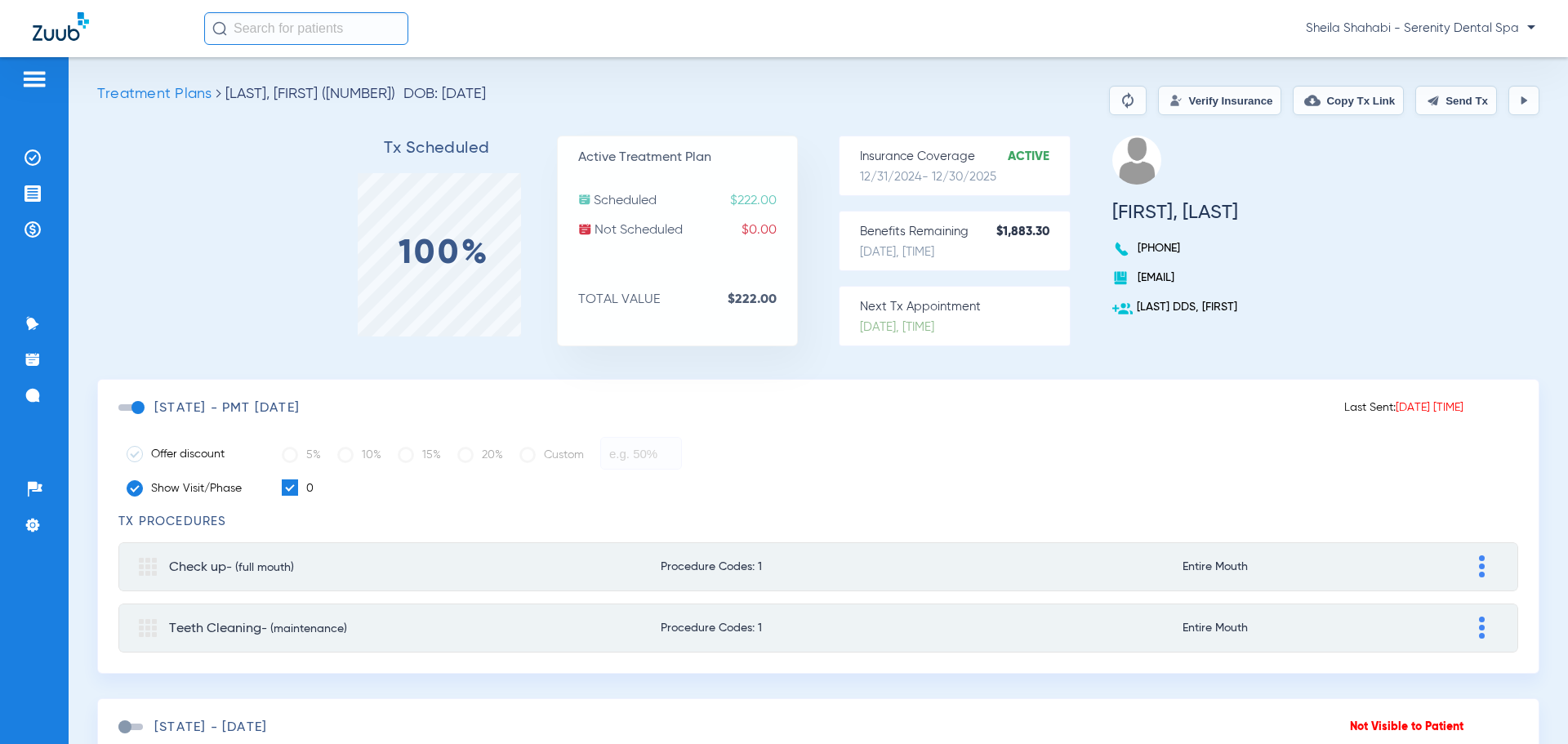 click on "Send Tx" 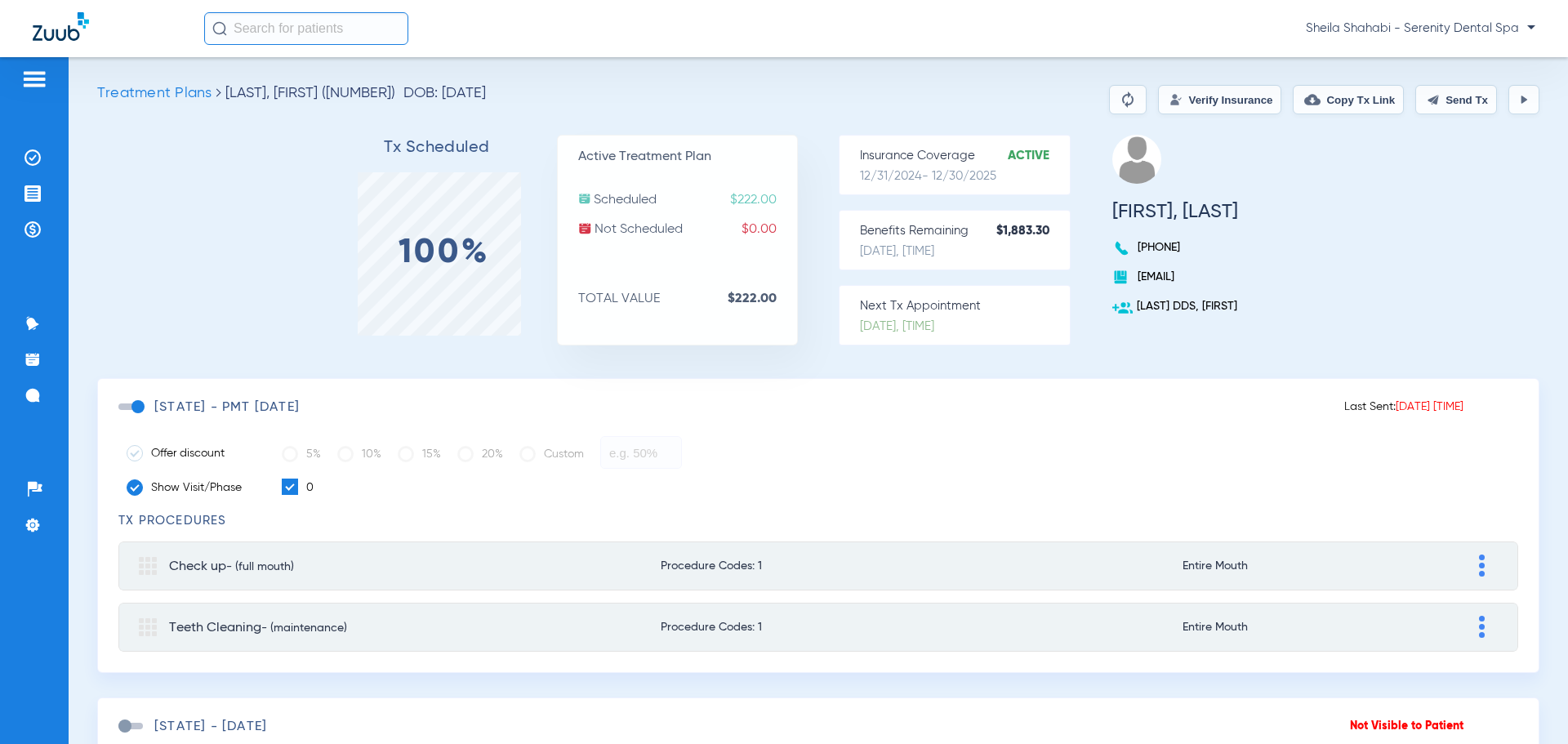 scroll, scrollTop: 0, scrollLeft: 0, axis: both 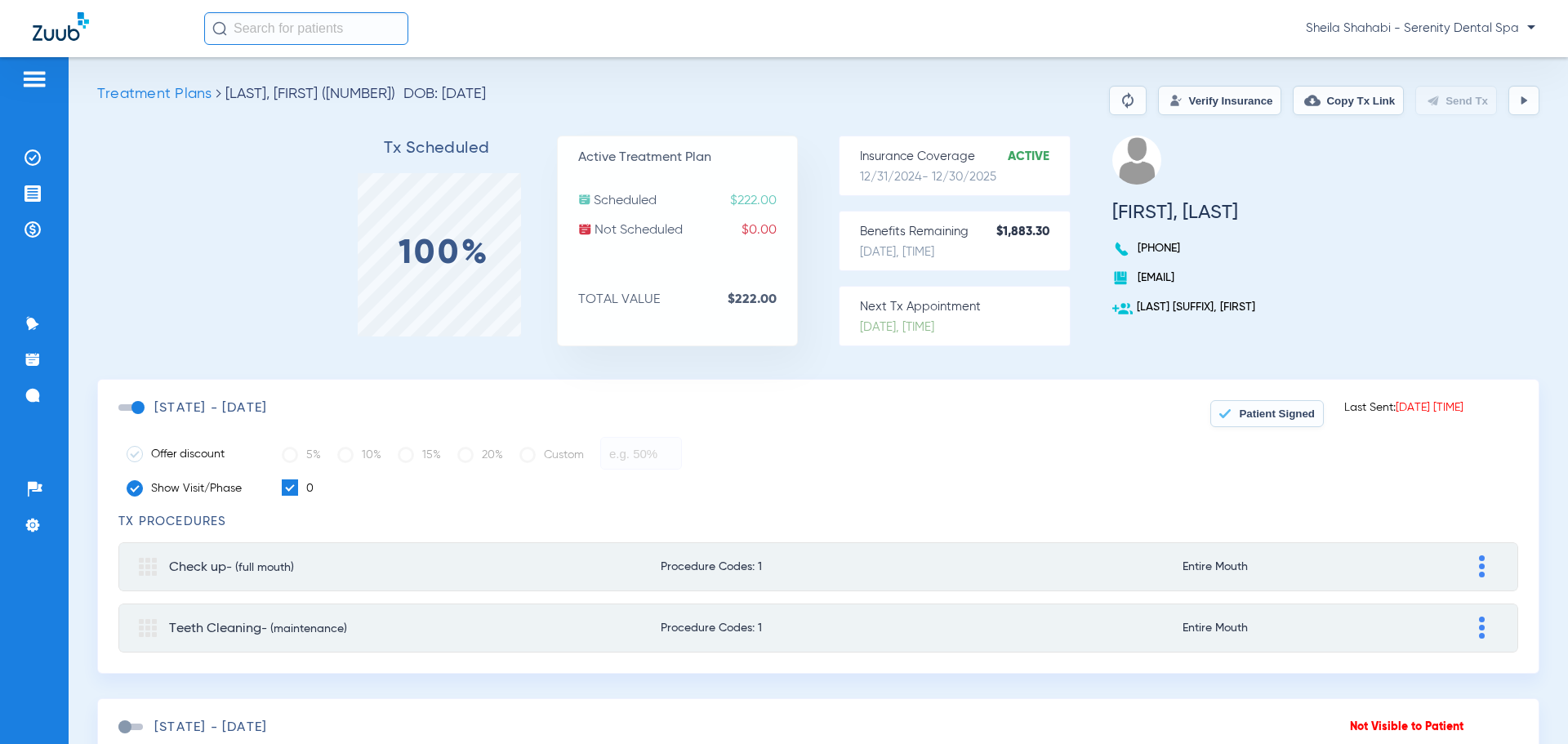 click 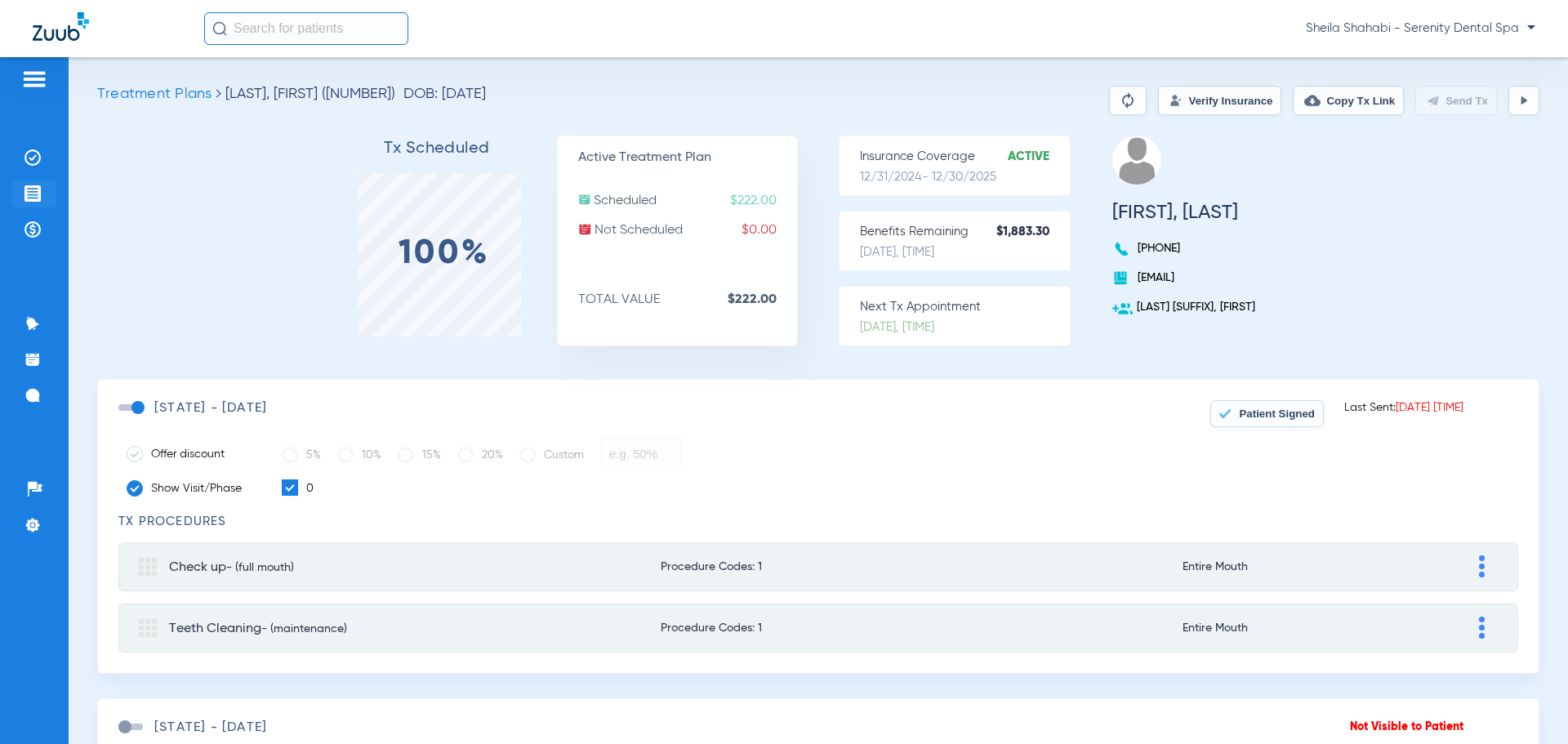 click 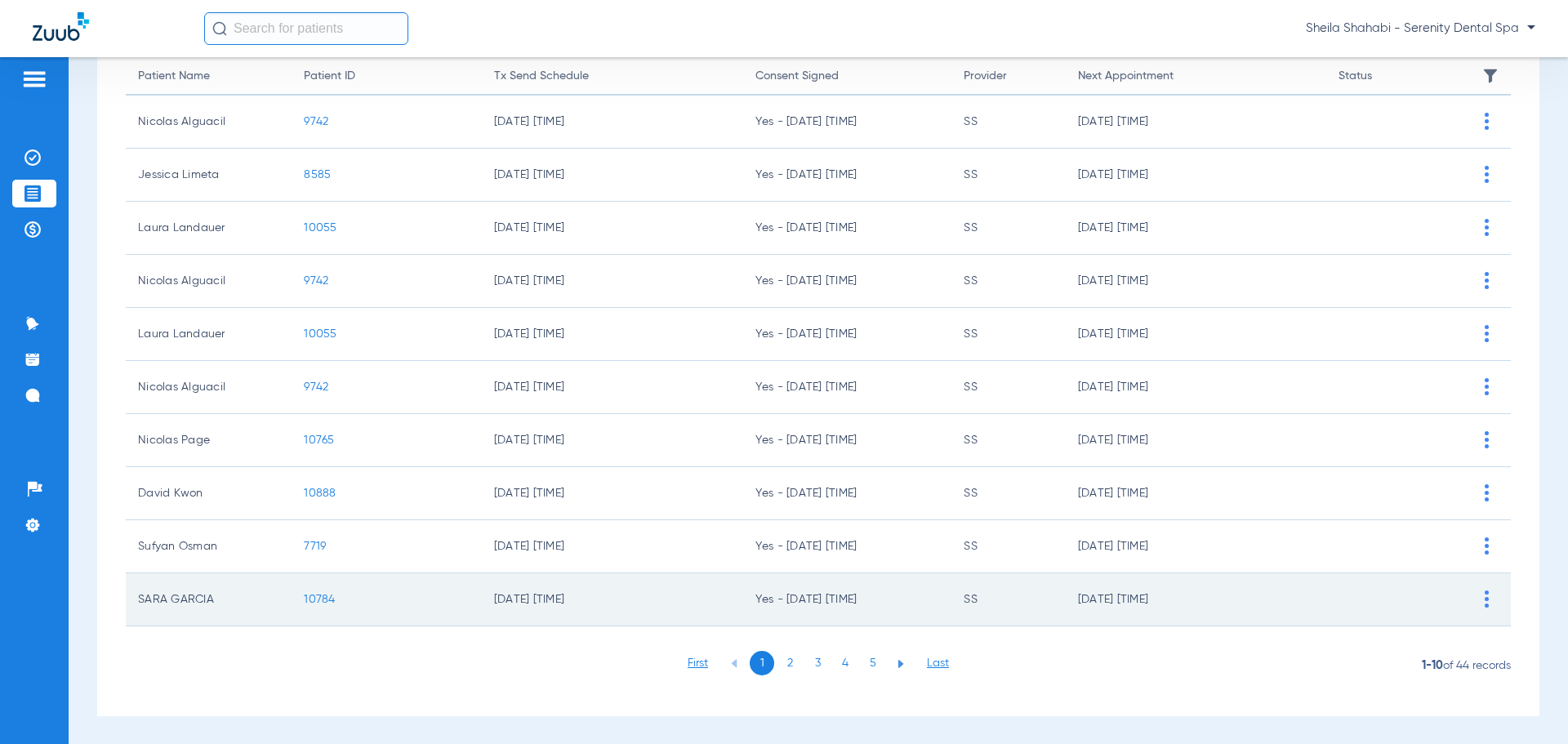 scroll, scrollTop: 170, scrollLeft: 0, axis: vertical 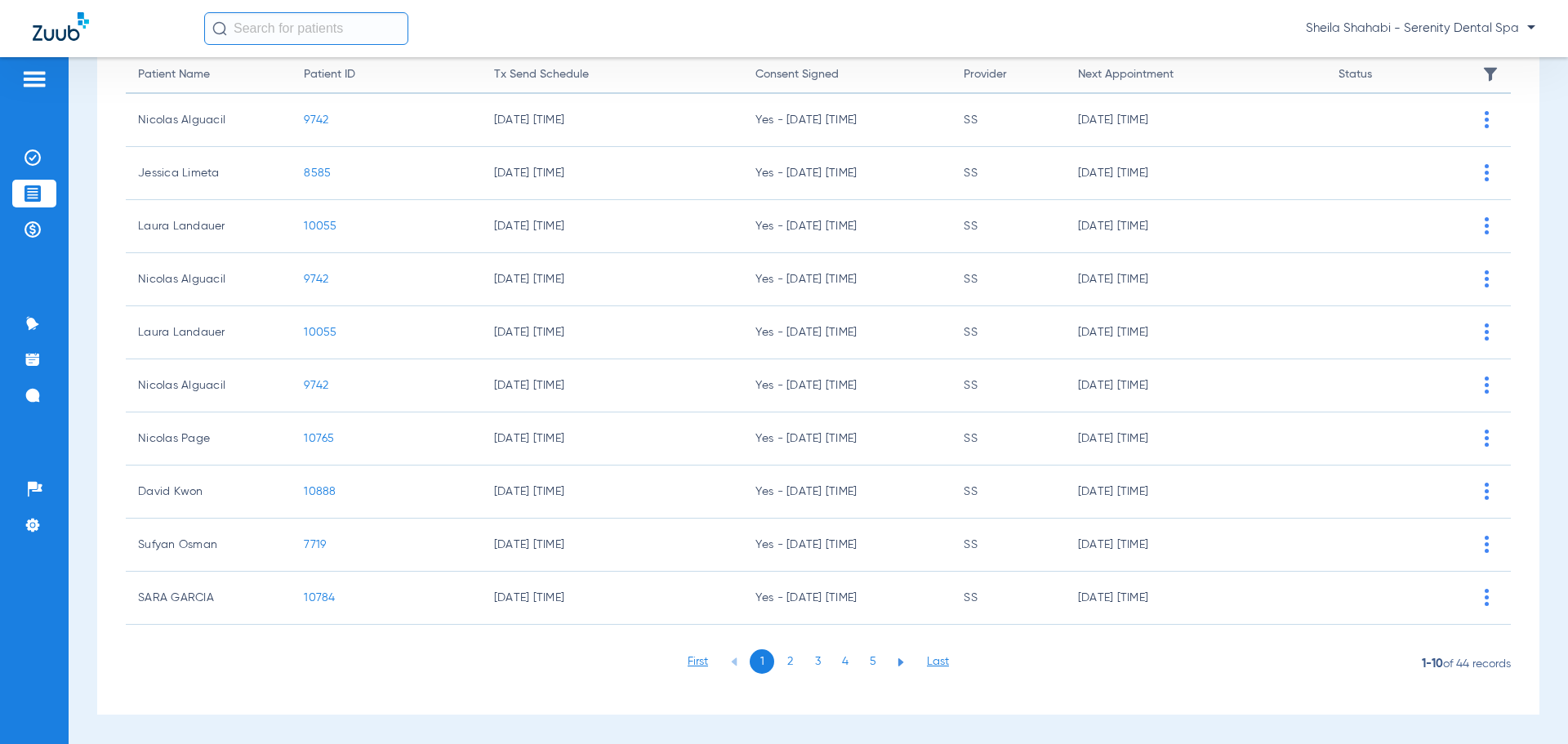 click on "4" 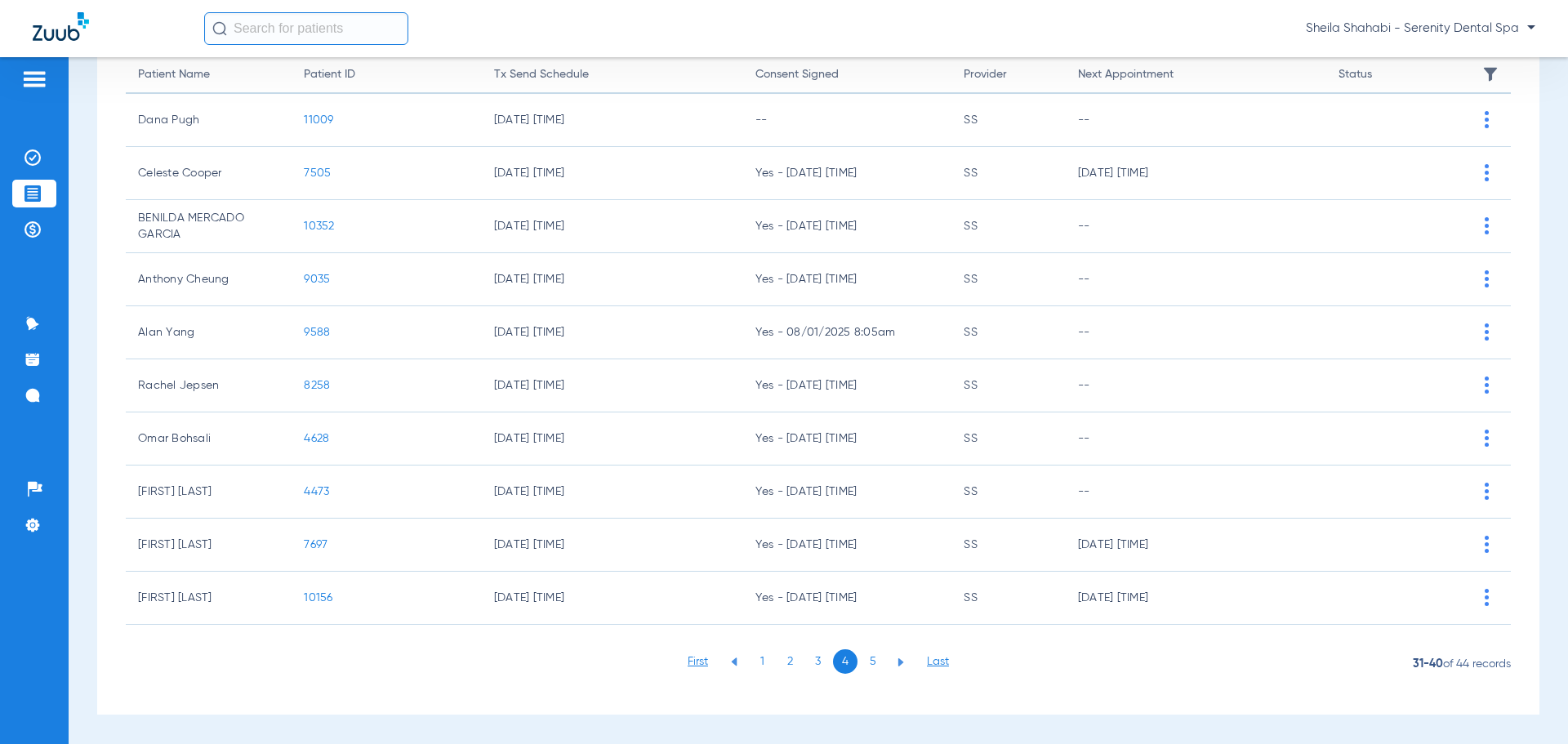 click on "5" 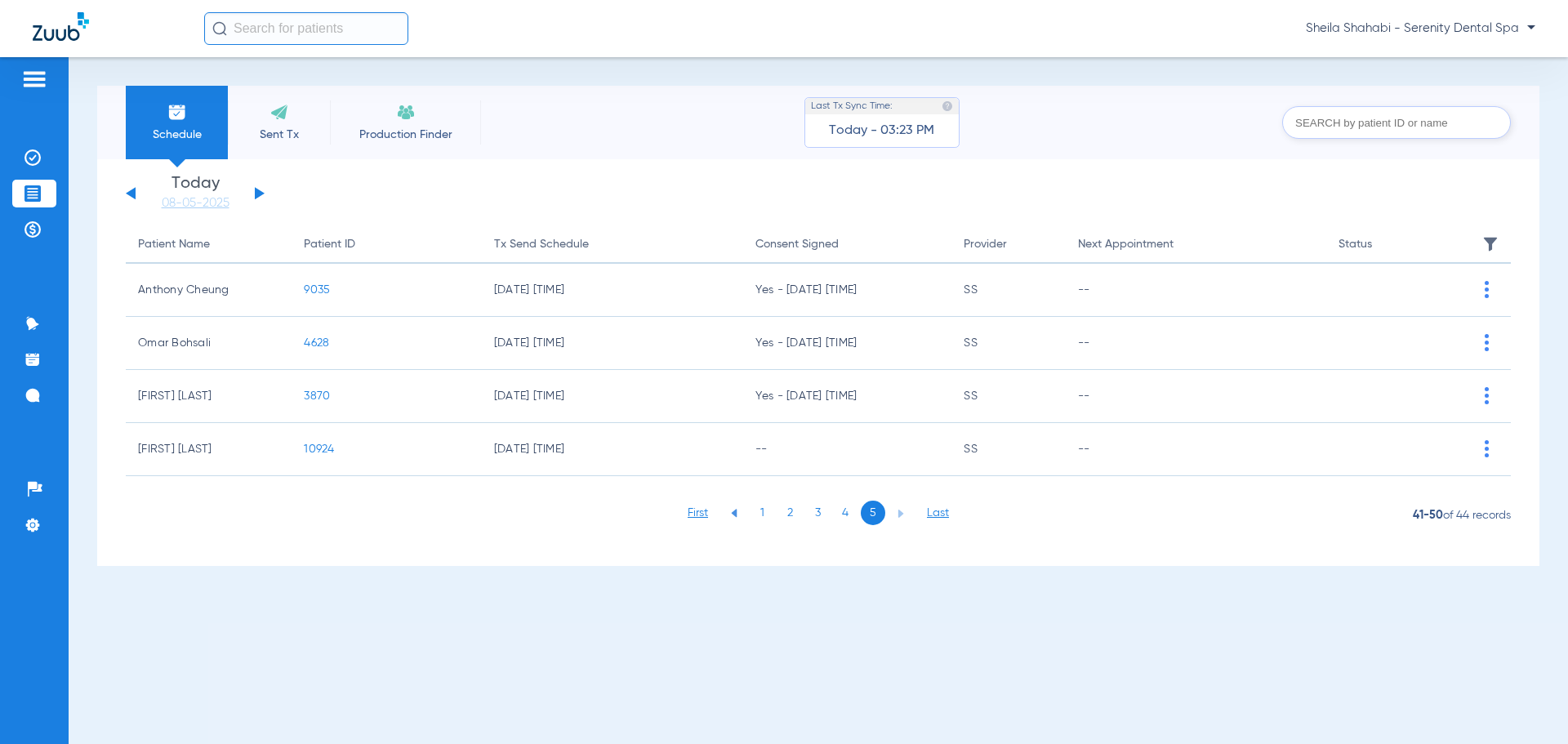 scroll, scrollTop: 0, scrollLeft: 0, axis: both 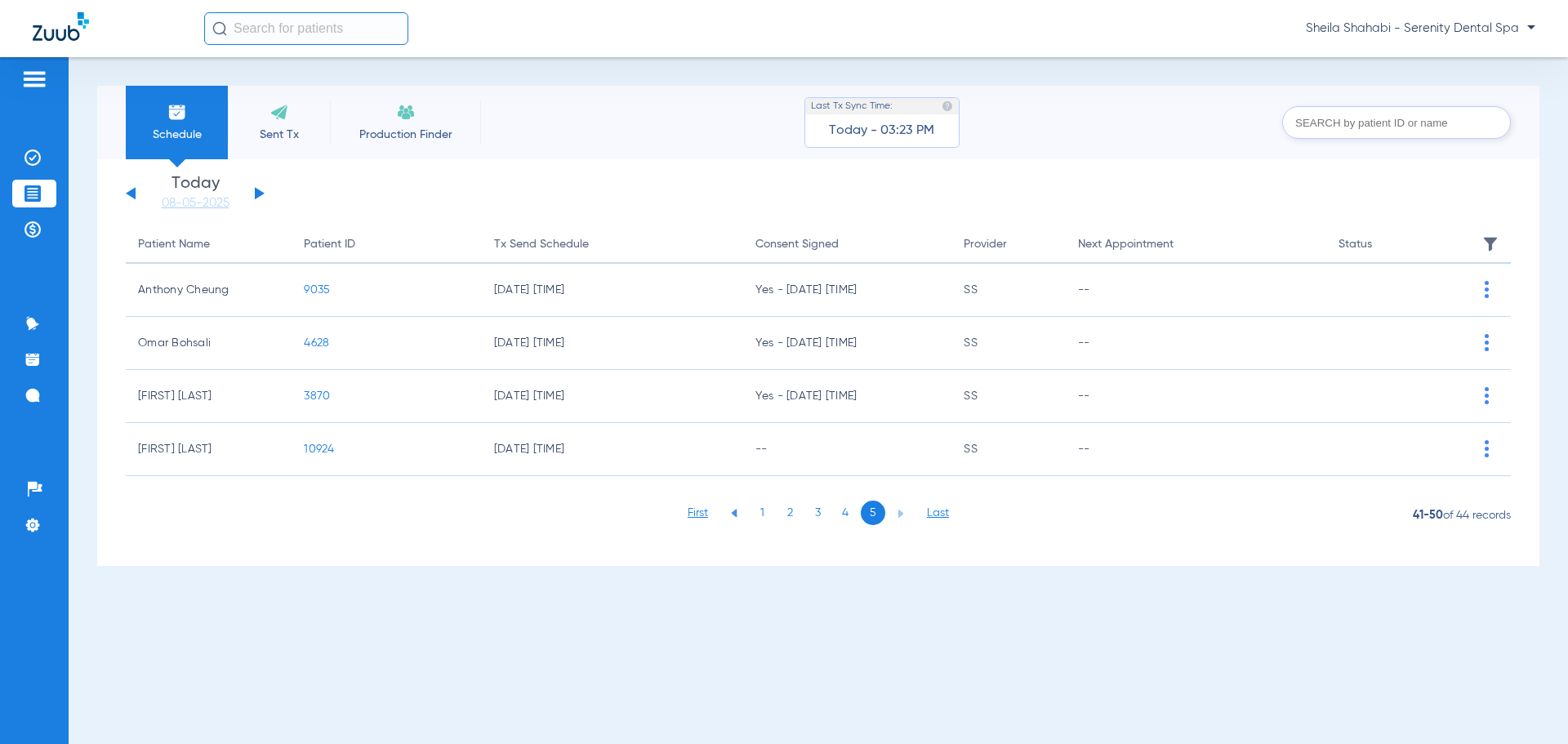 click on "4628" 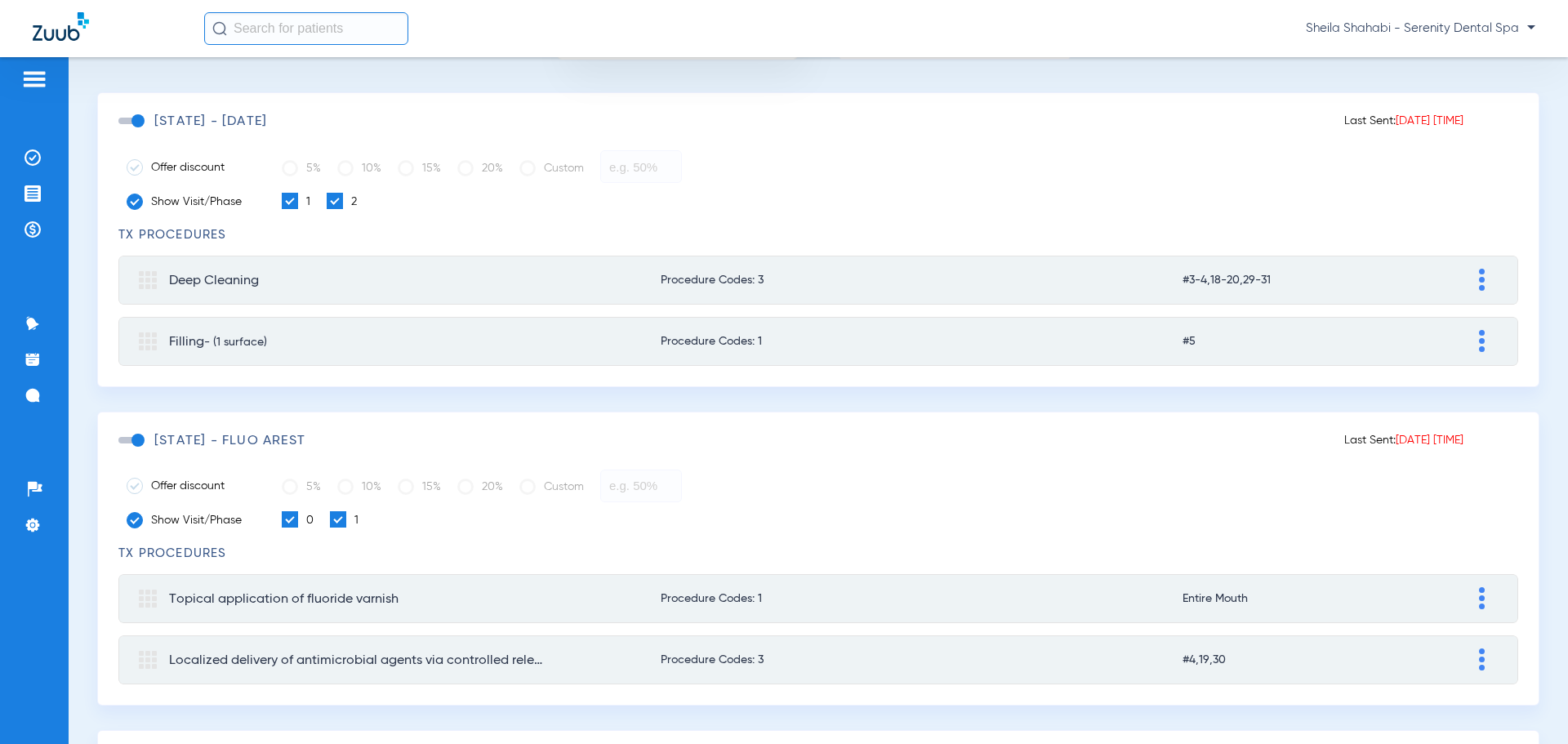 scroll, scrollTop: 572, scrollLeft: 0, axis: vertical 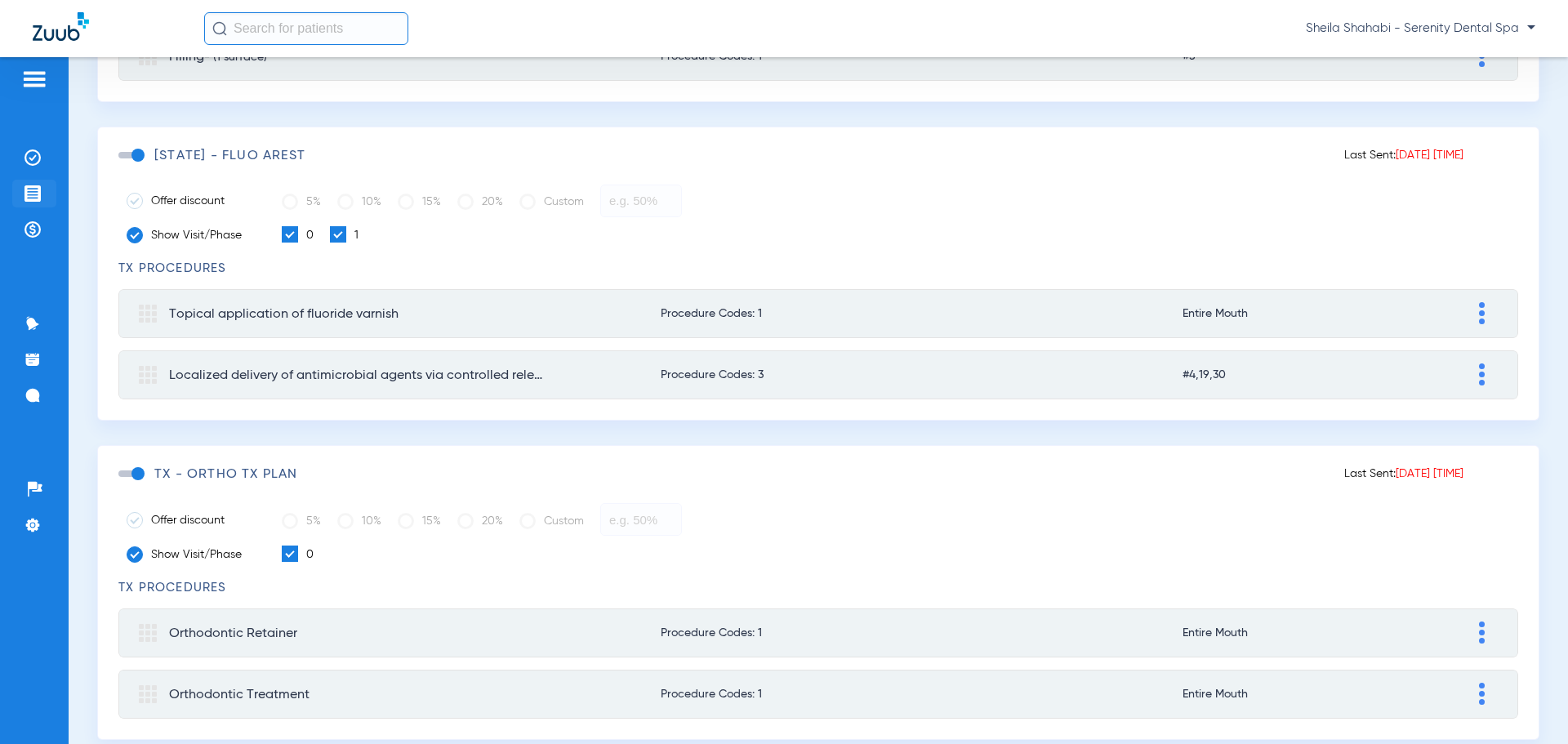 click on "Treatment Acceptance" 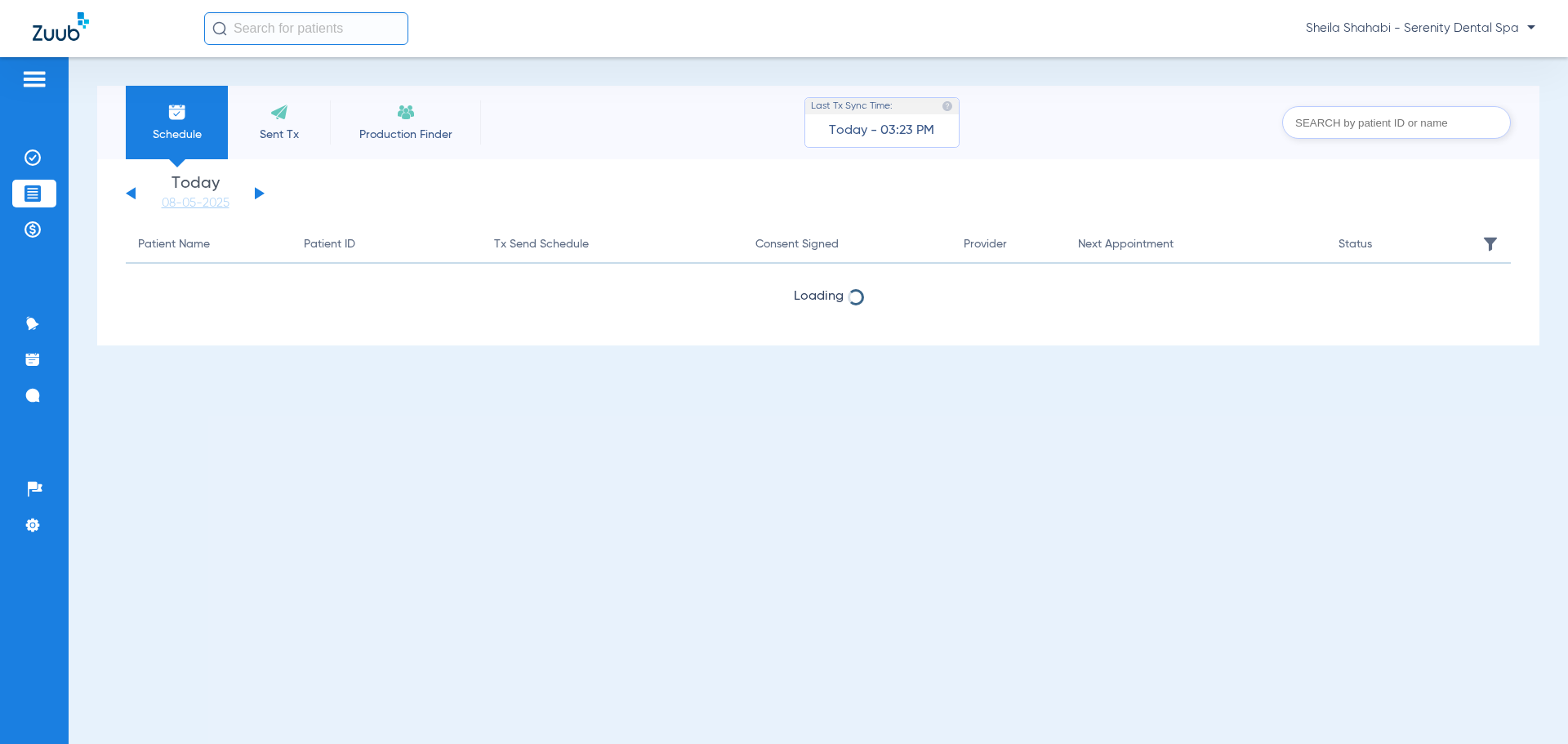 scroll, scrollTop: 0, scrollLeft: 0, axis: both 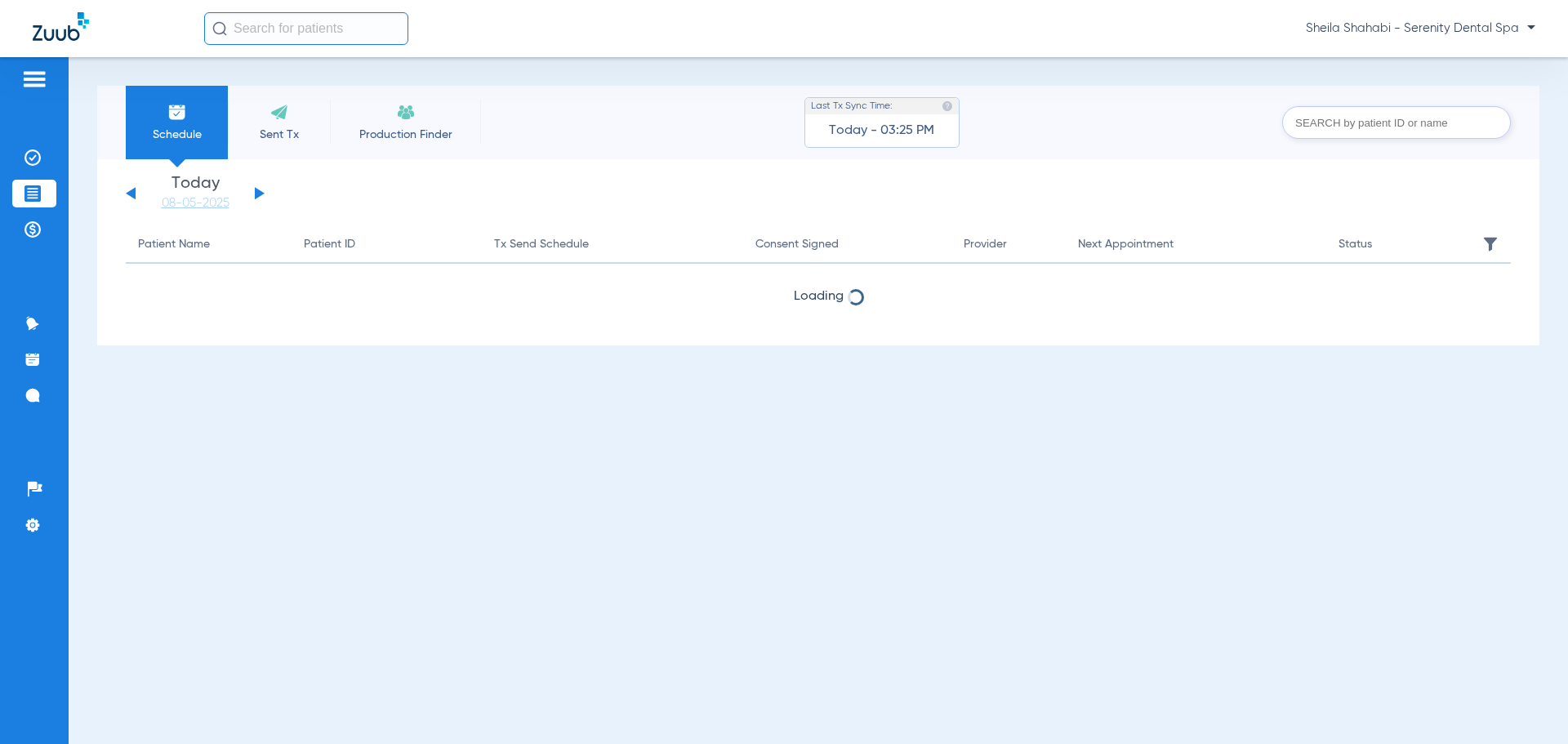 click on "Treatment Acceptance" 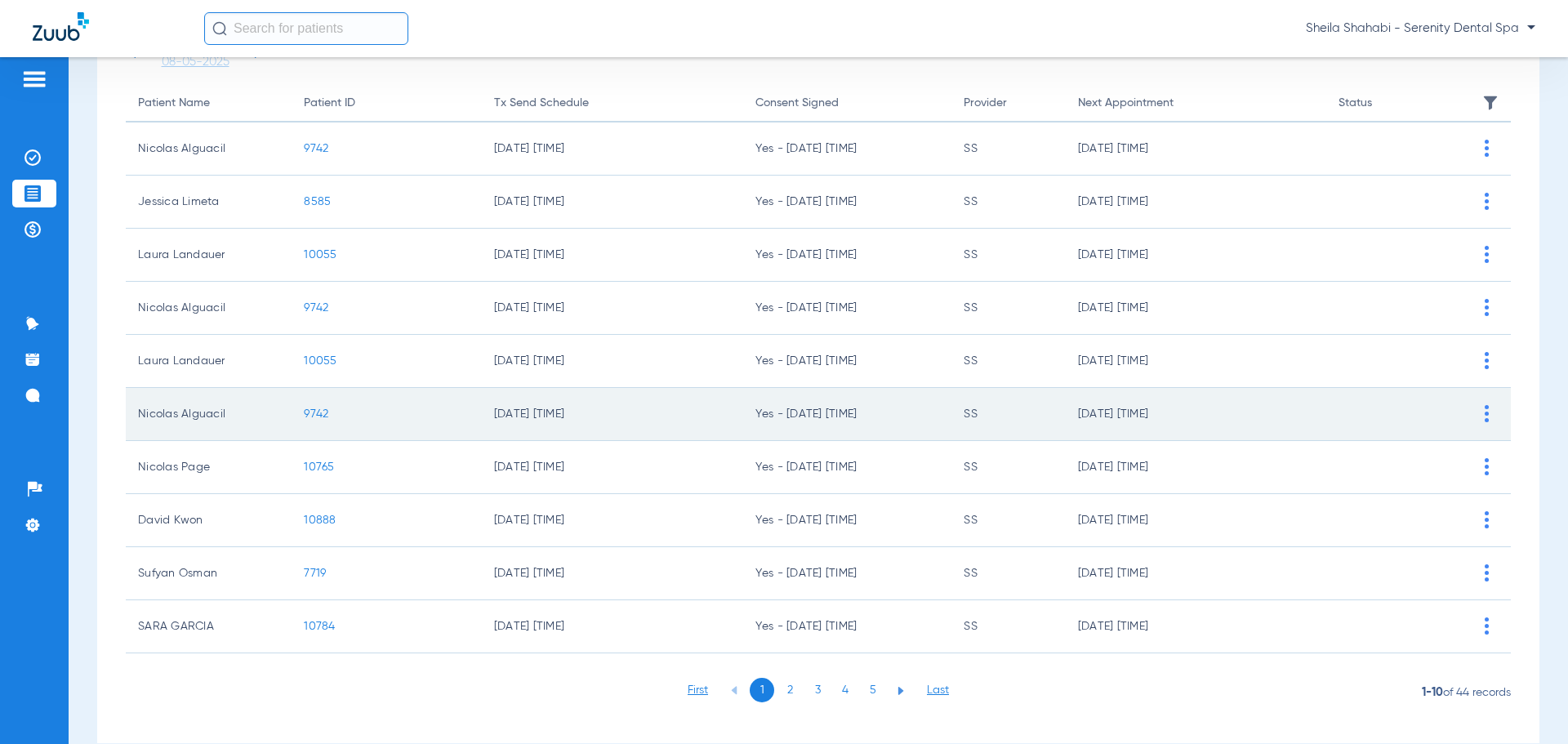 scroll, scrollTop: 170, scrollLeft: 0, axis: vertical 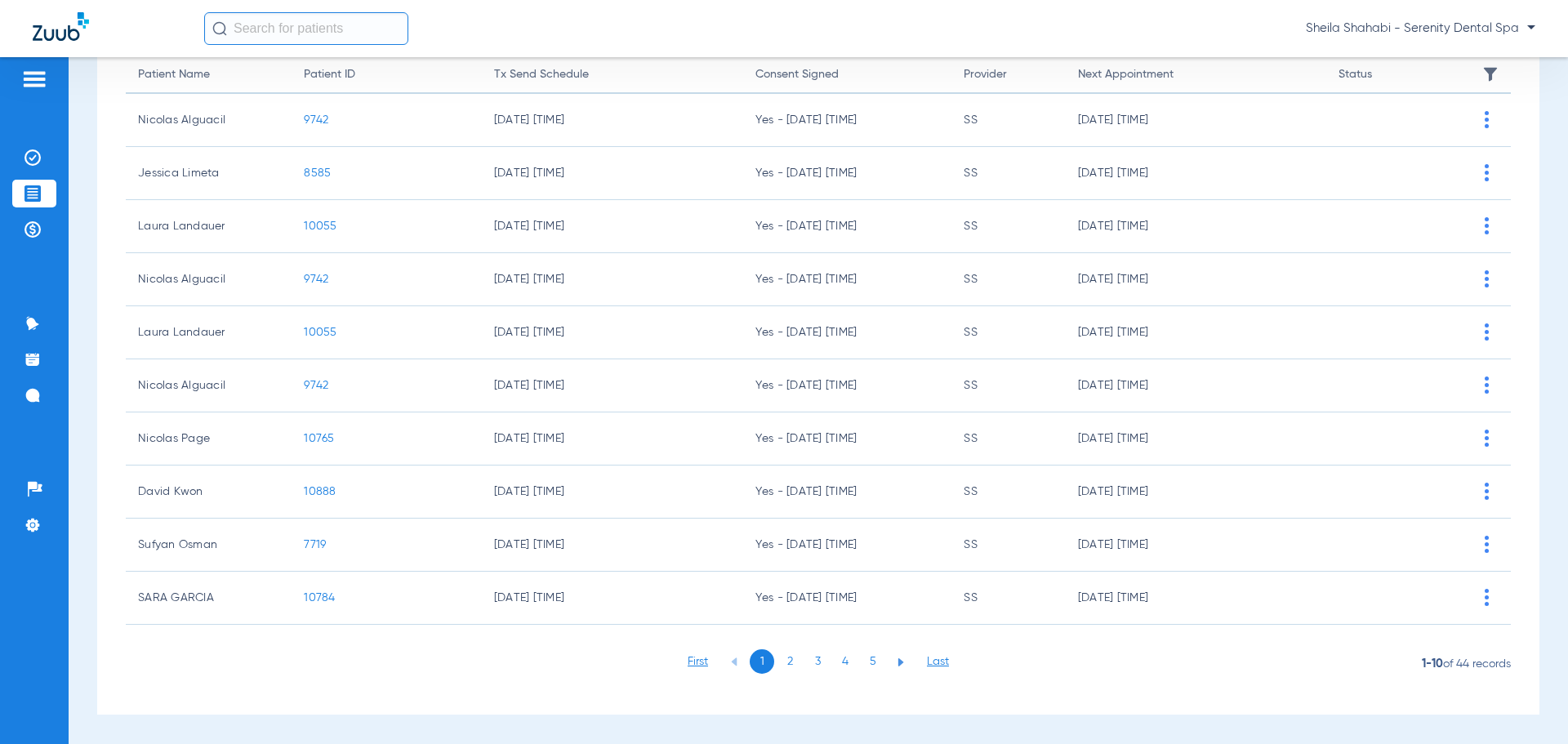click on "4" 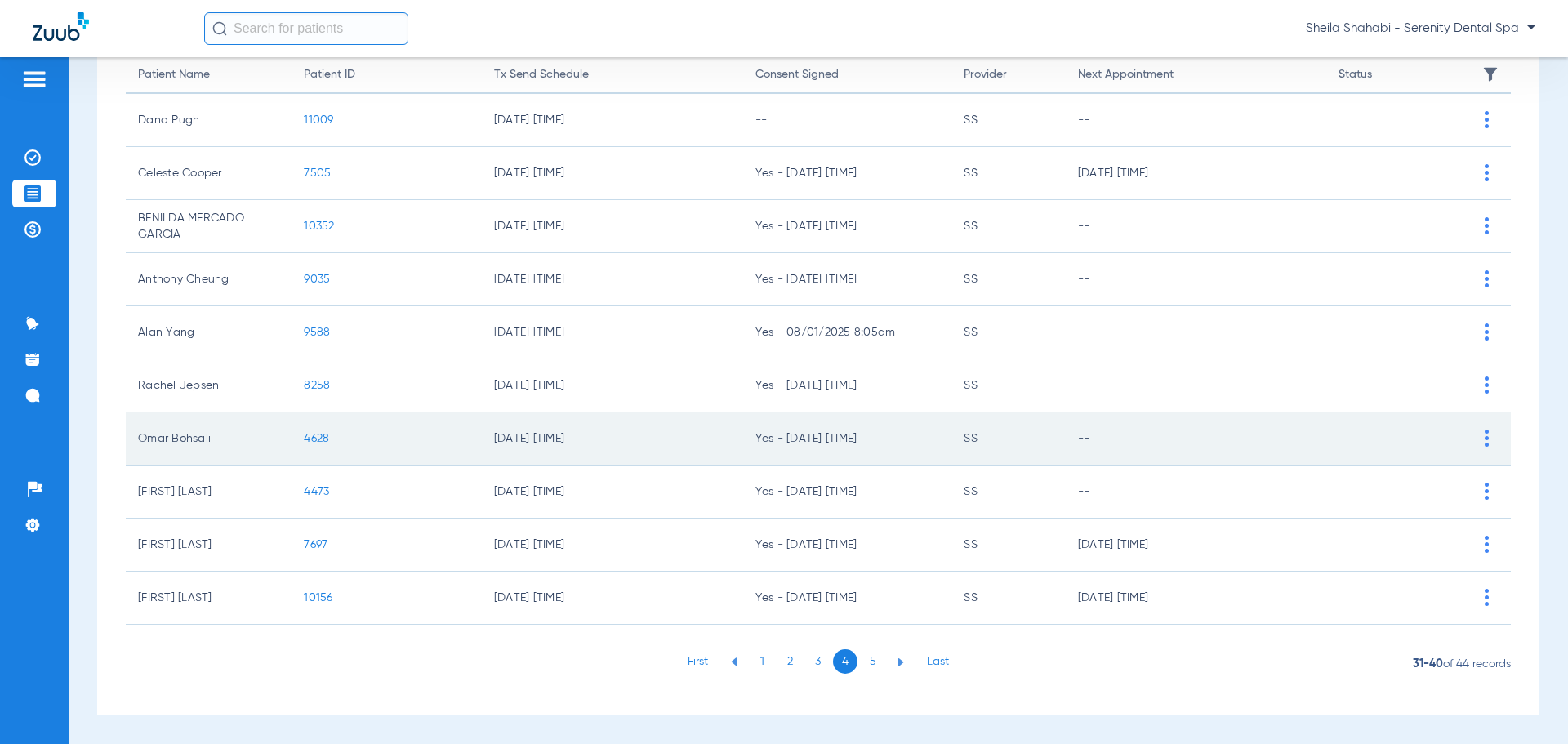 click on "4628" 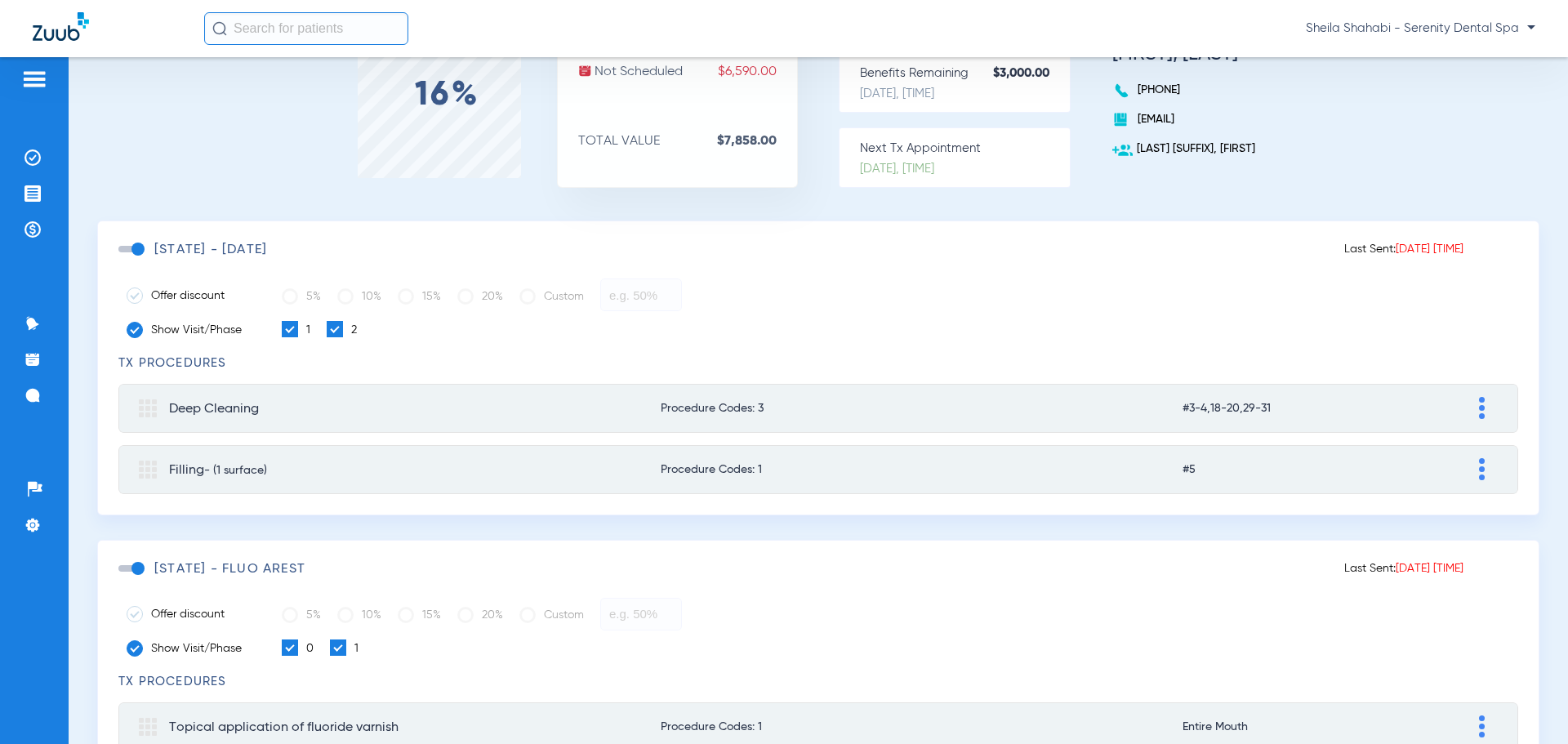 scroll, scrollTop: 163, scrollLeft: 0, axis: vertical 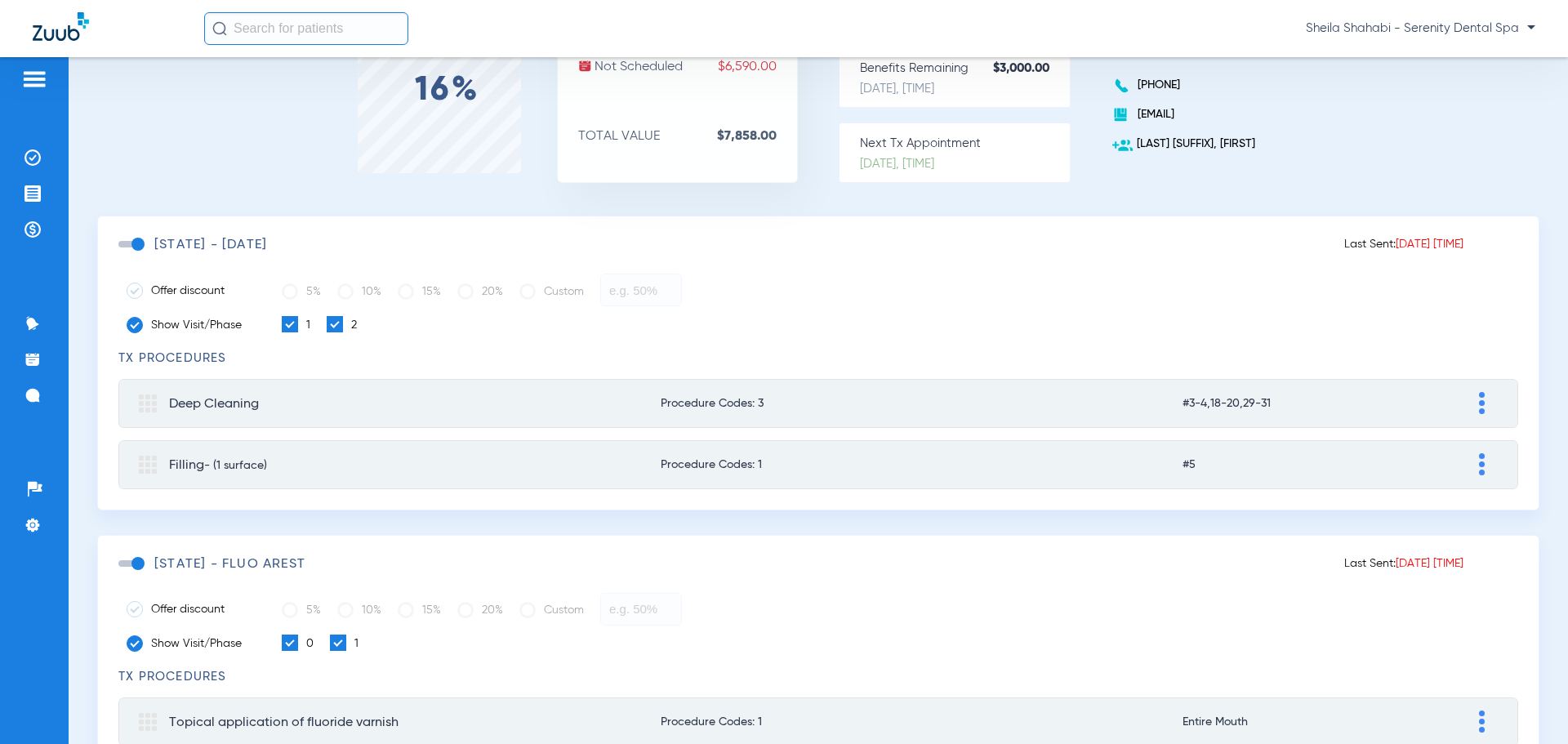 click 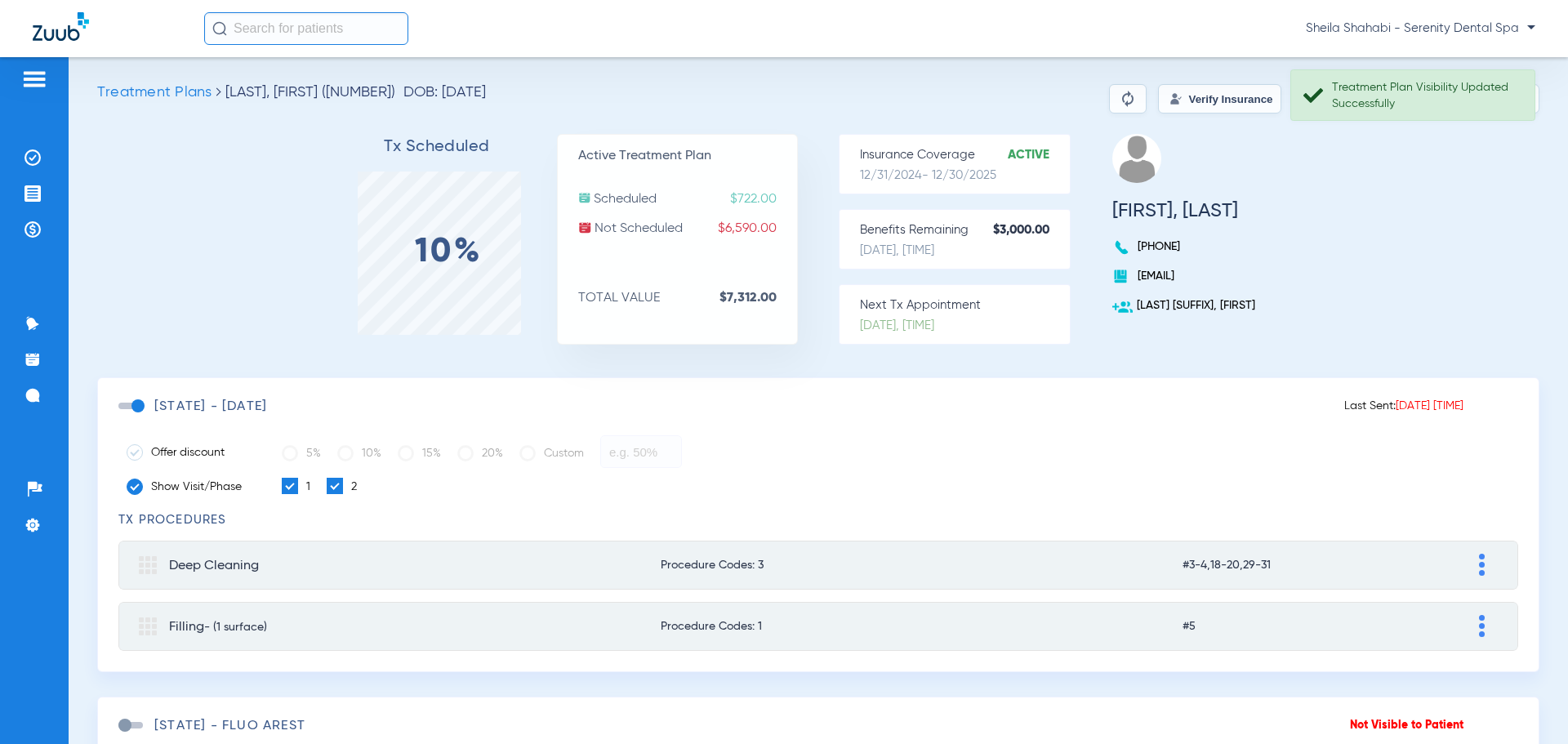 scroll, scrollTop: 0, scrollLeft: 0, axis: both 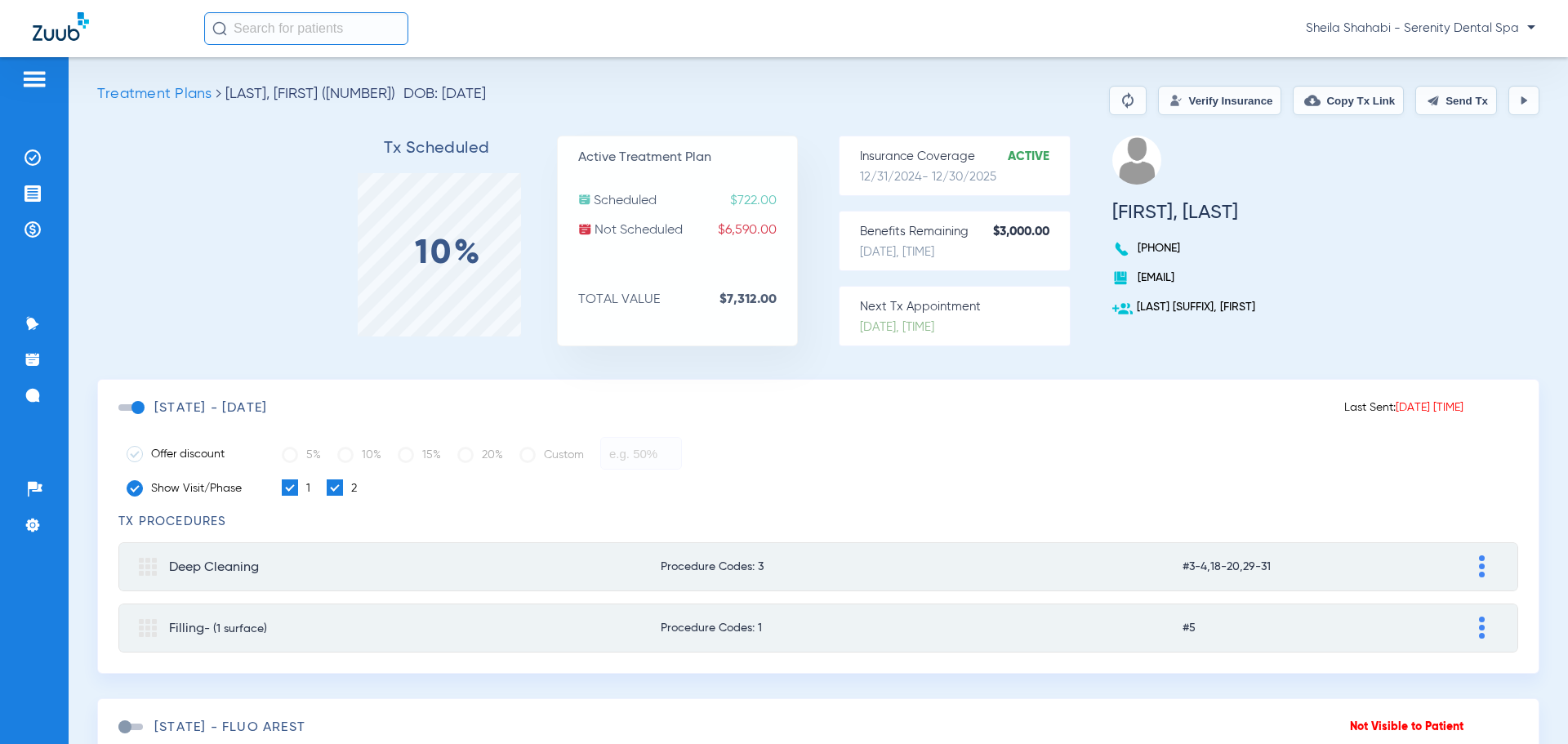click on "Send Tx" 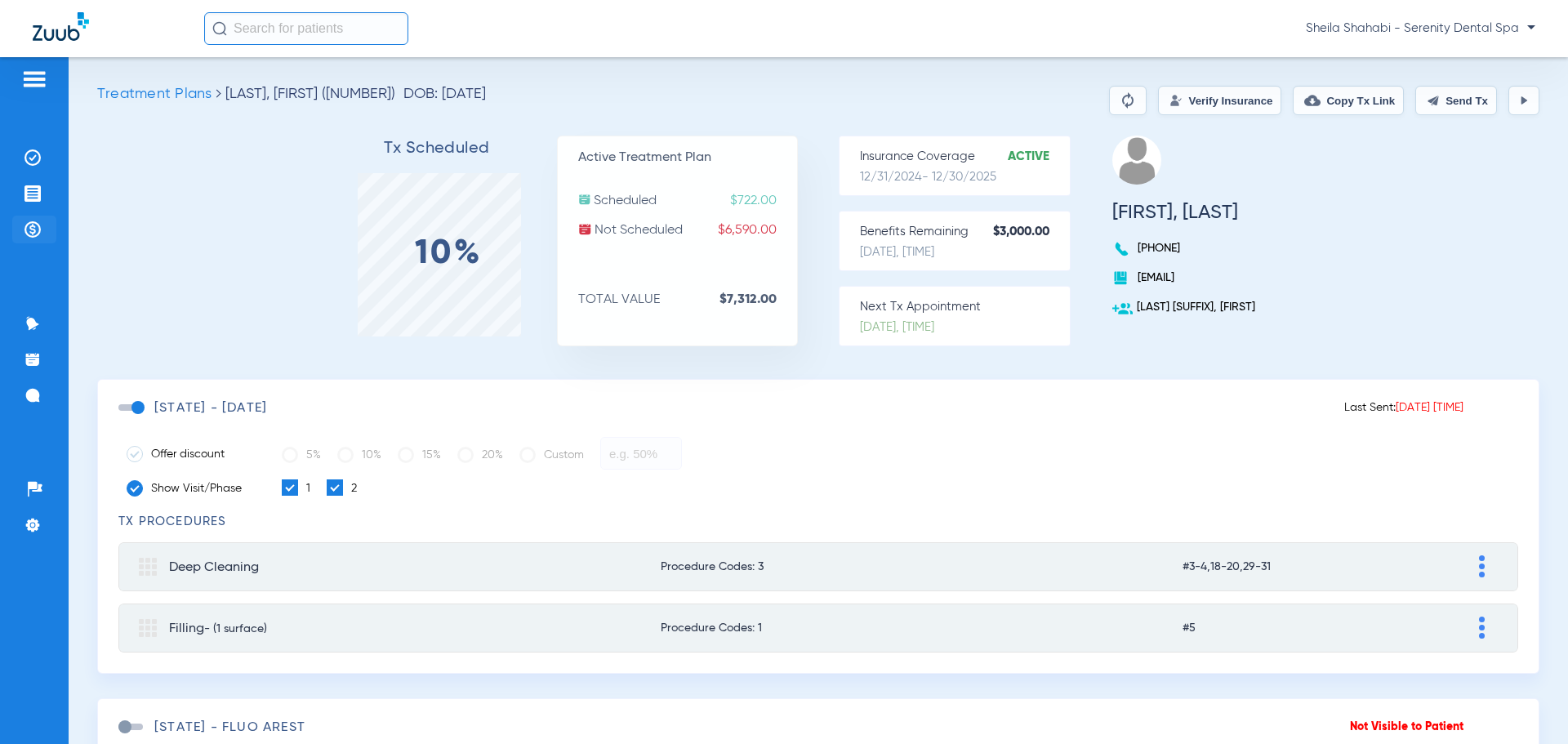 click 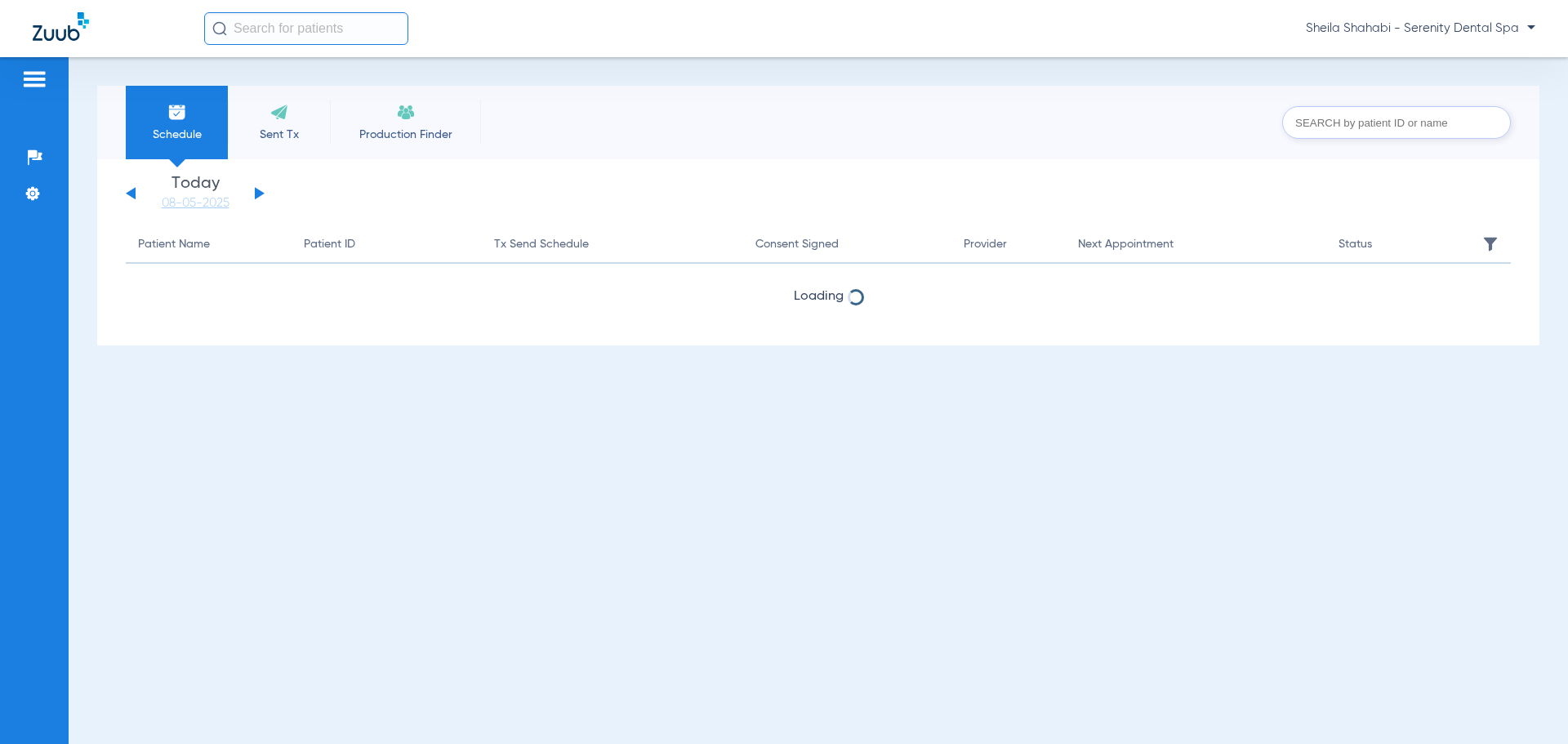 scroll, scrollTop: 0, scrollLeft: 0, axis: both 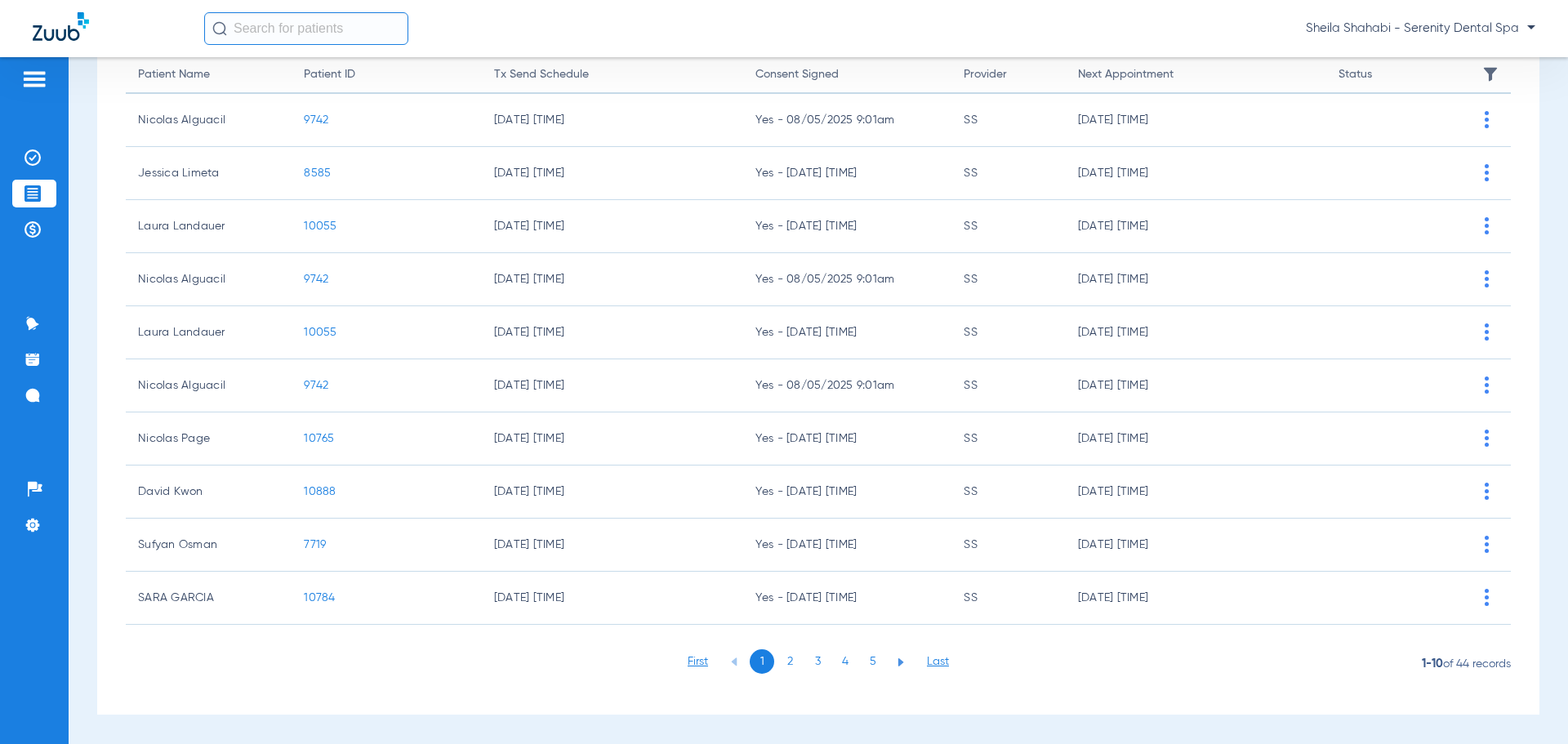 click on "4" 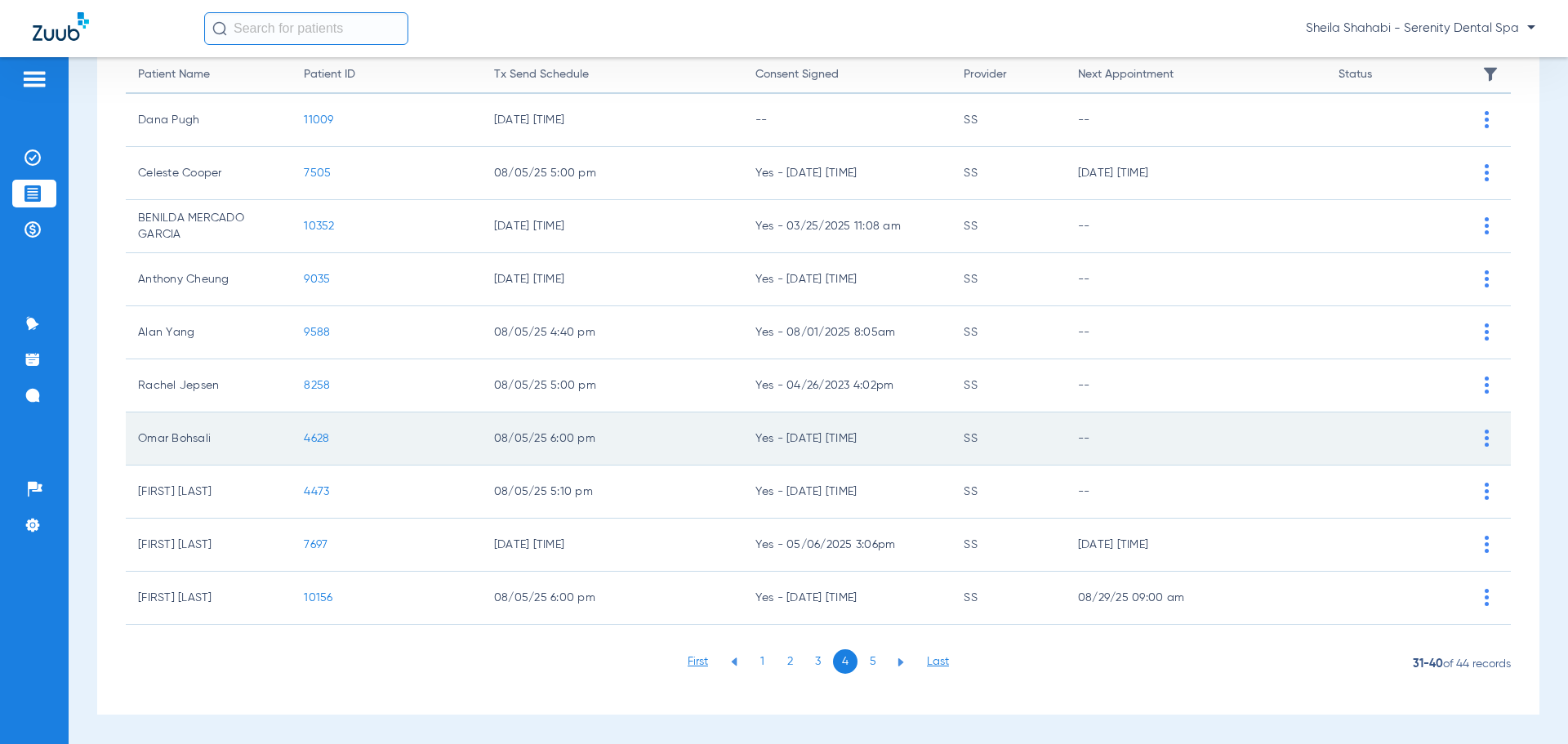 click on "4628" 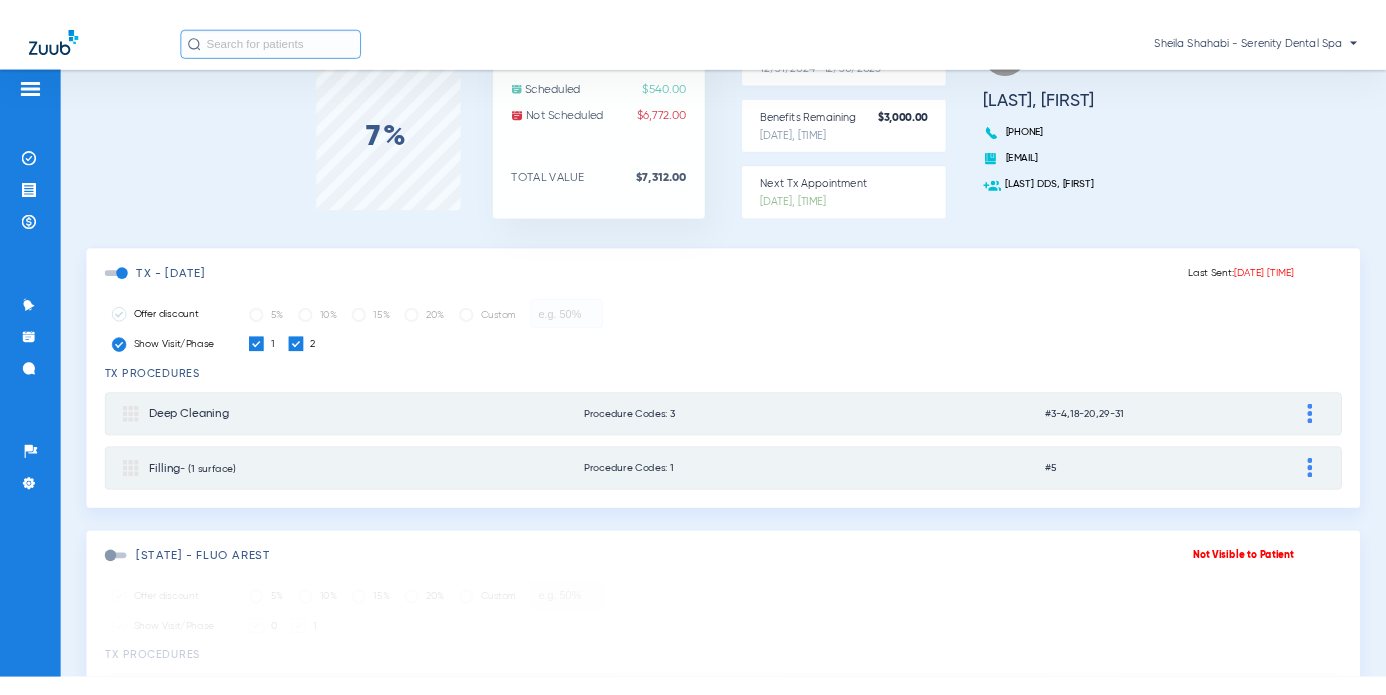scroll, scrollTop: 0, scrollLeft: 0, axis: both 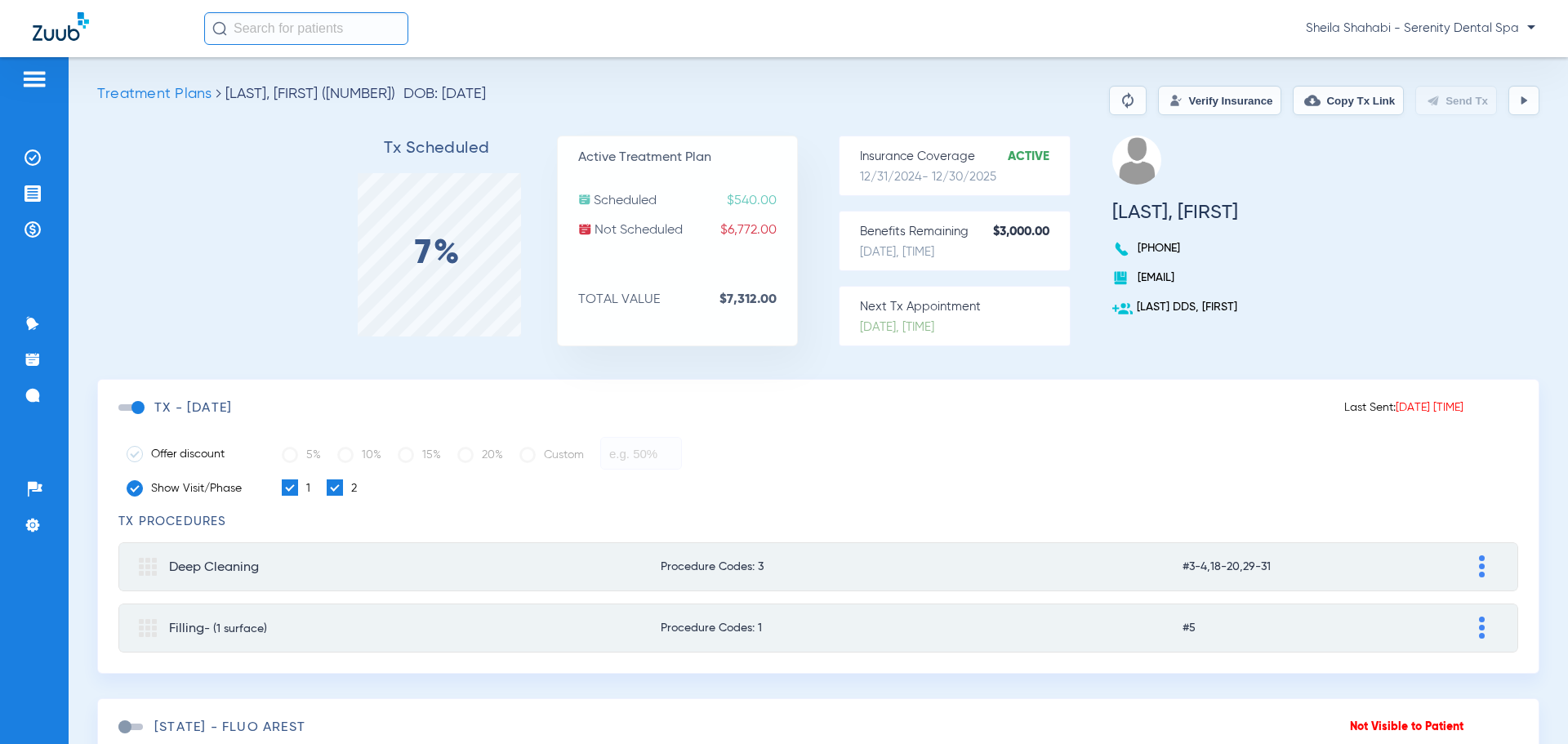 click 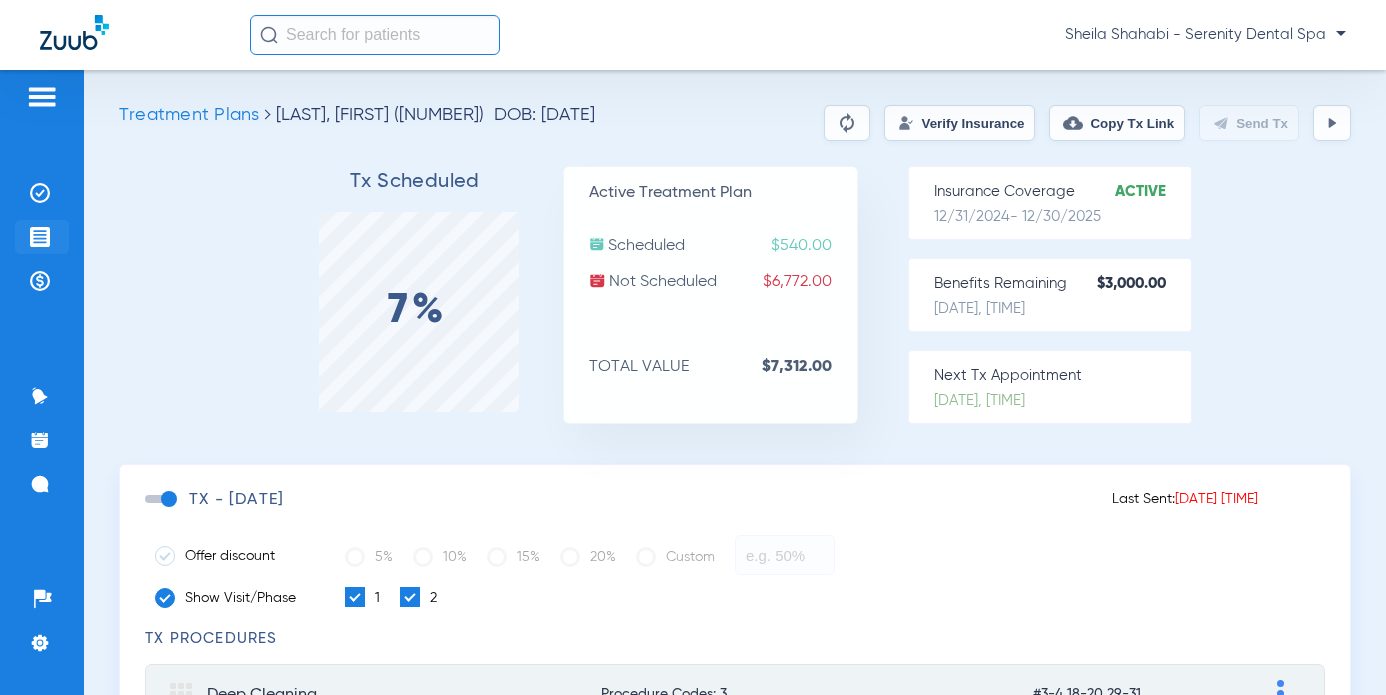 click 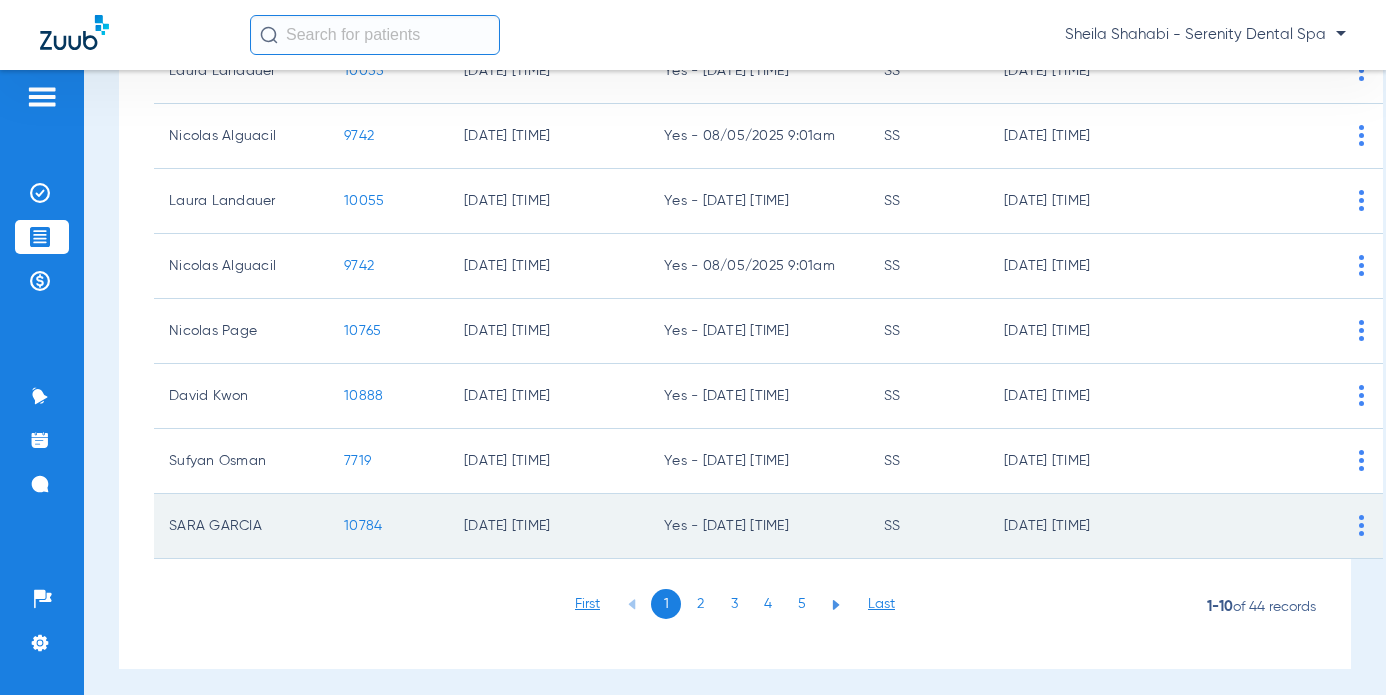 scroll, scrollTop: 424, scrollLeft: 0, axis: vertical 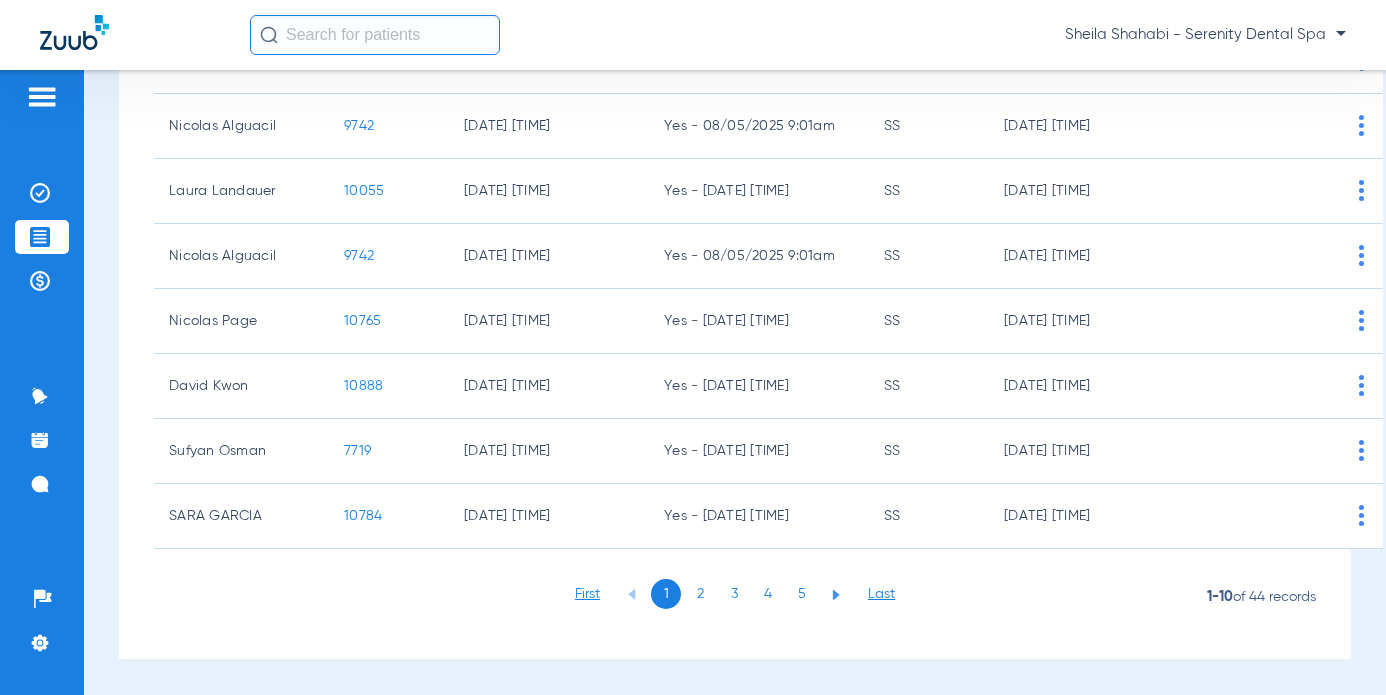 drag, startPoint x: 799, startPoint y: 606, endPoint x: 792, endPoint y: 597, distance: 11.401754 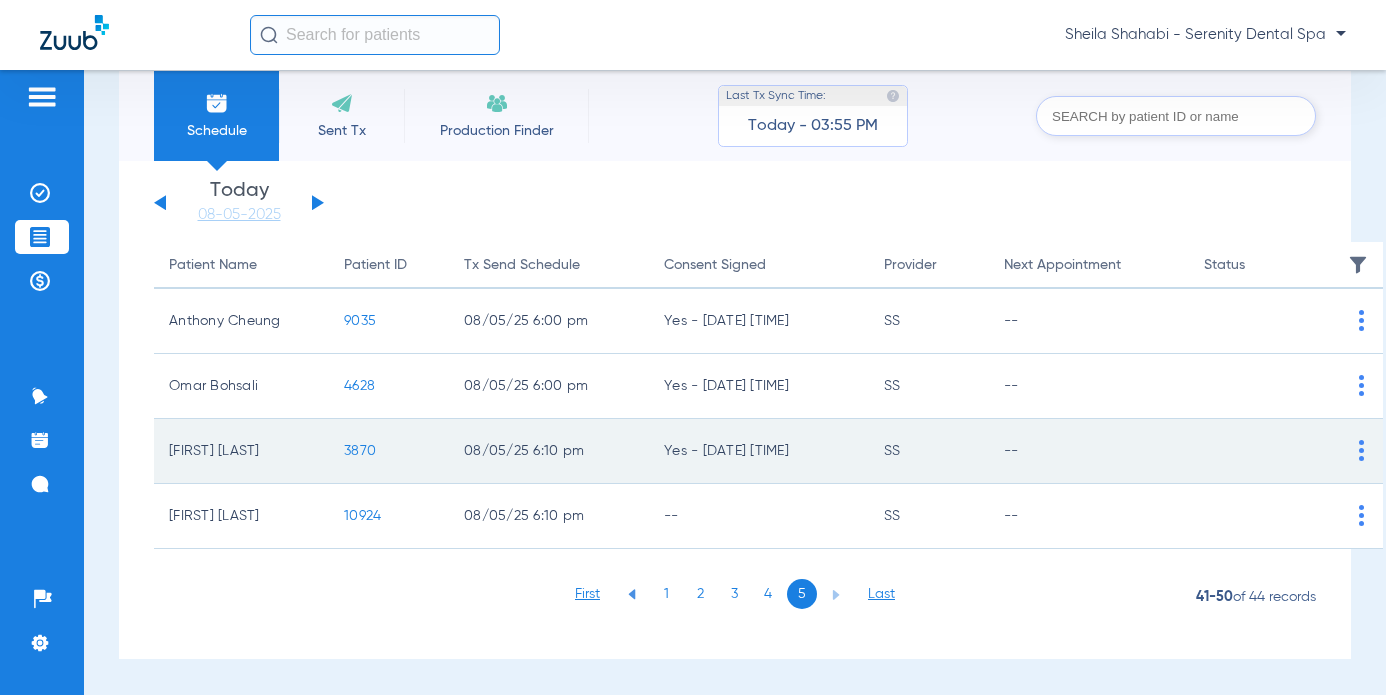 click on "3870" 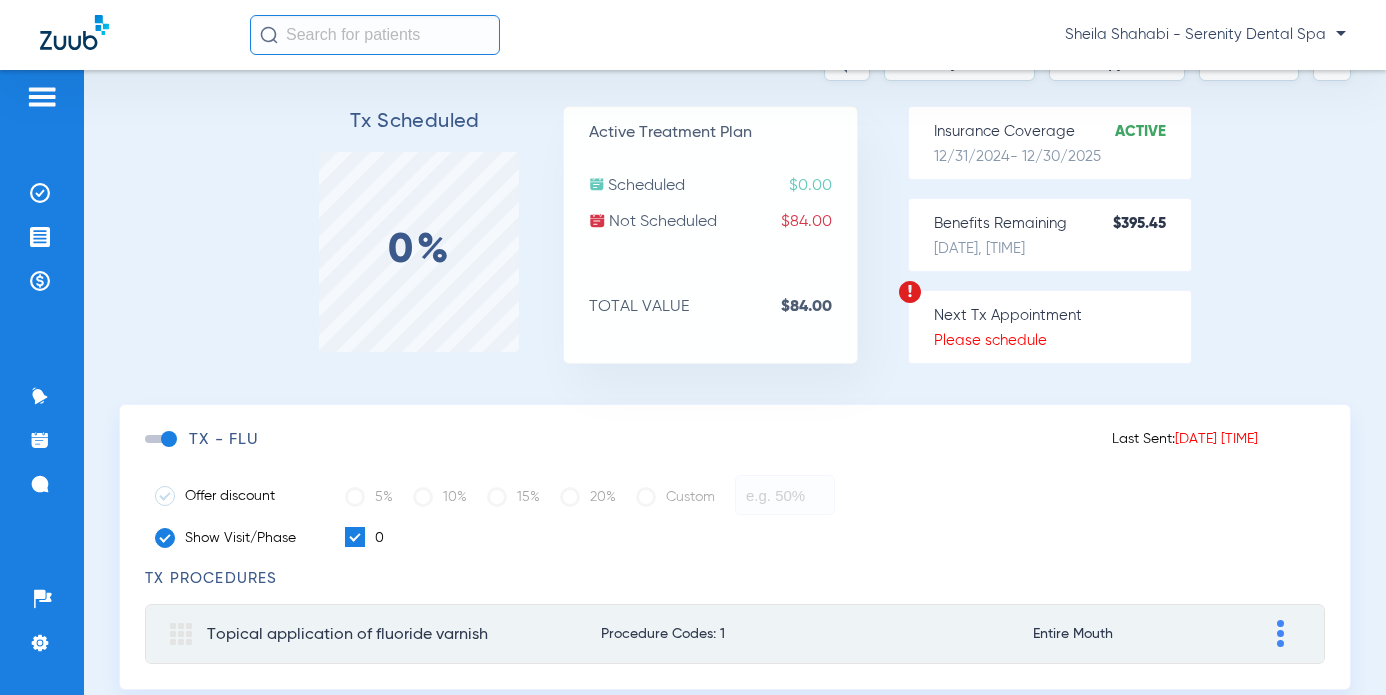 scroll, scrollTop: 0, scrollLeft: 0, axis: both 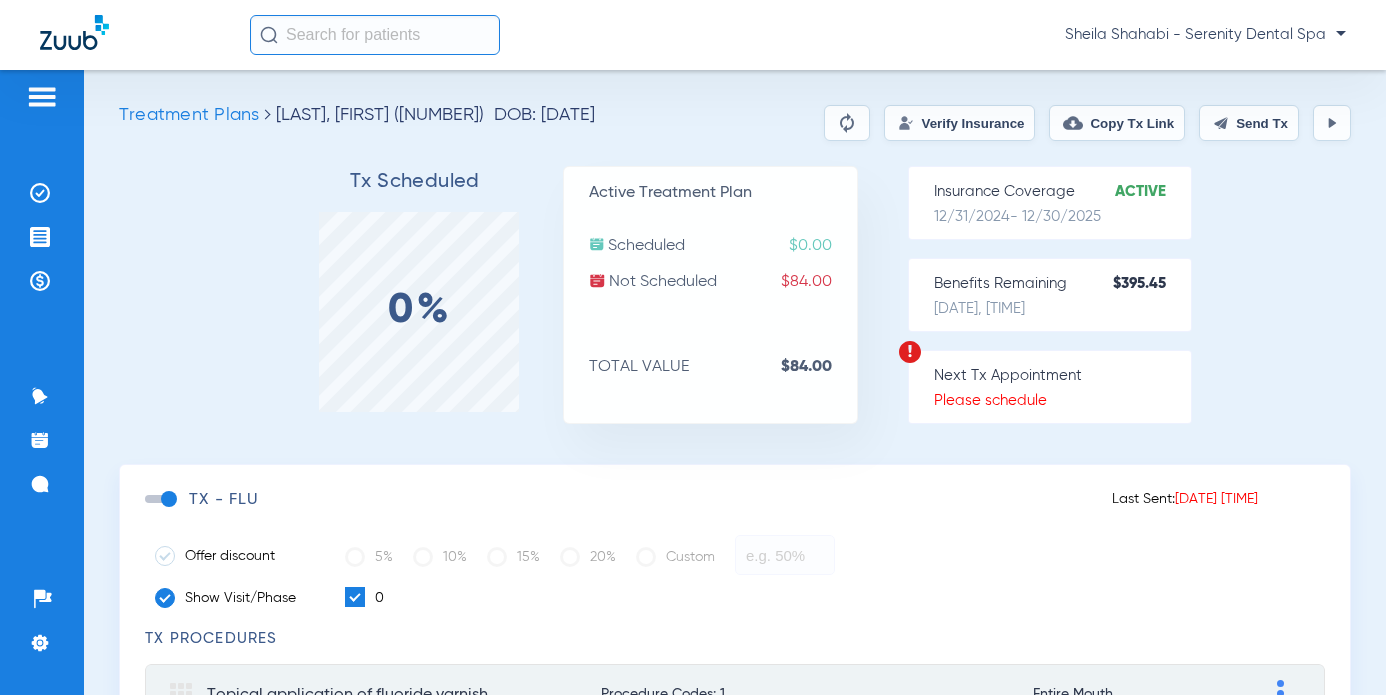 click on "TX - flu" 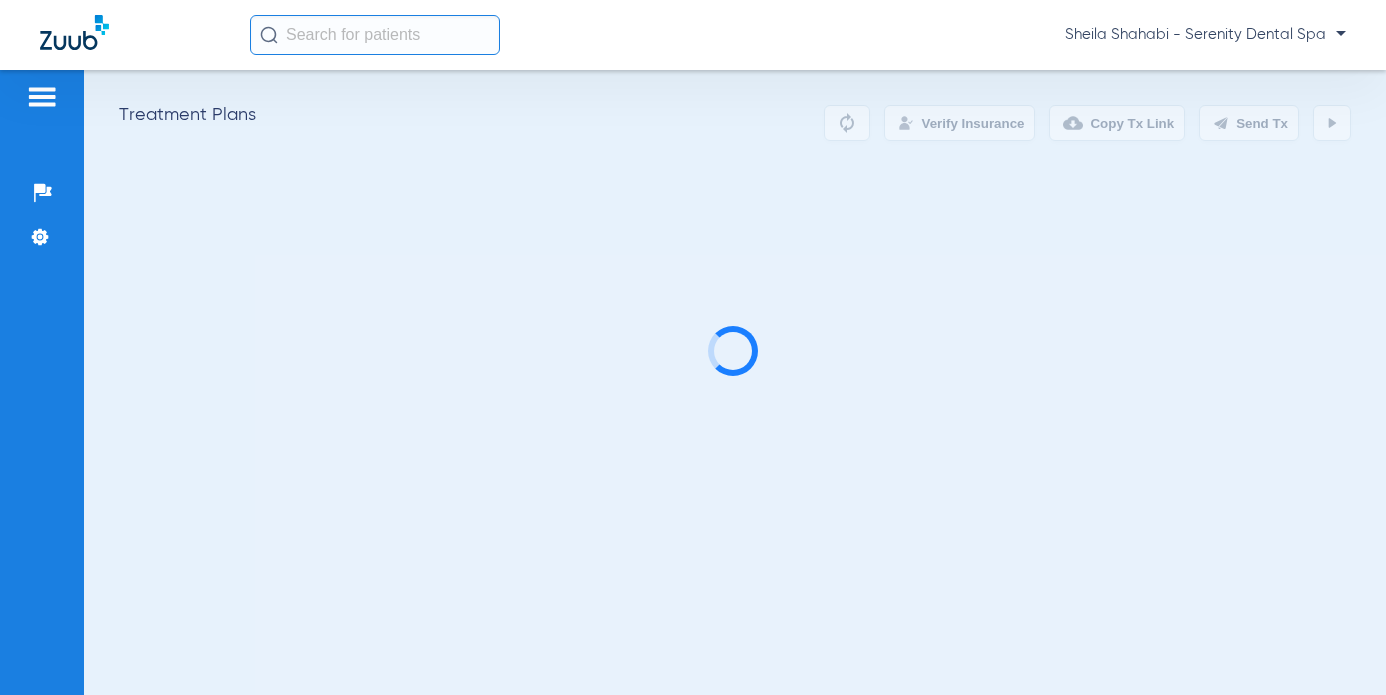 scroll, scrollTop: 0, scrollLeft: 0, axis: both 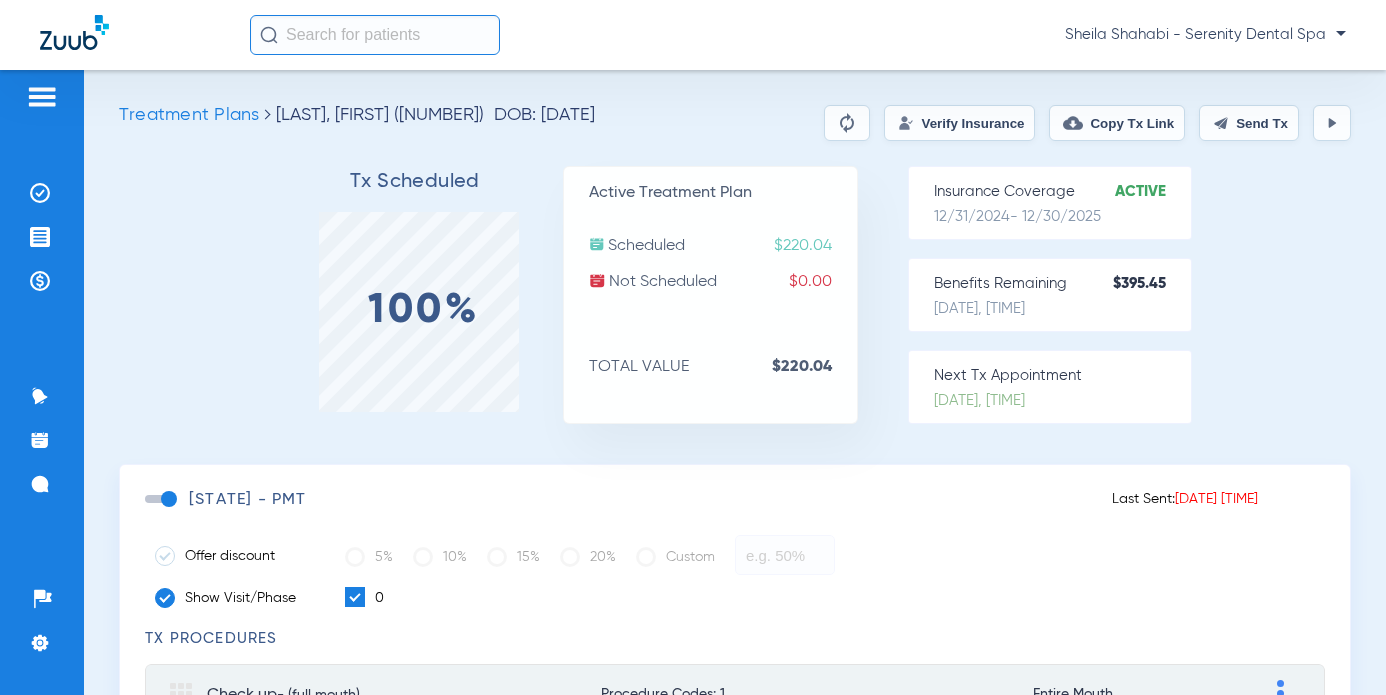 click on "Send Tx" 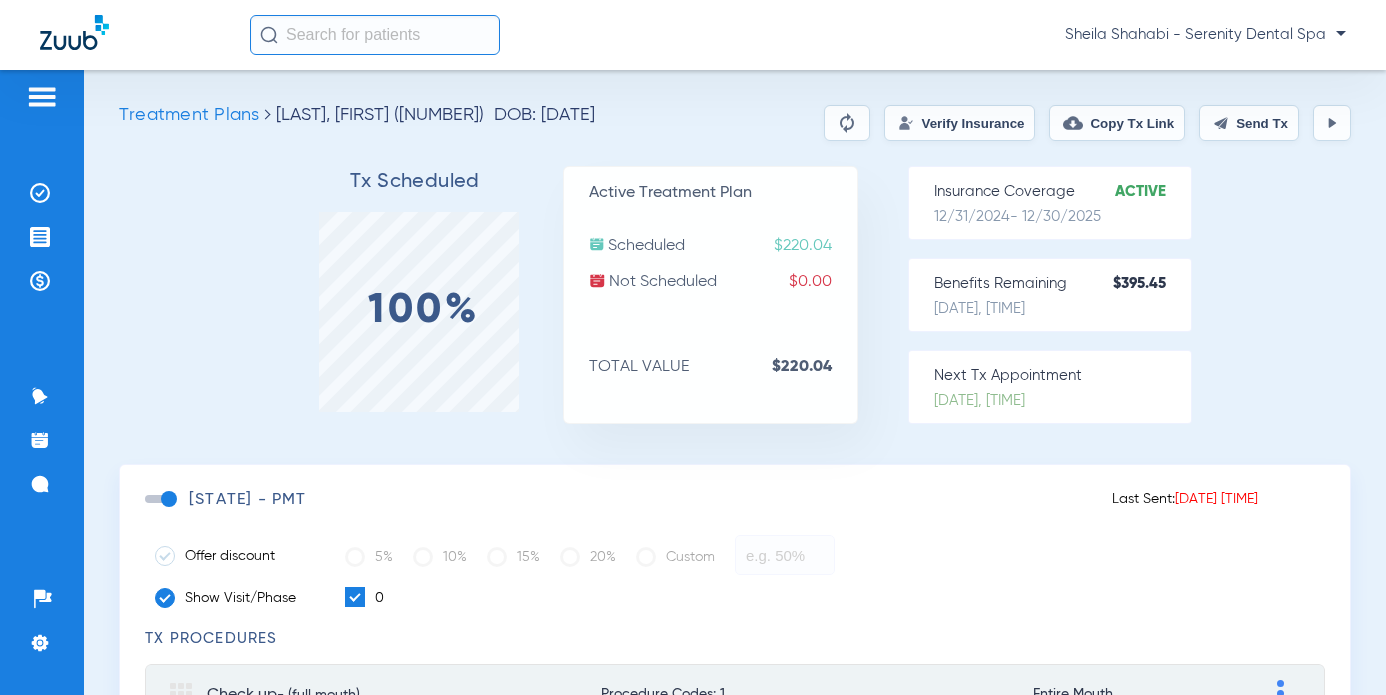 click 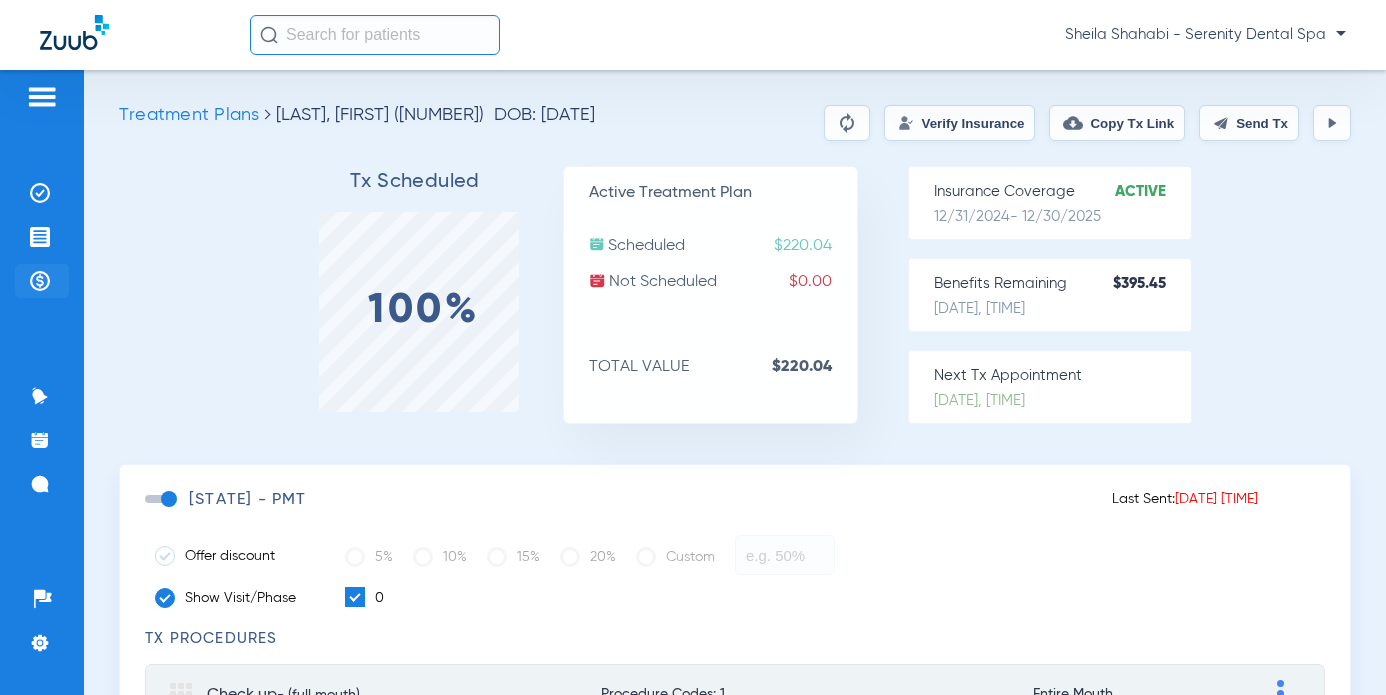 click 